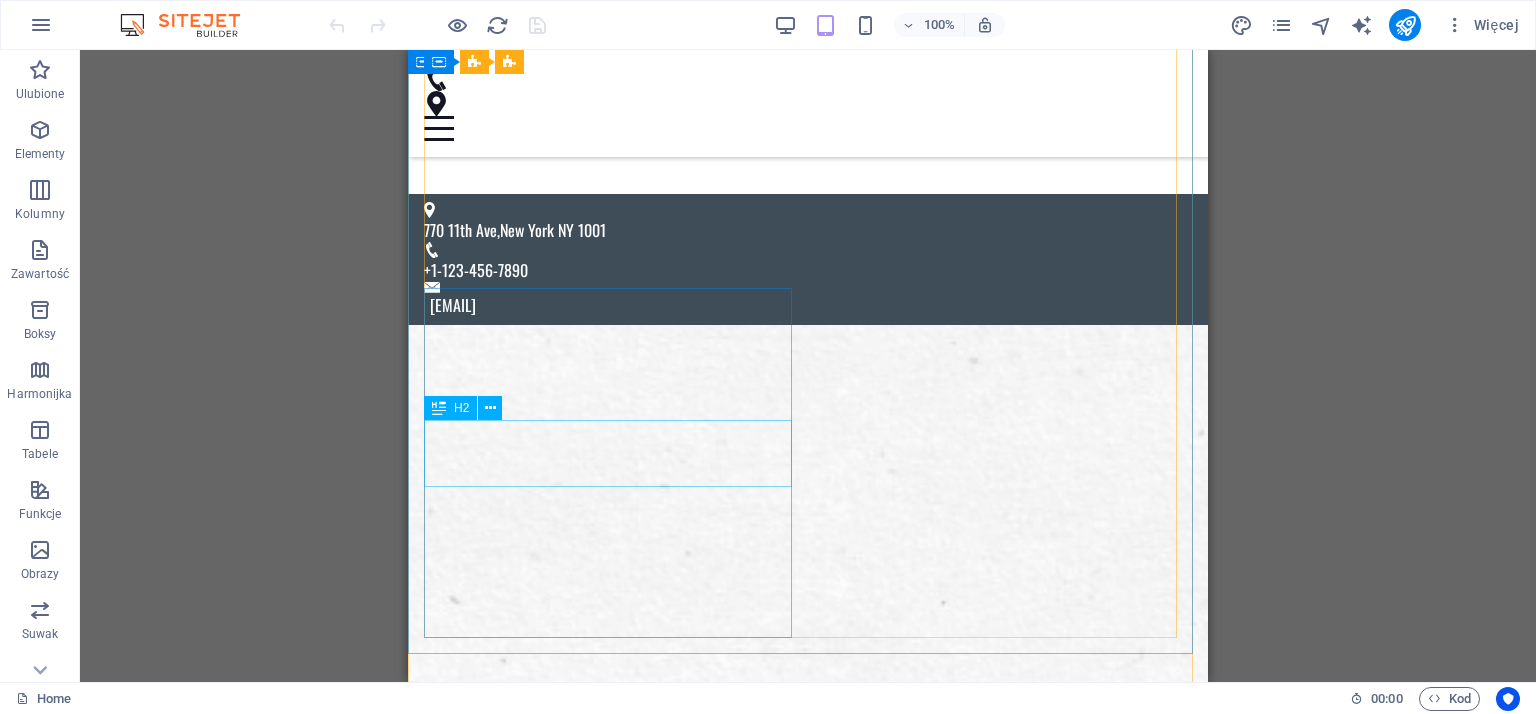 scroll, scrollTop: 500, scrollLeft: 0, axis: vertical 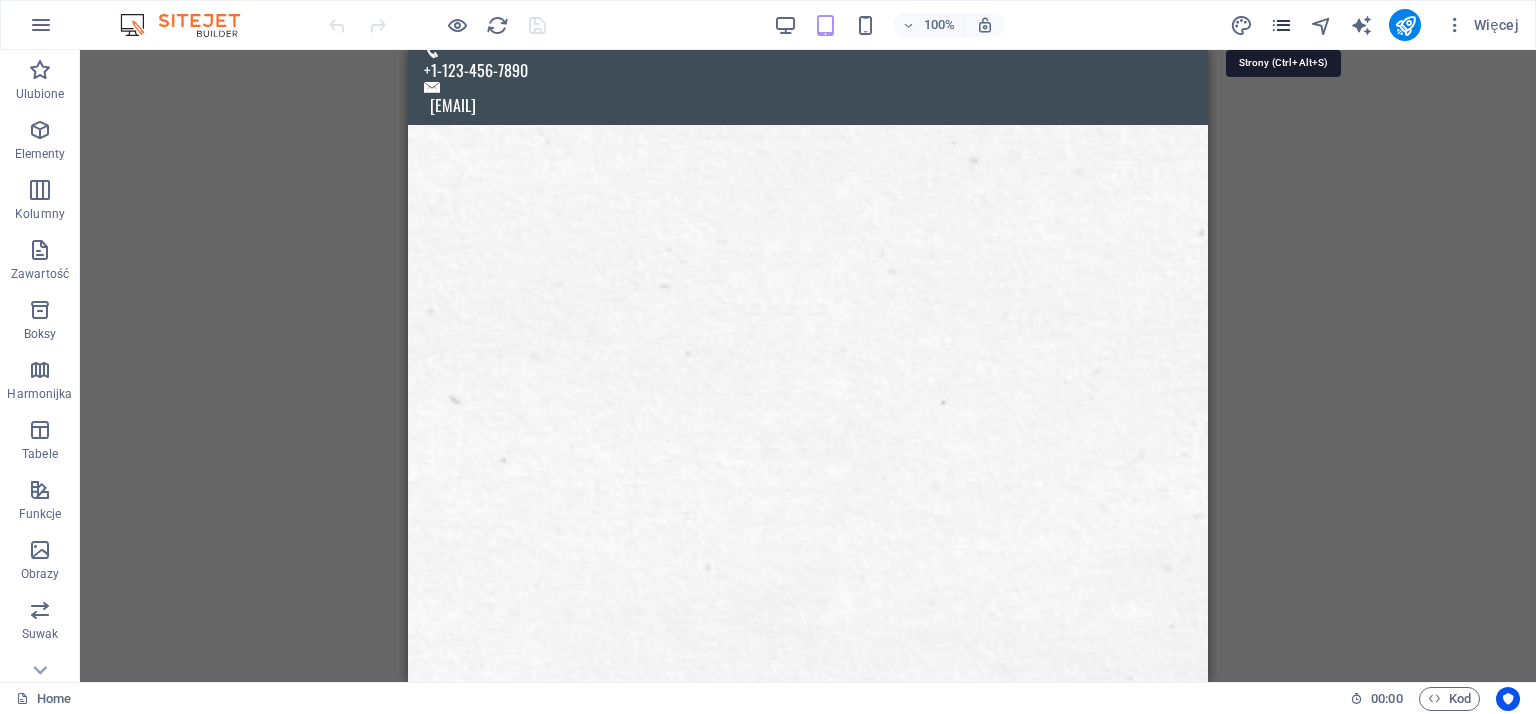 click at bounding box center (1281, 25) 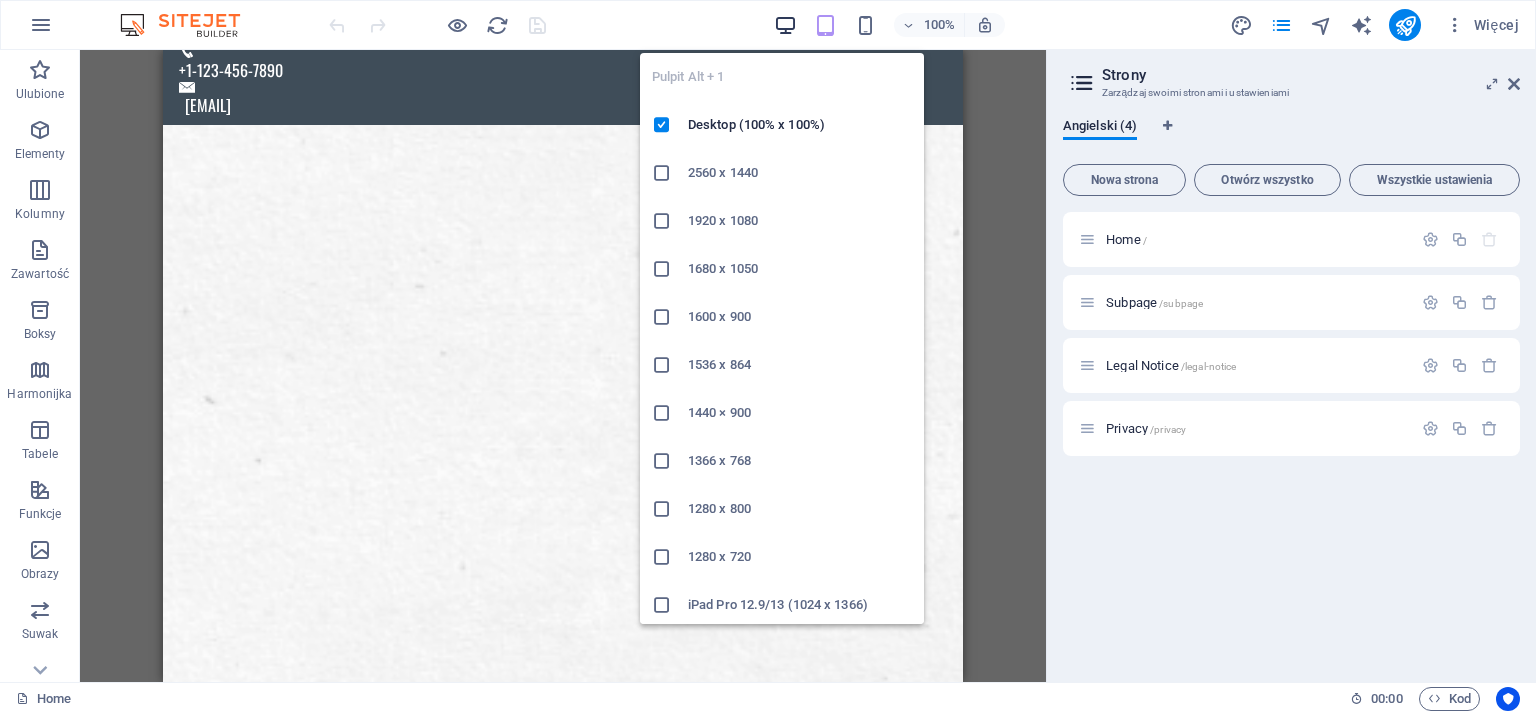 click at bounding box center (785, 25) 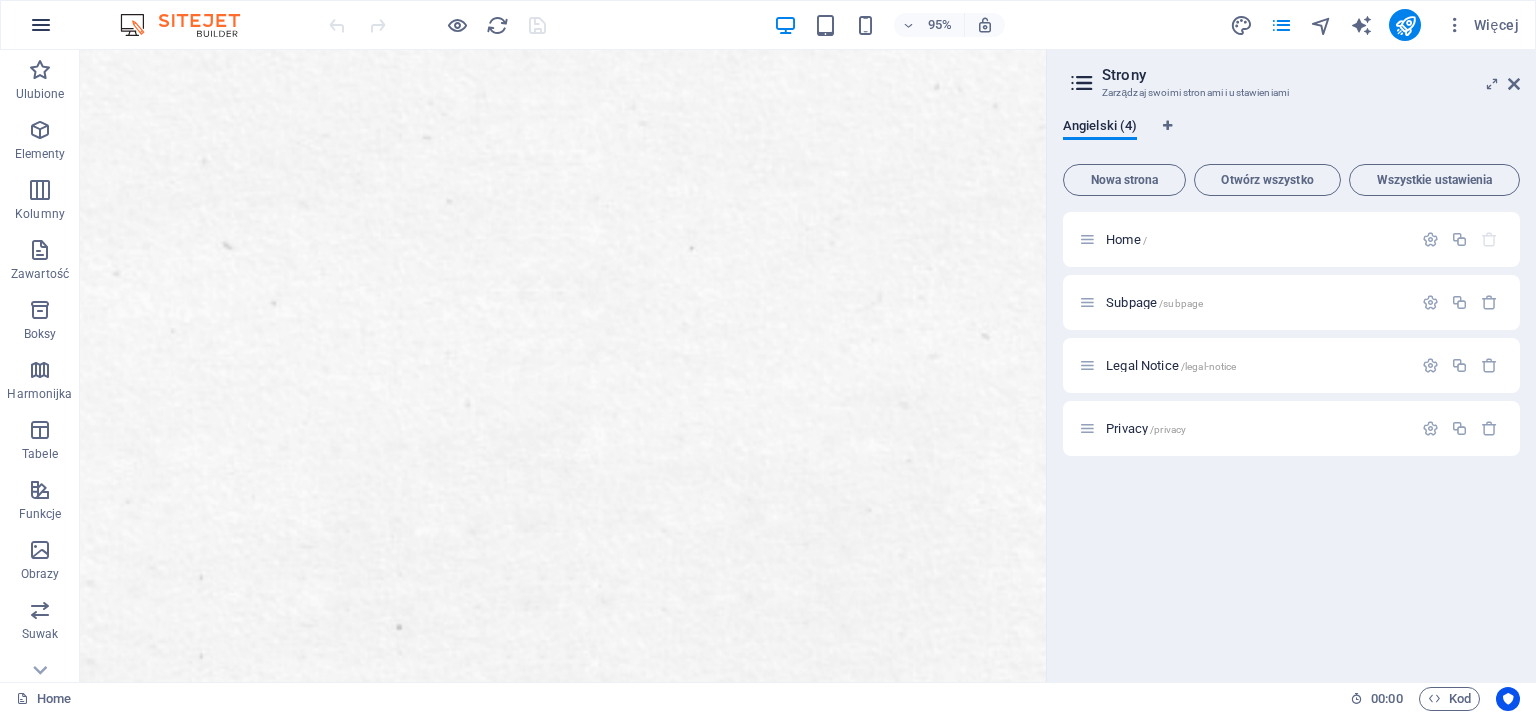 click at bounding box center (41, 25) 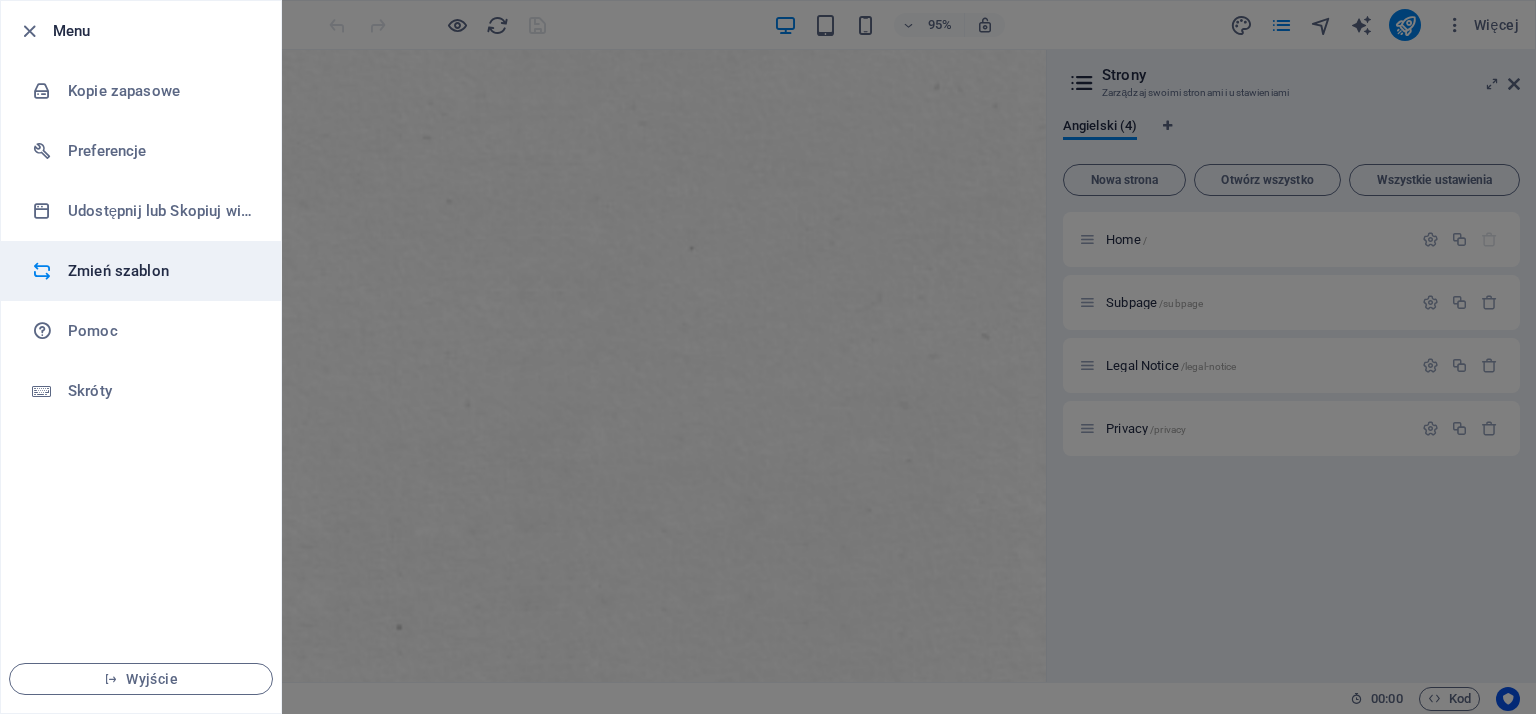 click on "Zmień szablon" at bounding box center (160, 271) 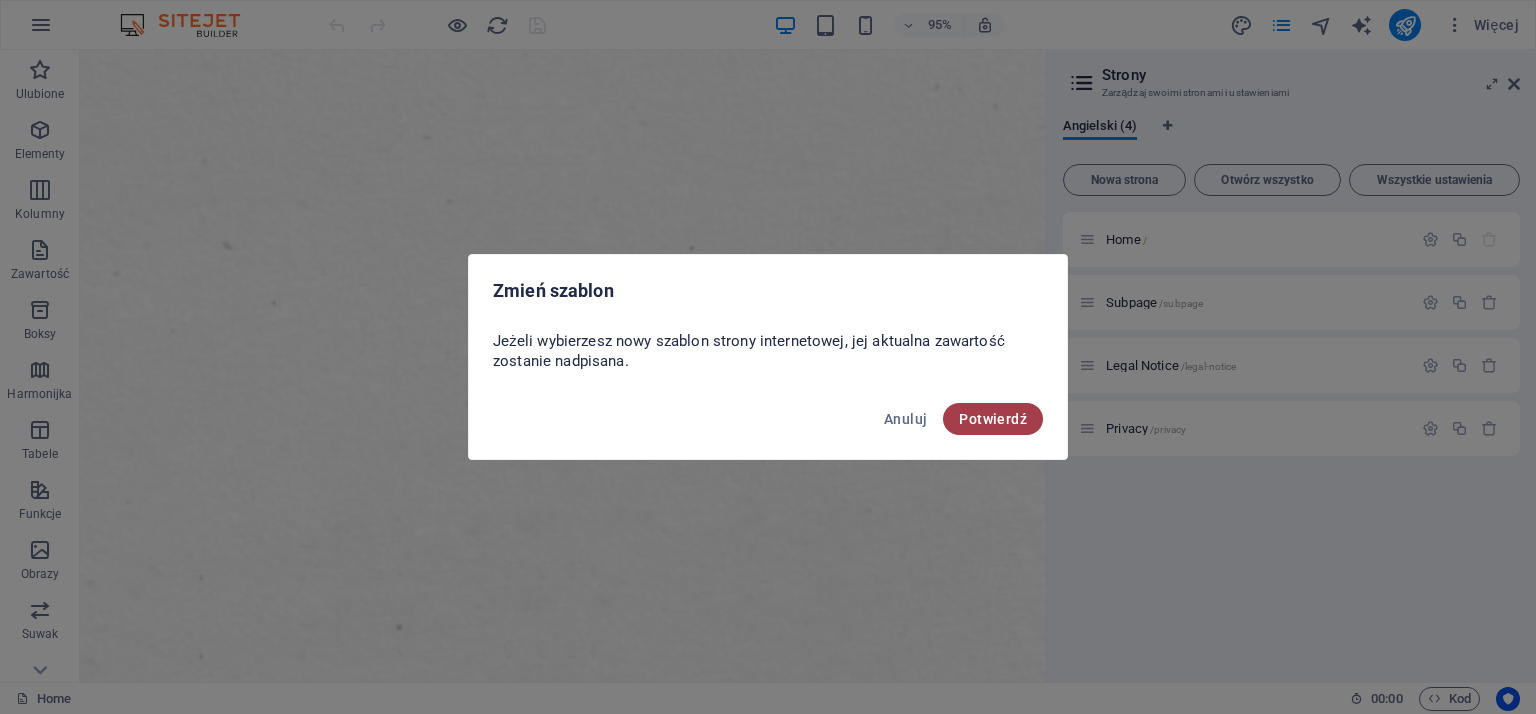 click on "Potwierdź" at bounding box center [993, 419] 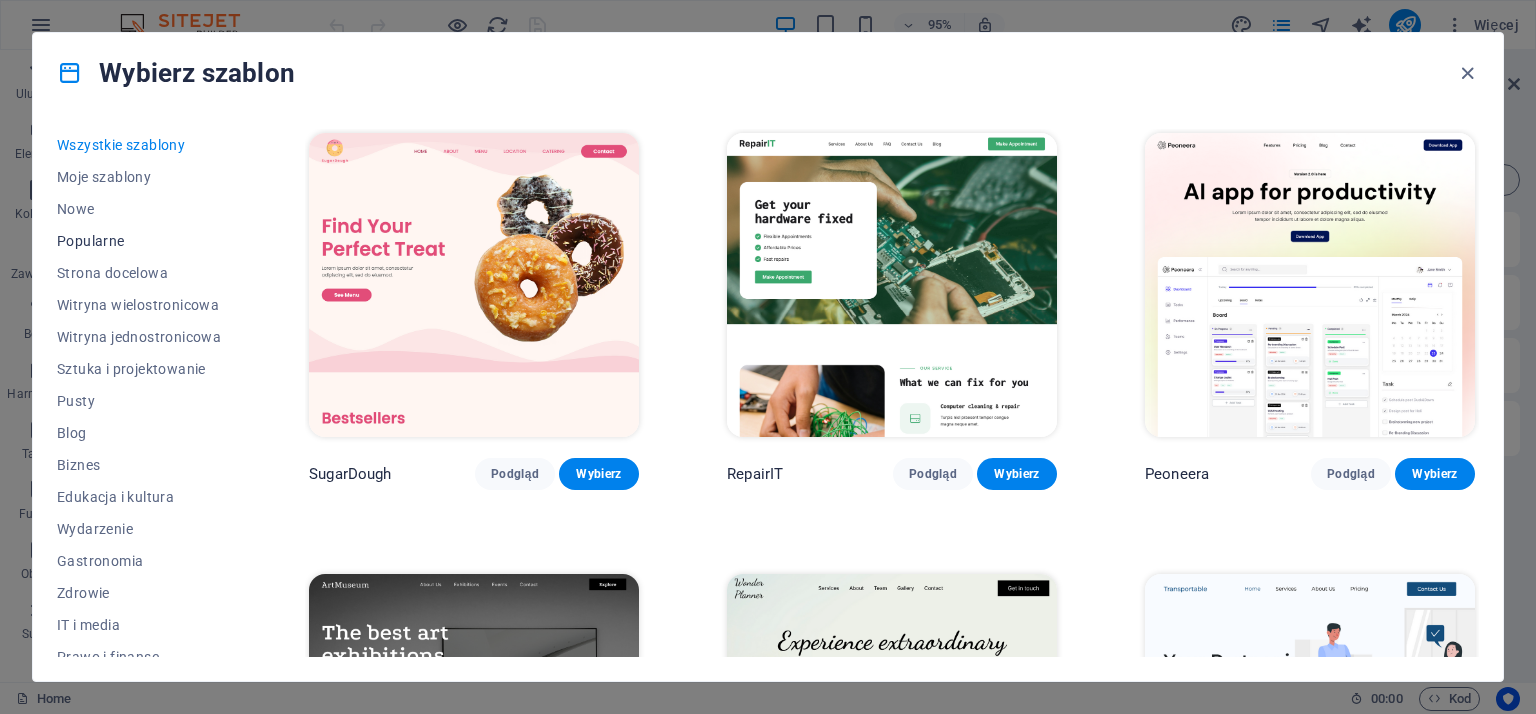 click on "Popularne" at bounding box center [139, 241] 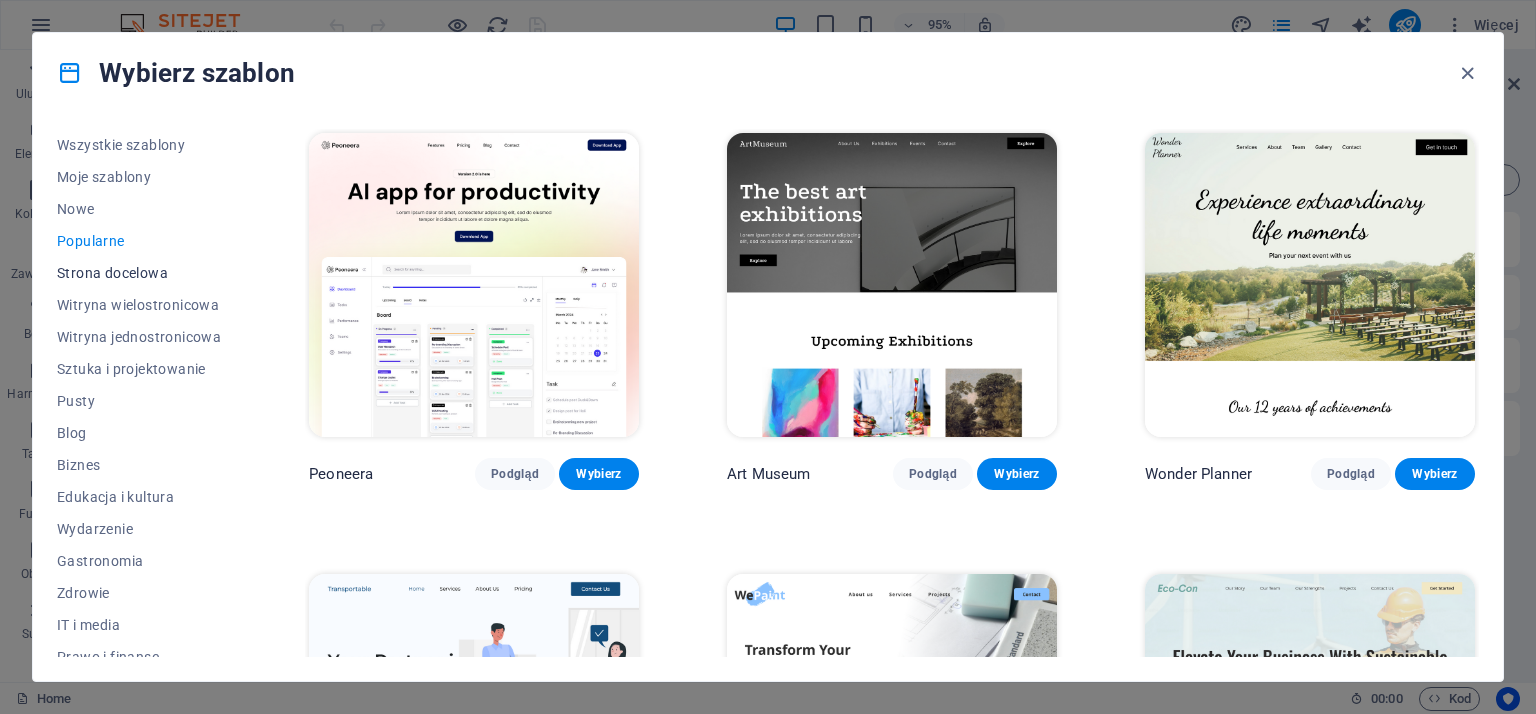click on "Strona docelowa" at bounding box center (139, 273) 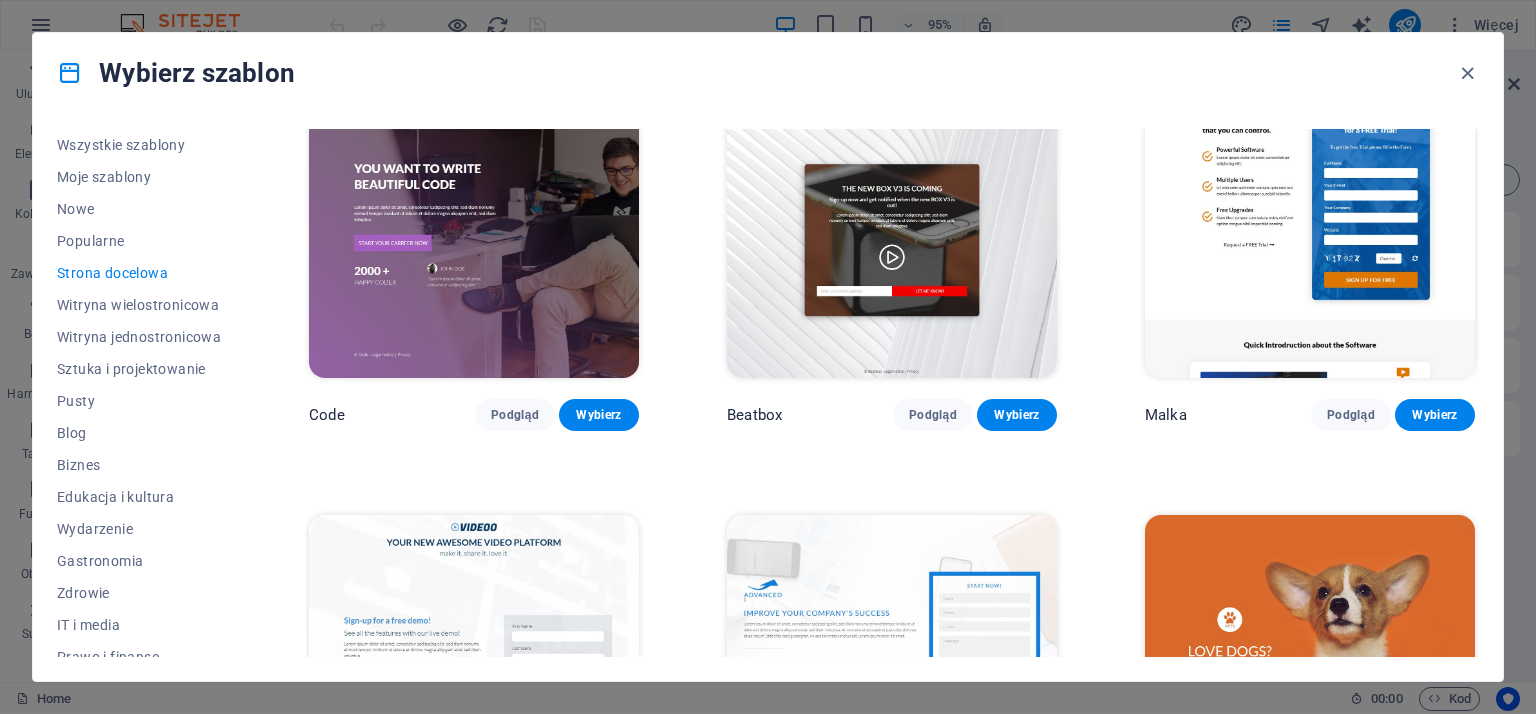 scroll, scrollTop: 100, scrollLeft: 0, axis: vertical 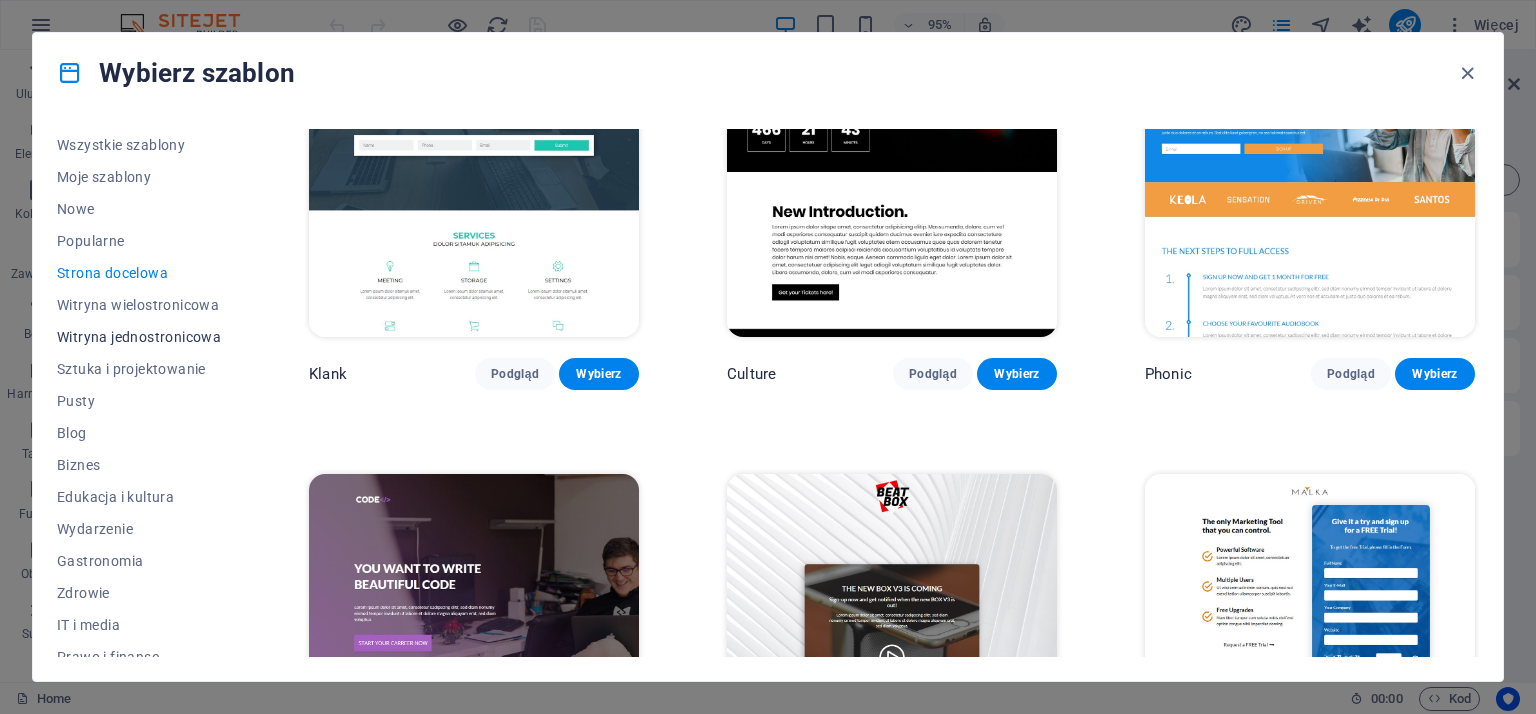 click on "Witryna jednostronicowa" at bounding box center (139, 337) 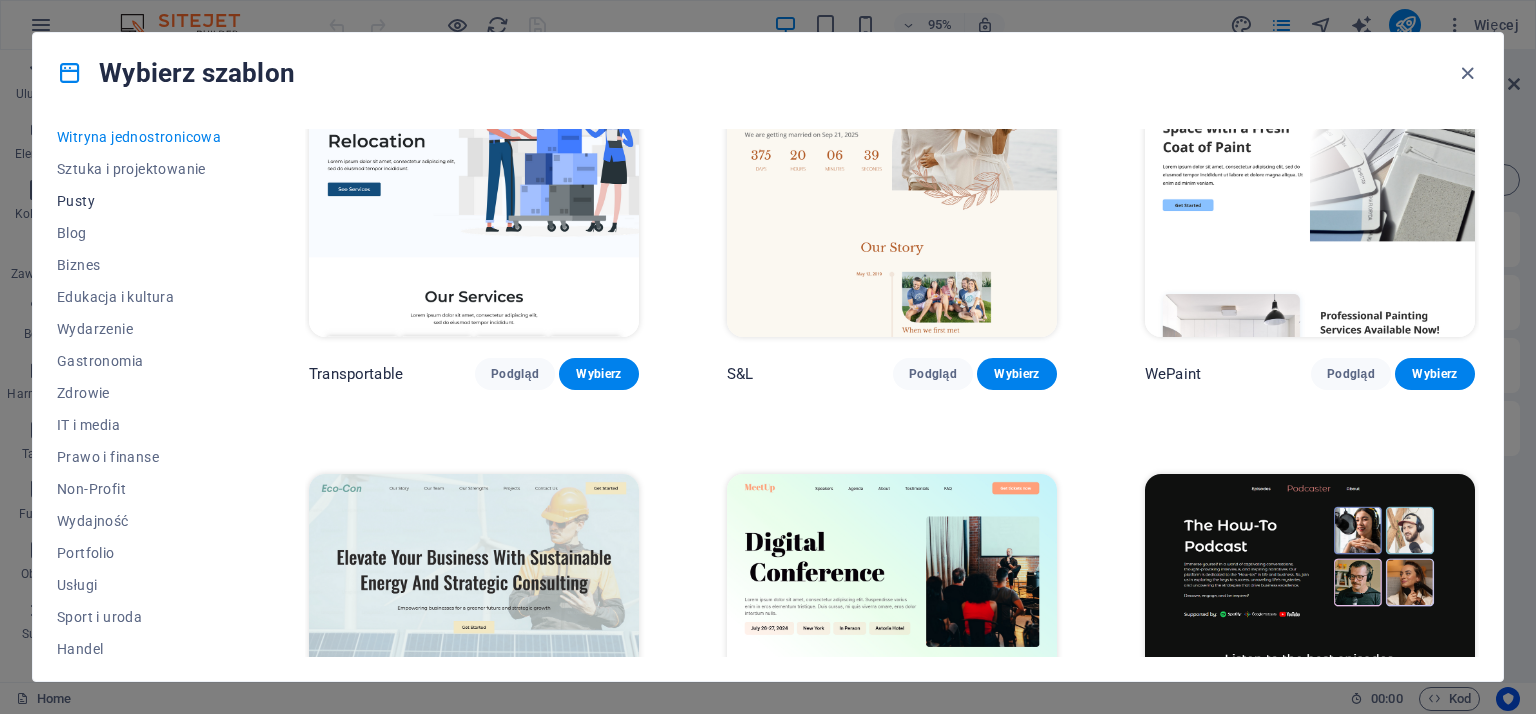 scroll, scrollTop: 272, scrollLeft: 0, axis: vertical 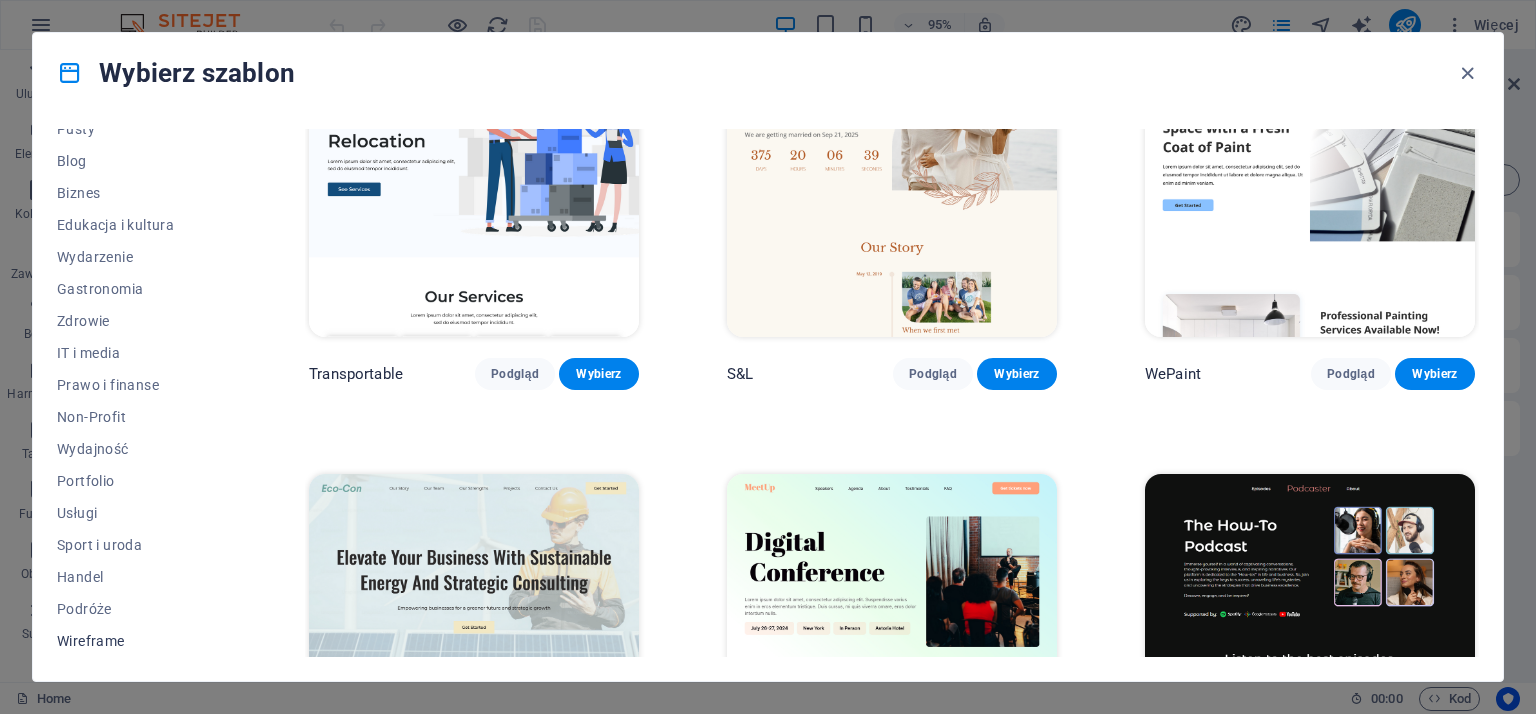 click on "Wireframe" at bounding box center [139, 641] 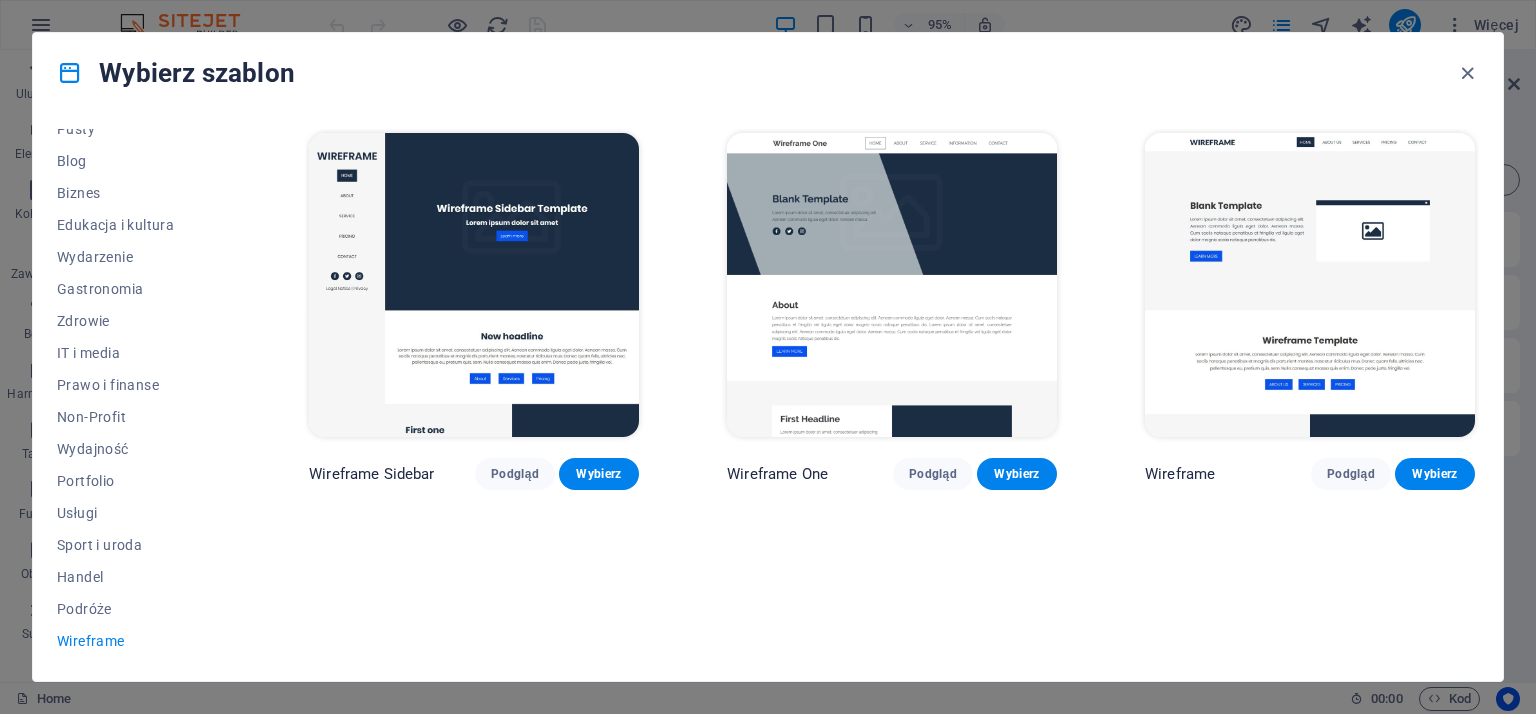 scroll, scrollTop: 0, scrollLeft: 0, axis: both 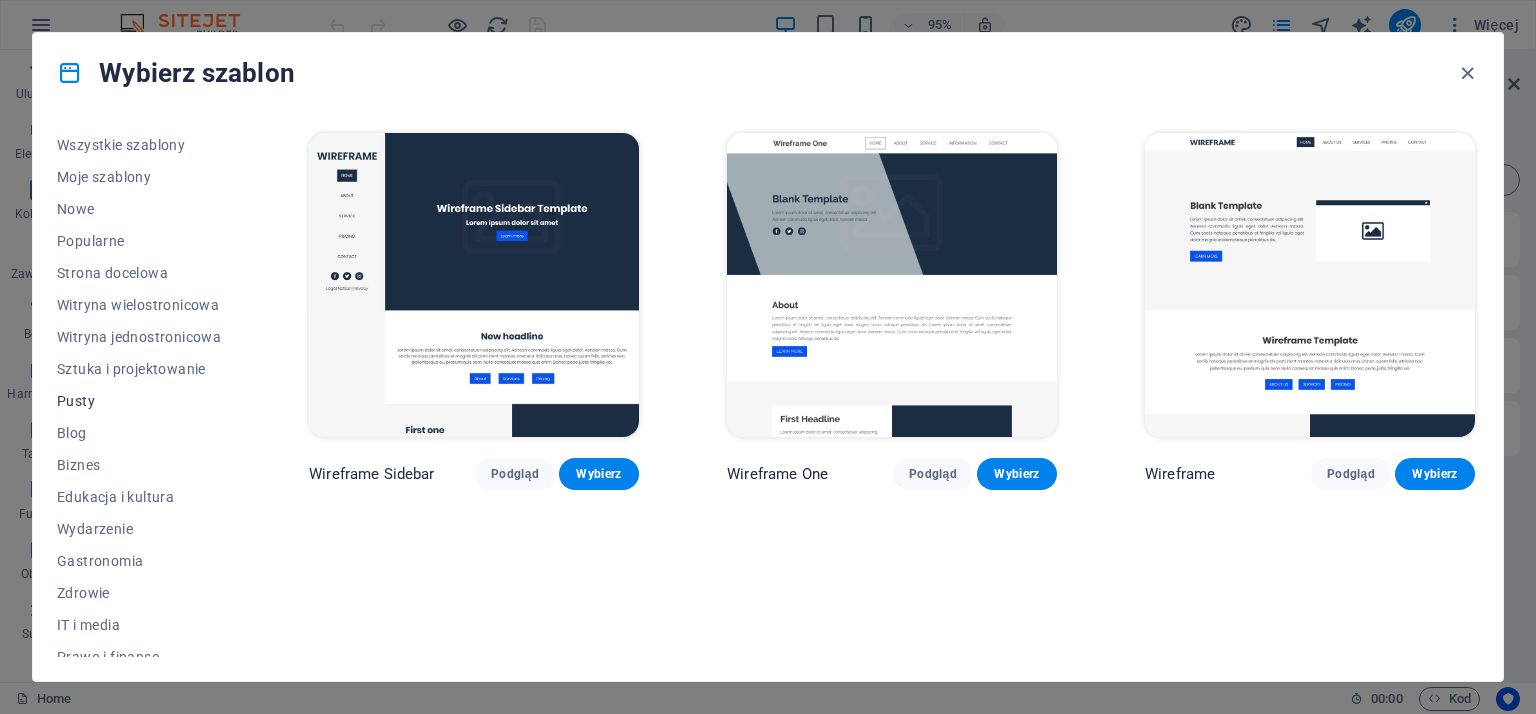 click on "Pusty" at bounding box center [139, 401] 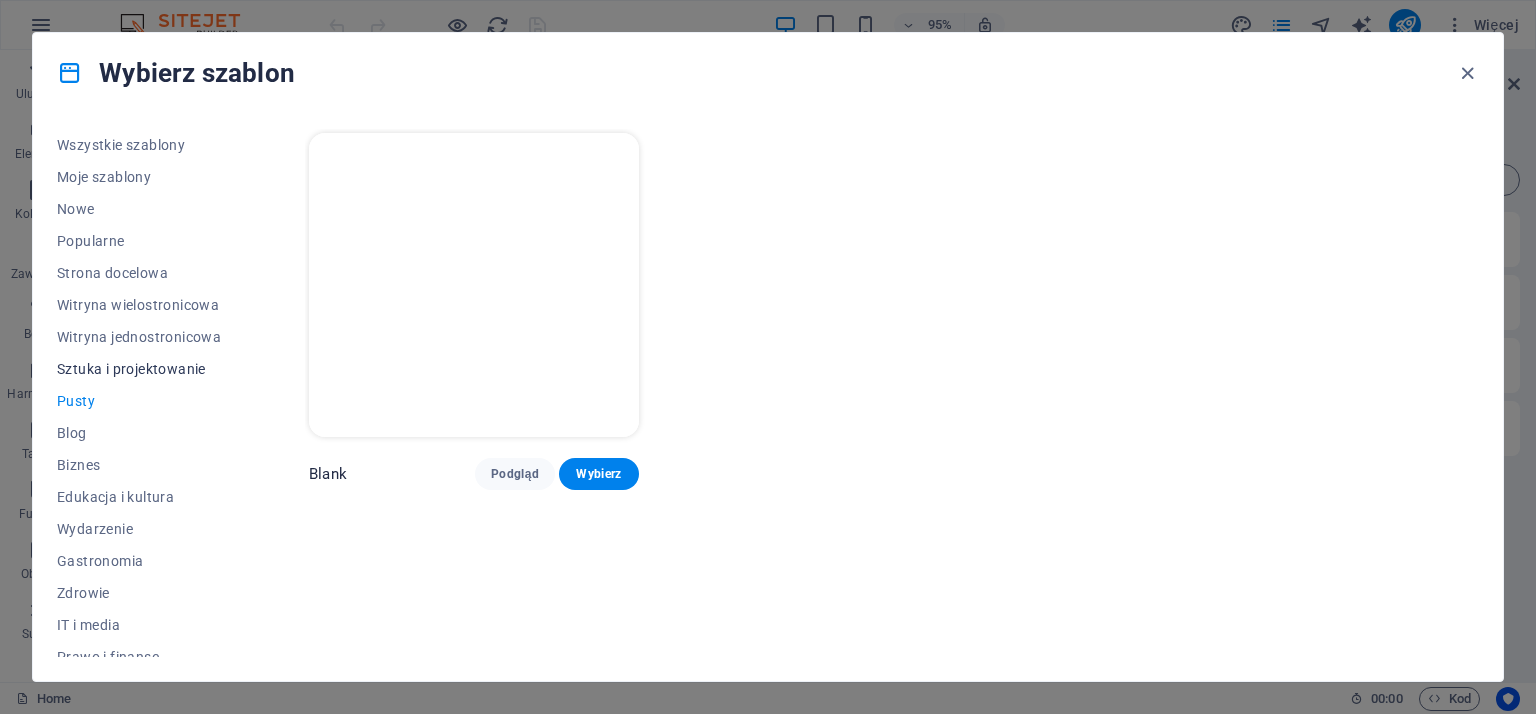 click on "Sztuka i projektowanie" at bounding box center [139, 369] 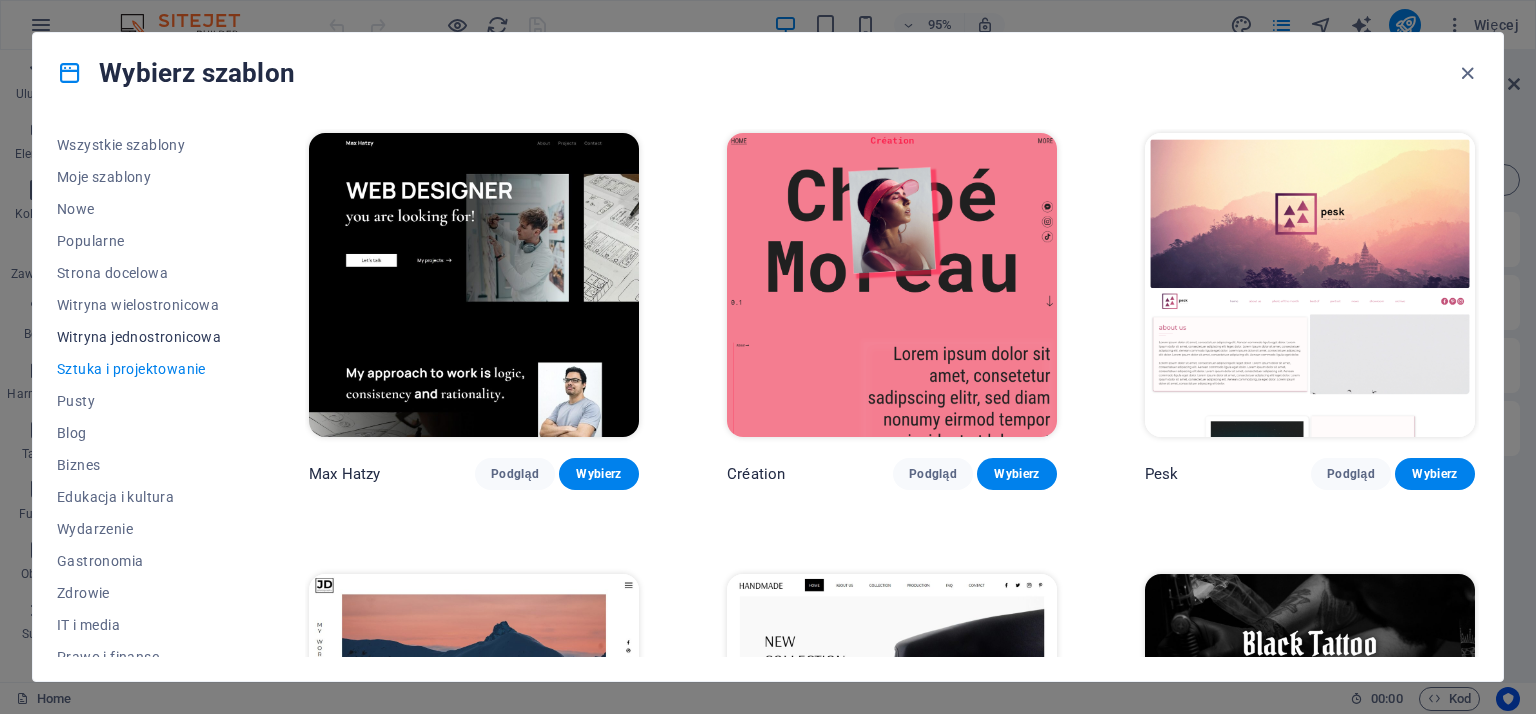 click on "Witryna jednostronicowa" at bounding box center [139, 337] 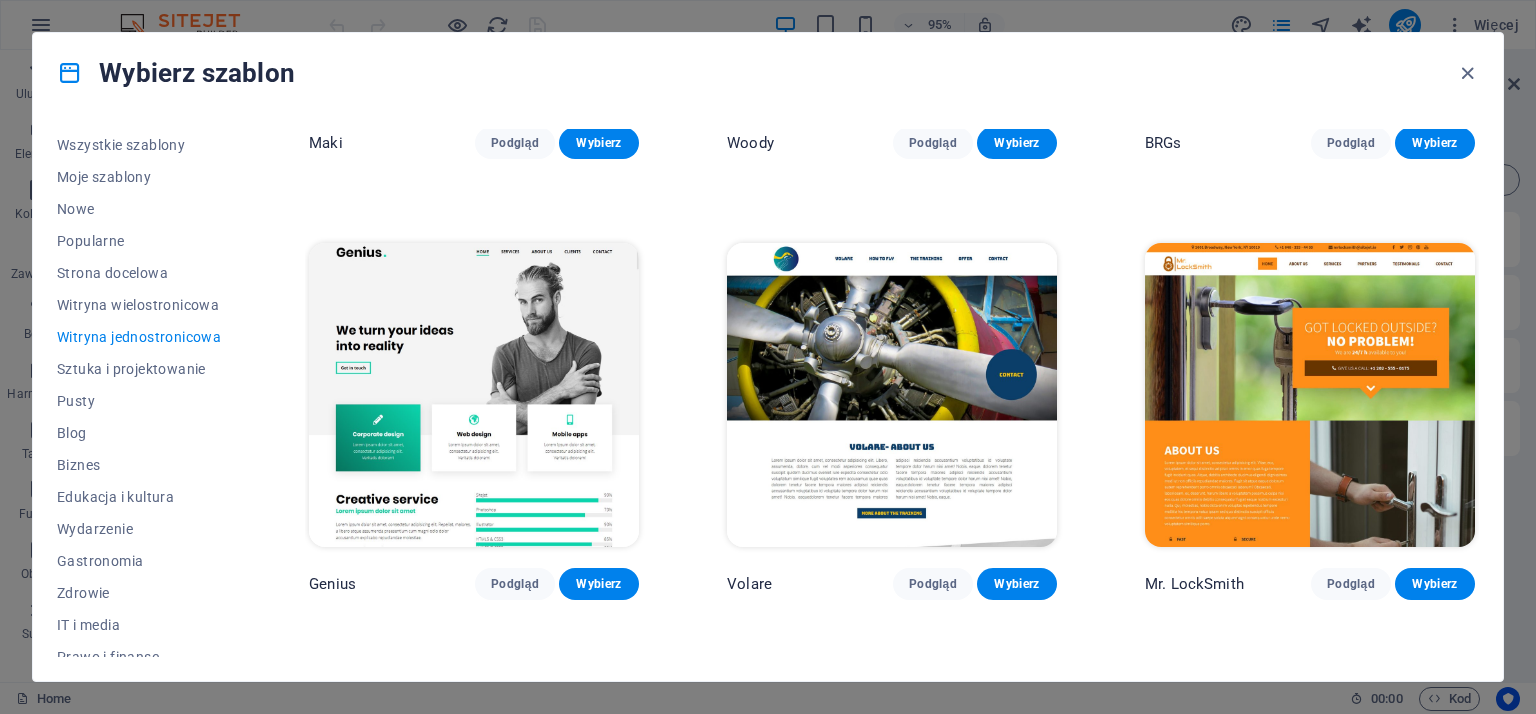 scroll, scrollTop: 4200, scrollLeft: 0, axis: vertical 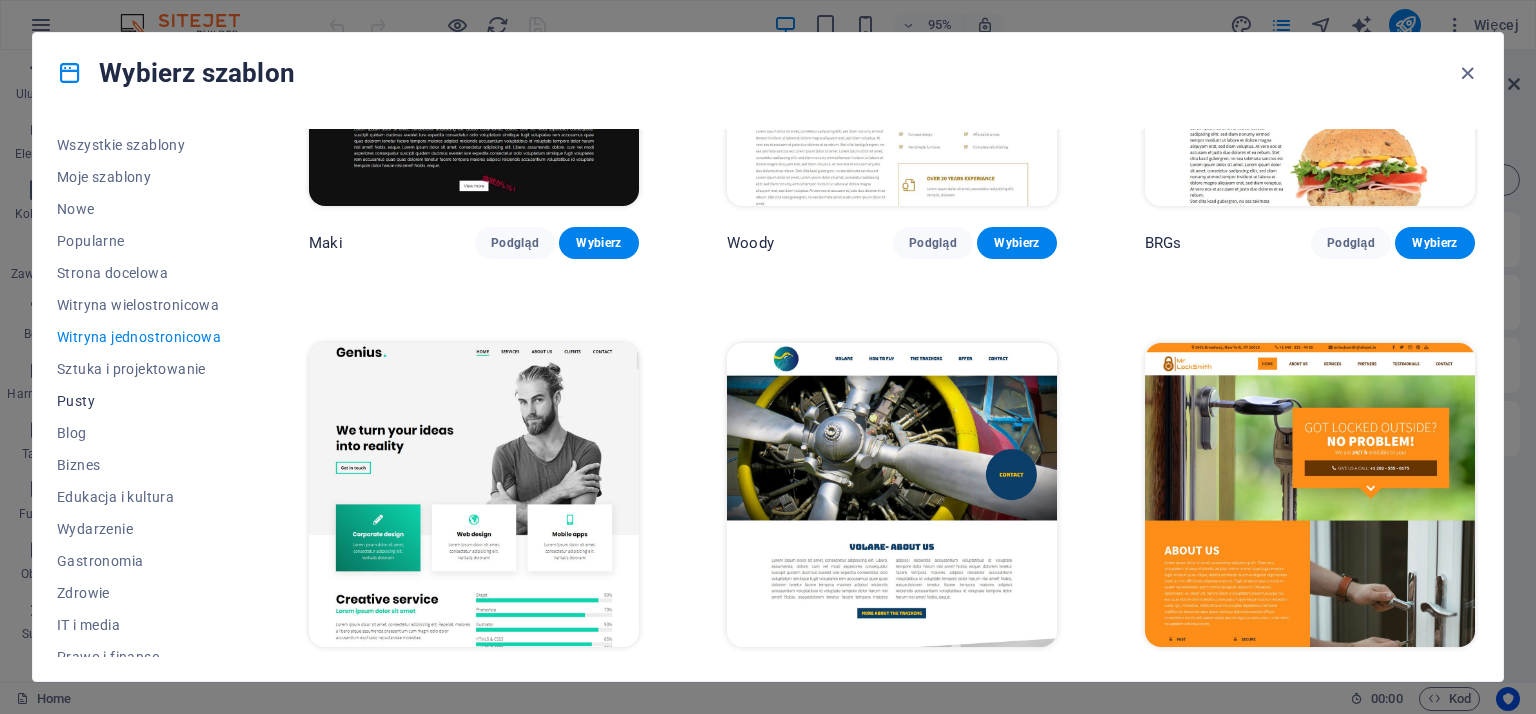 click on "Pusty" at bounding box center (139, 401) 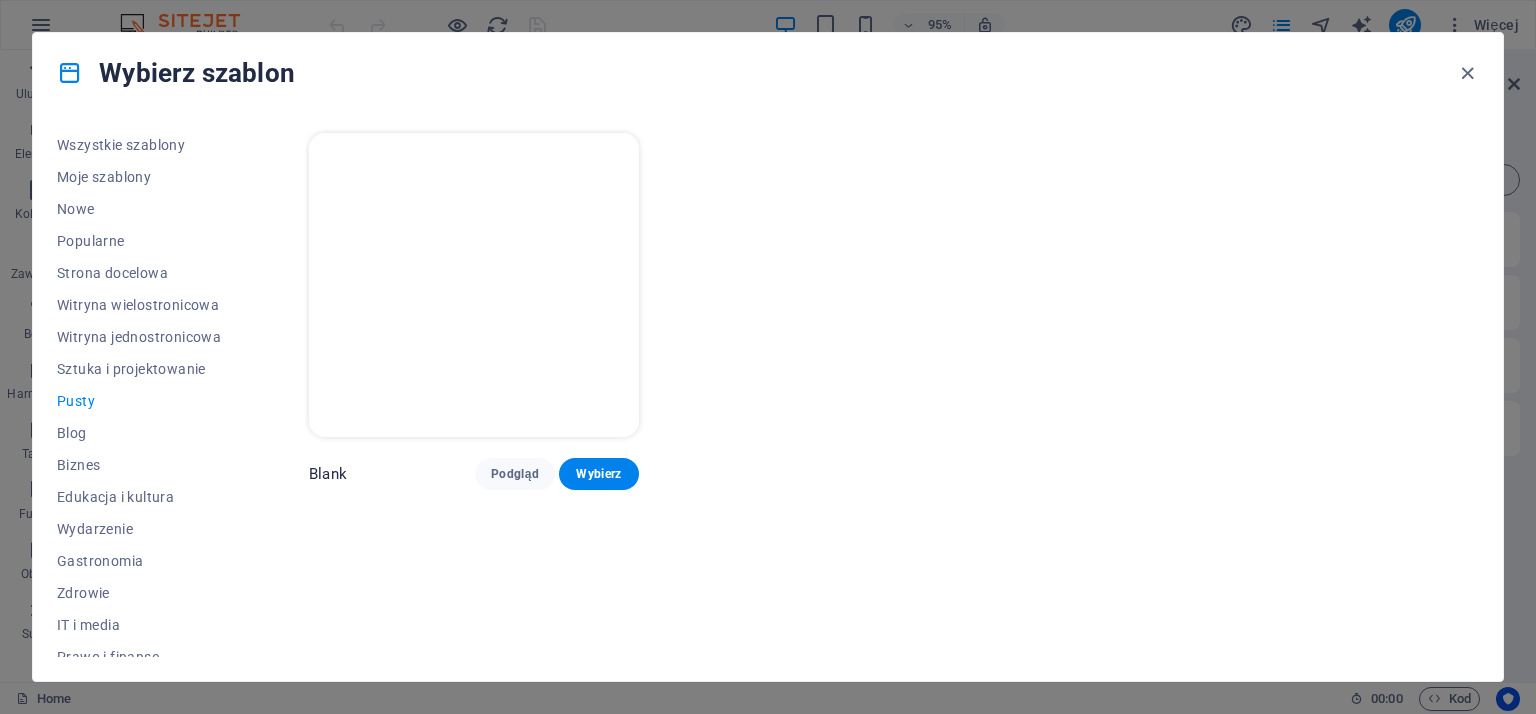 scroll, scrollTop: 0, scrollLeft: 0, axis: both 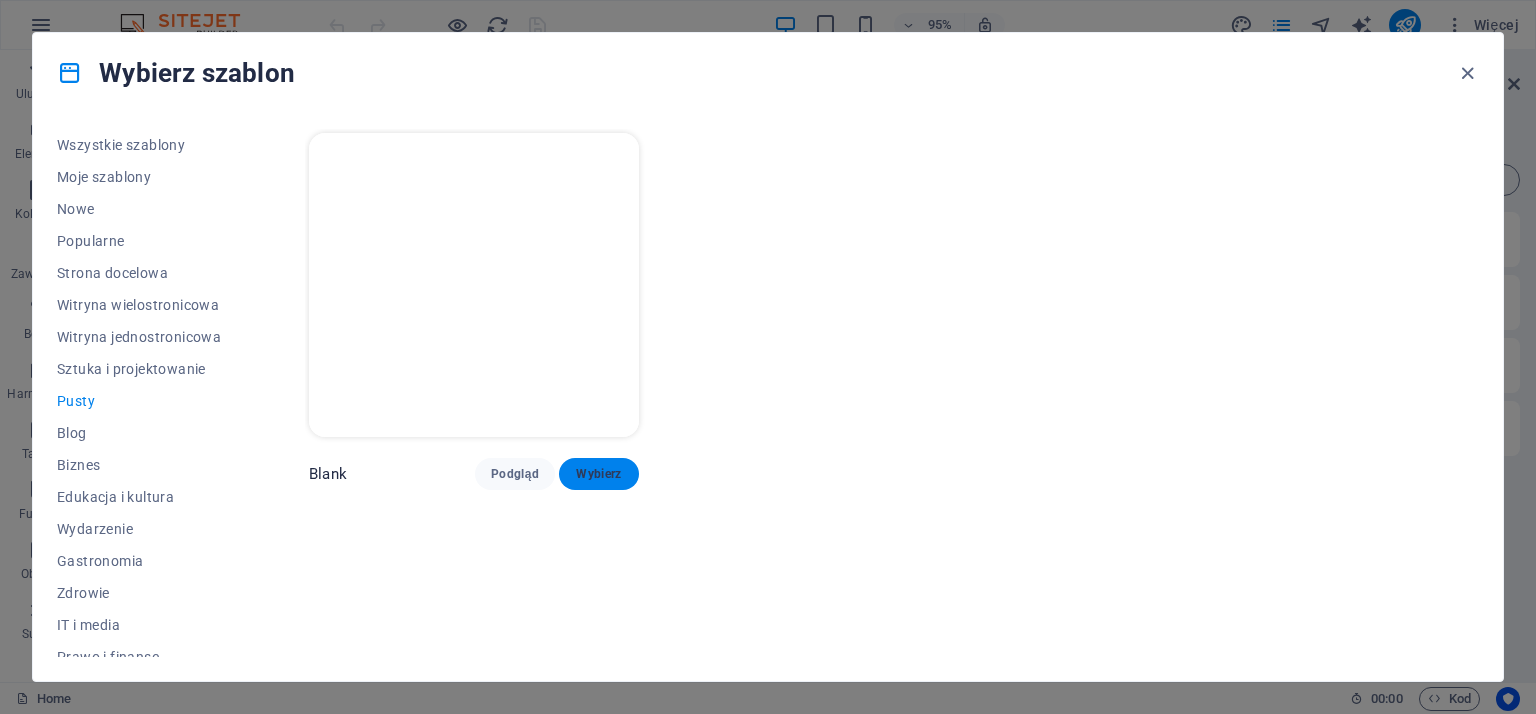 click on "Wybierz" at bounding box center (599, 474) 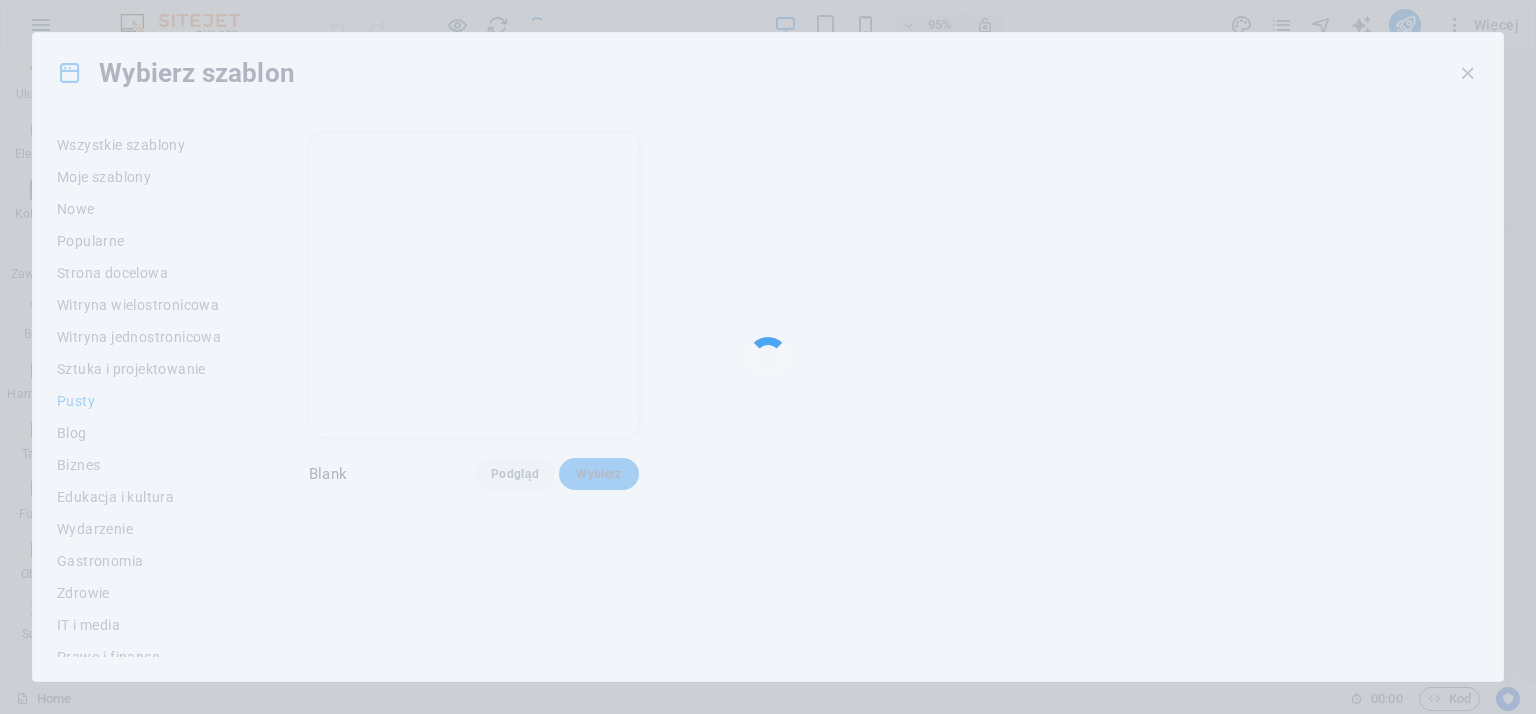 scroll, scrollTop: 184, scrollLeft: 0, axis: vertical 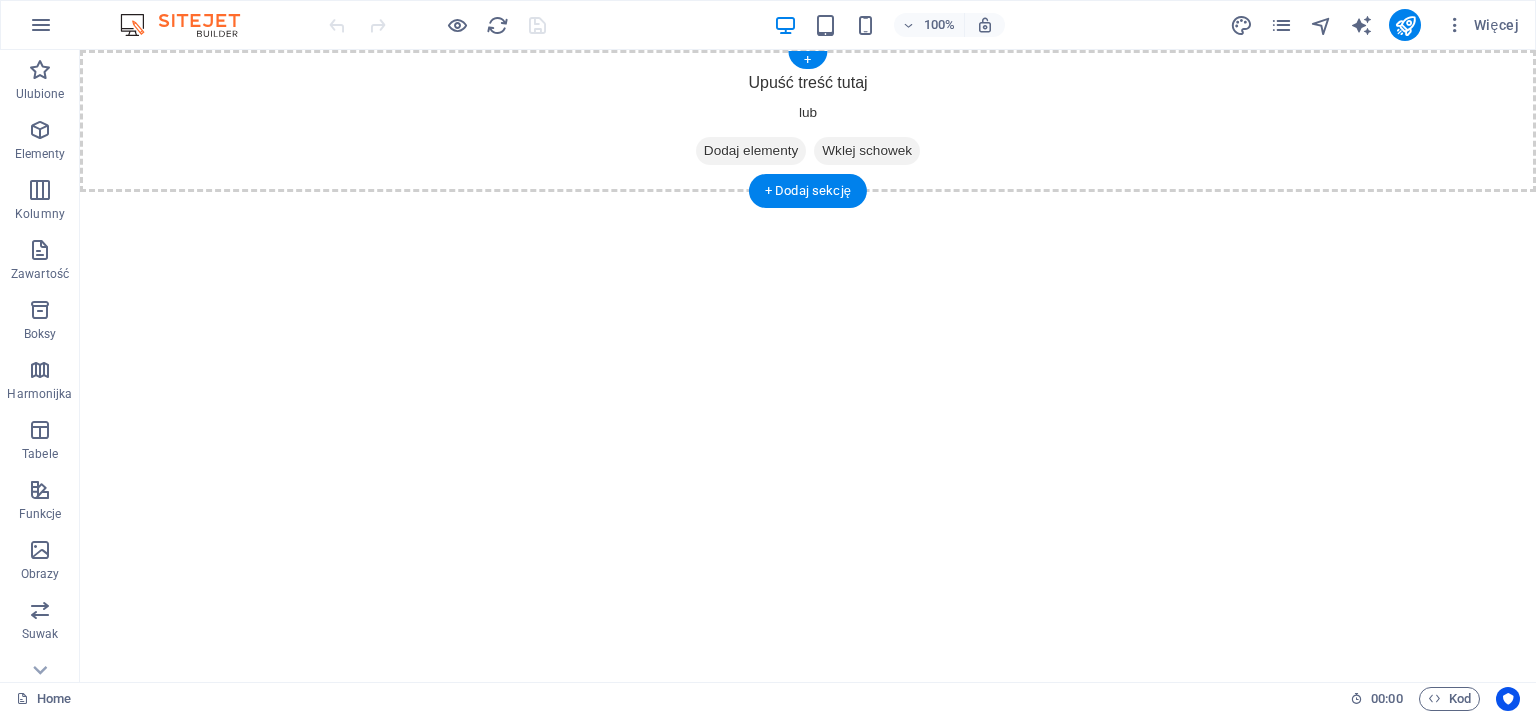 click on "Dodaj elementy" at bounding box center [751, 151] 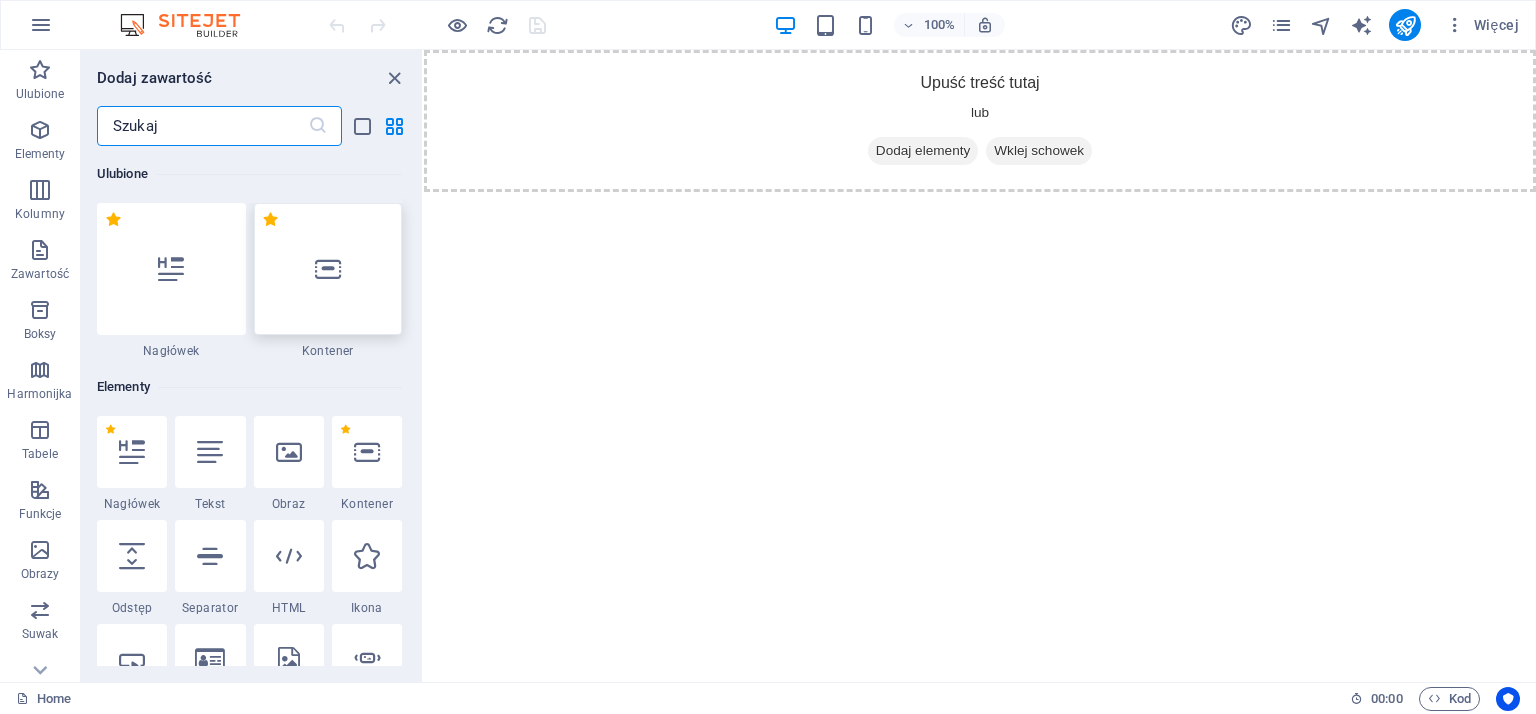 click at bounding box center [328, 269] 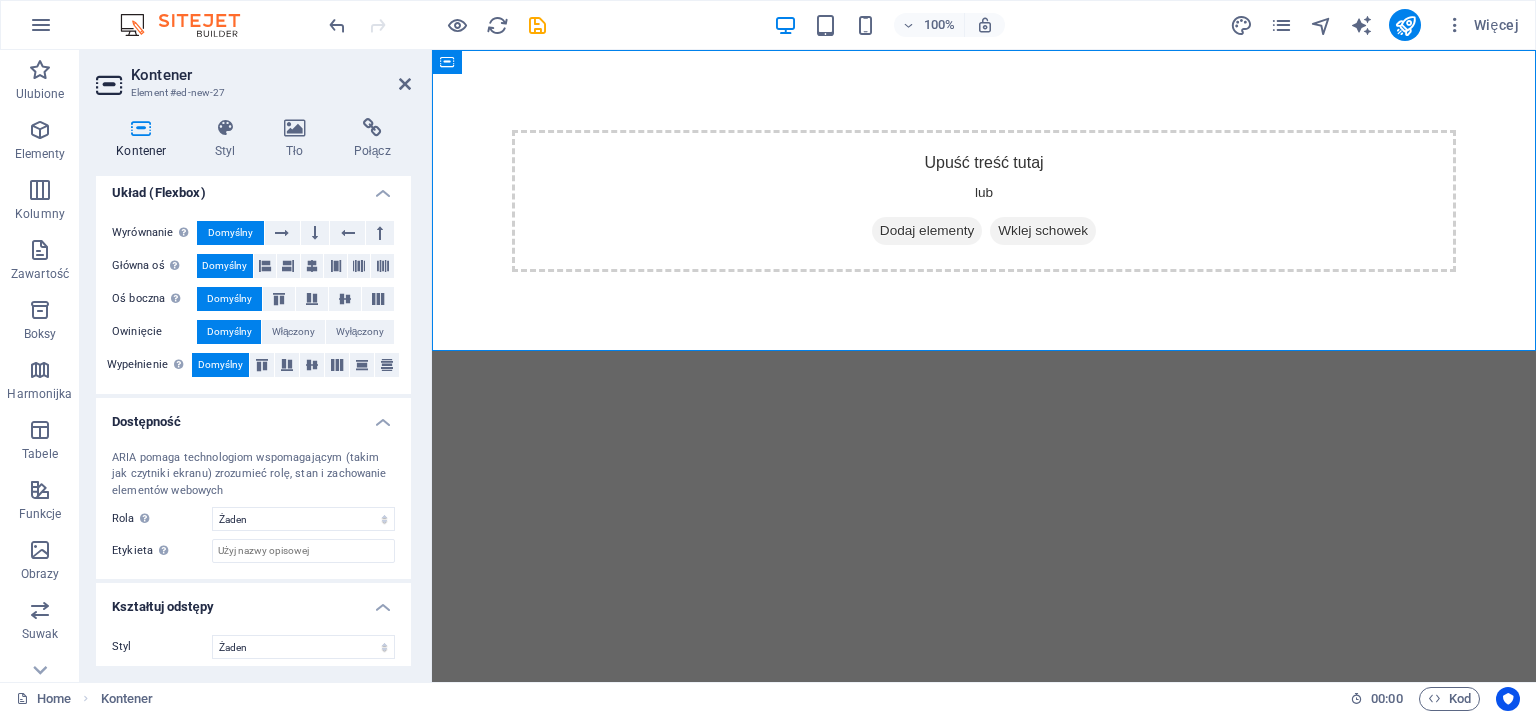 scroll, scrollTop: 0, scrollLeft: 0, axis: both 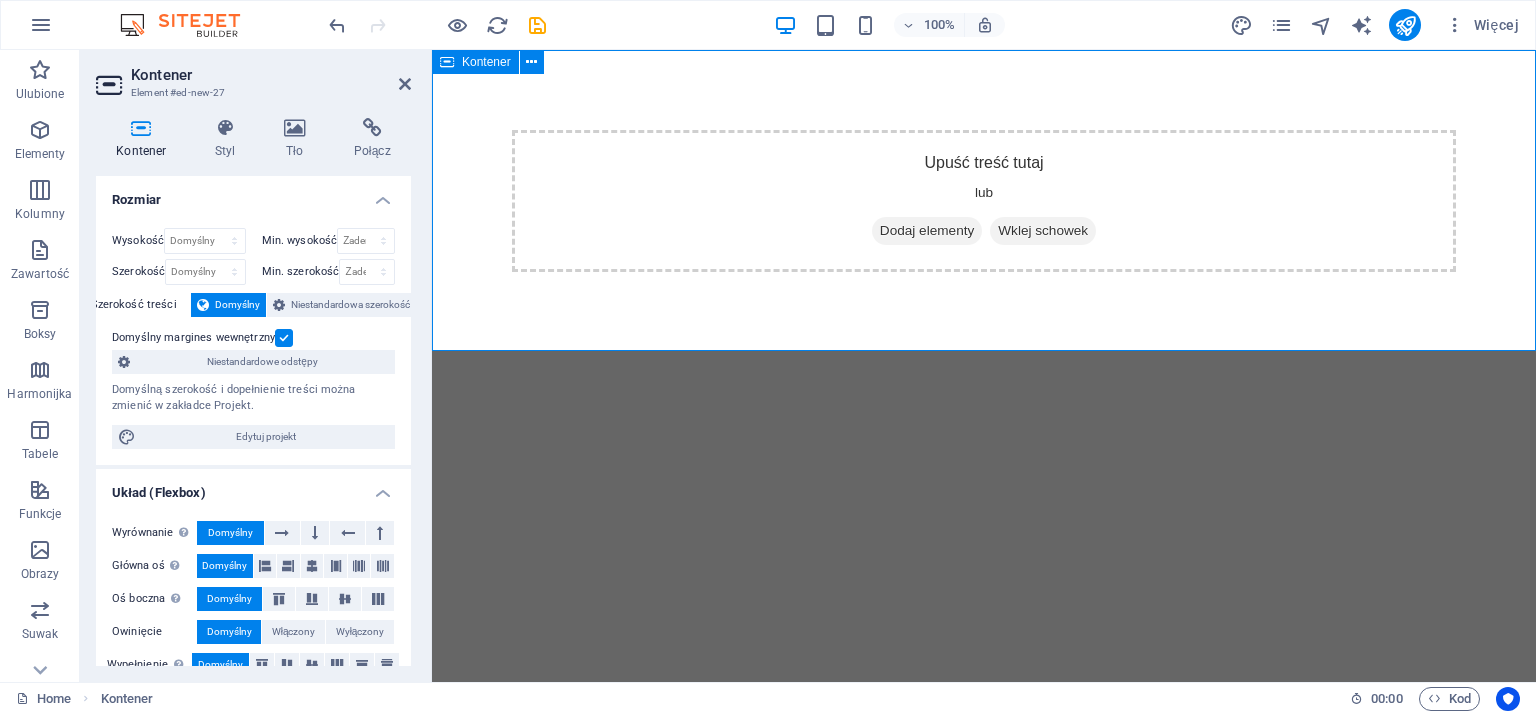 click on "Dodaj elementy" at bounding box center [927, 231] 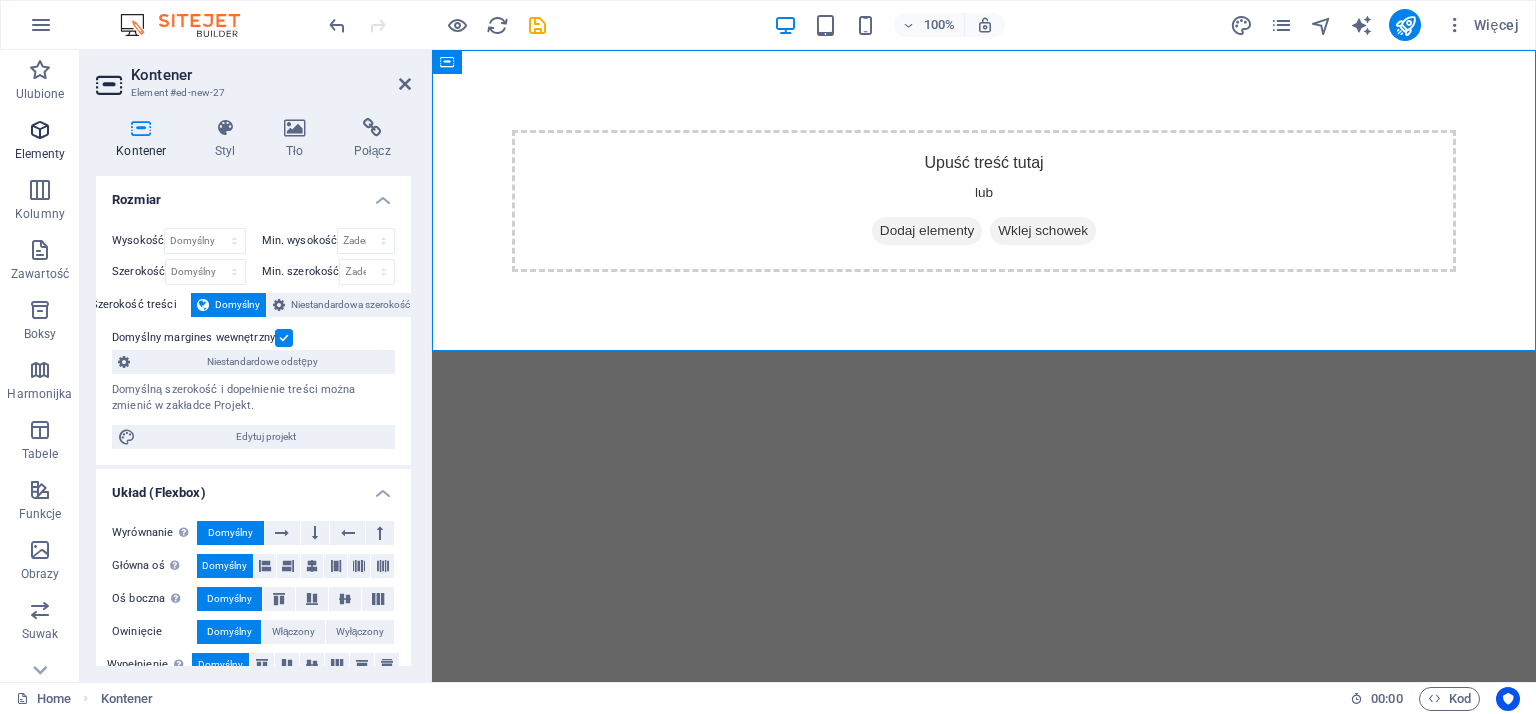 click on "Elementy" at bounding box center [40, 142] 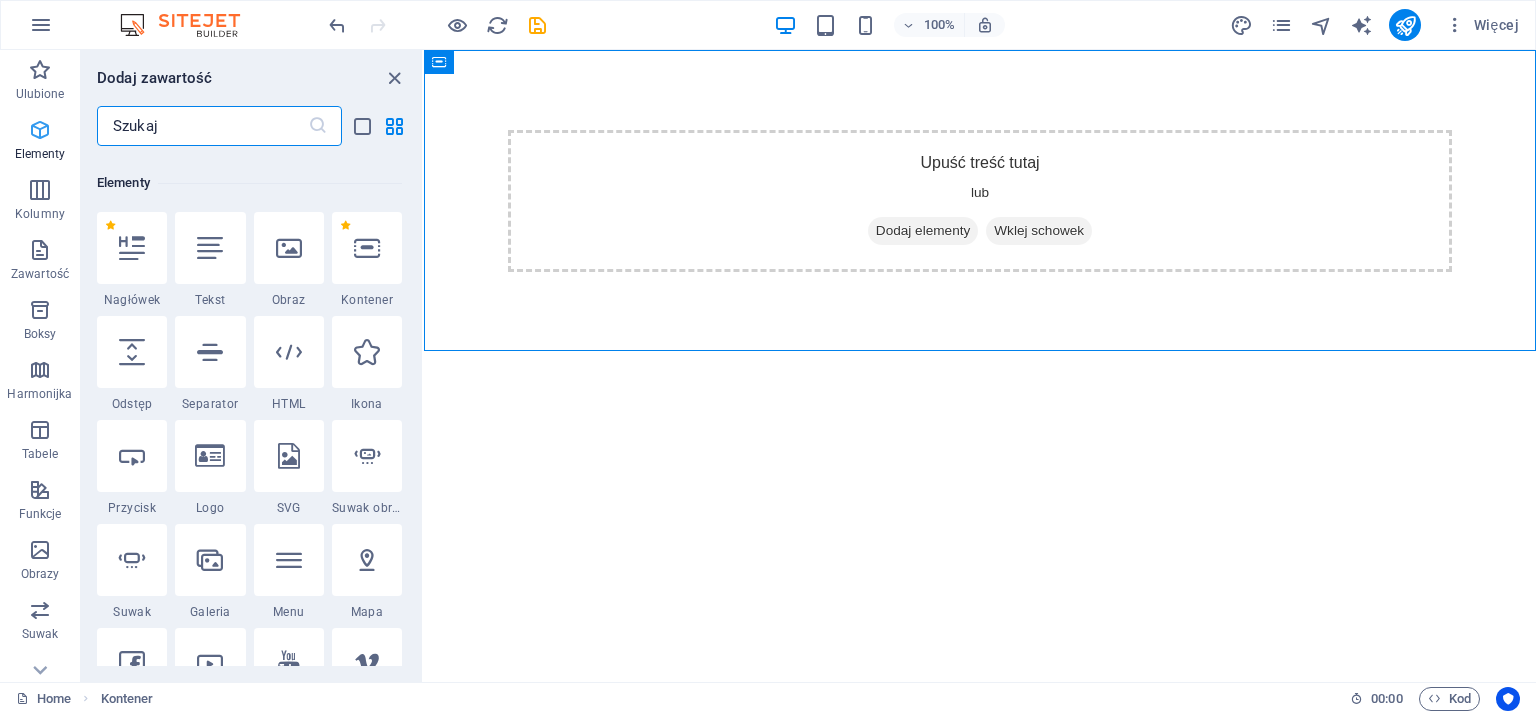 scroll, scrollTop: 212, scrollLeft: 0, axis: vertical 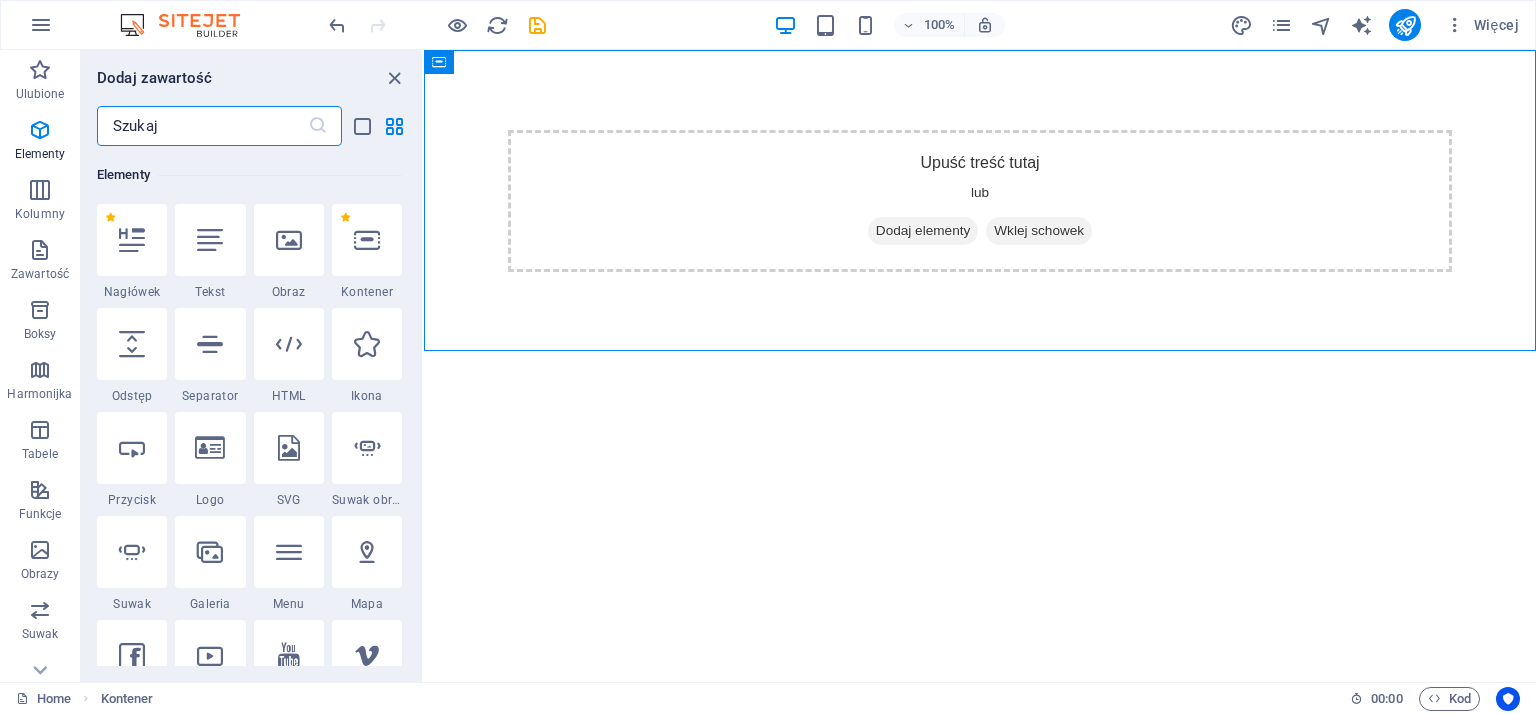 click on "Skip to main content
Upuść treść tutaj lub  Dodaj elementy  Wklej schowek" at bounding box center (980, 201) 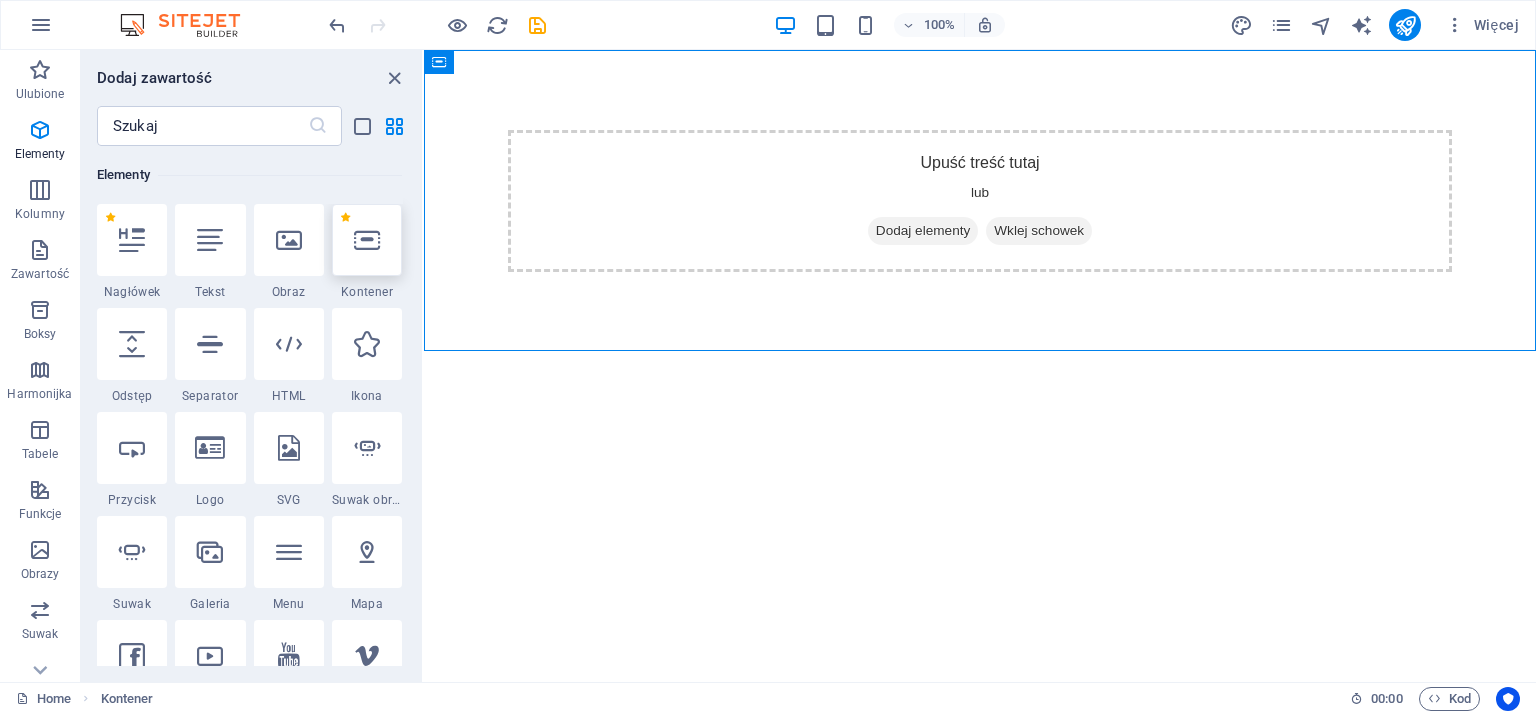 click at bounding box center (367, 240) 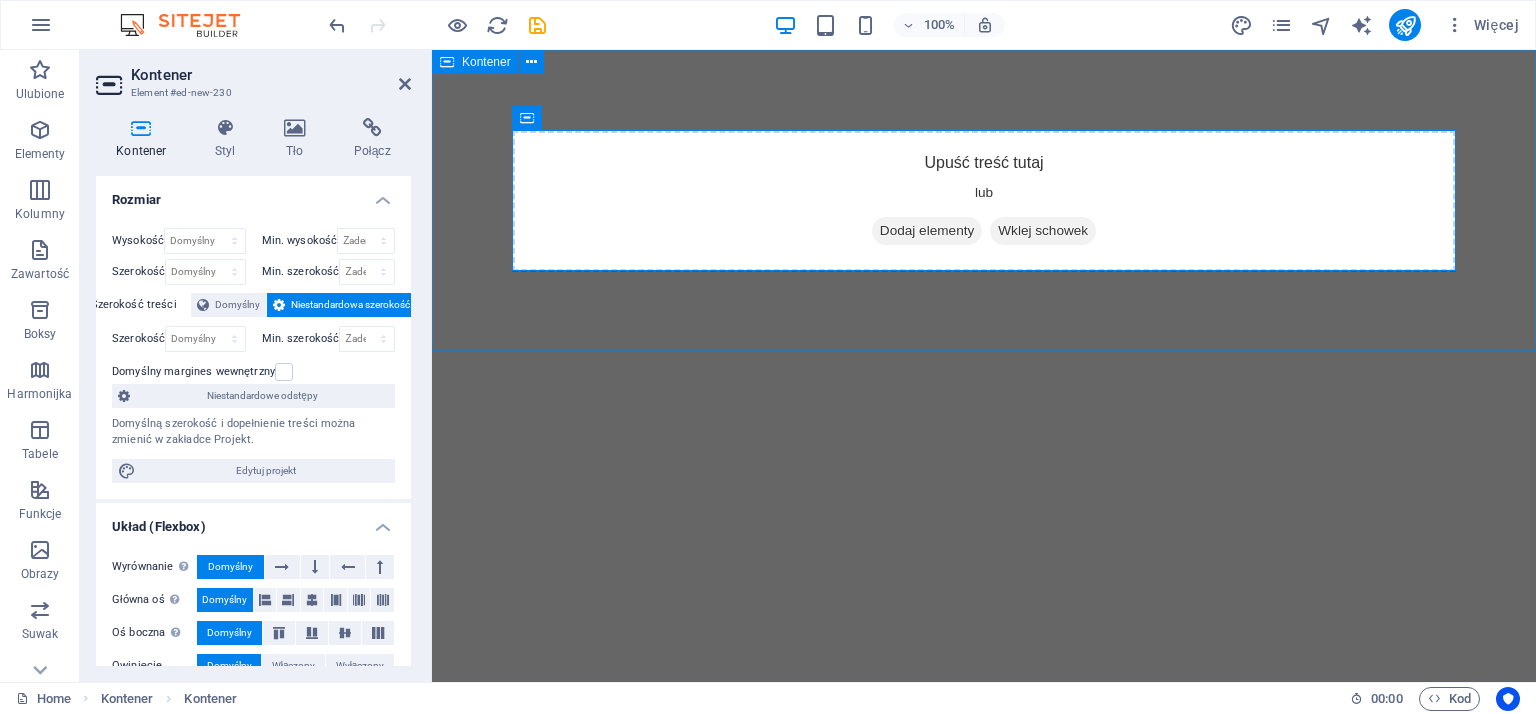 click on "Upuść treść tutaj lub  Dodaj elementy  Wklej schowek" at bounding box center (984, 201) 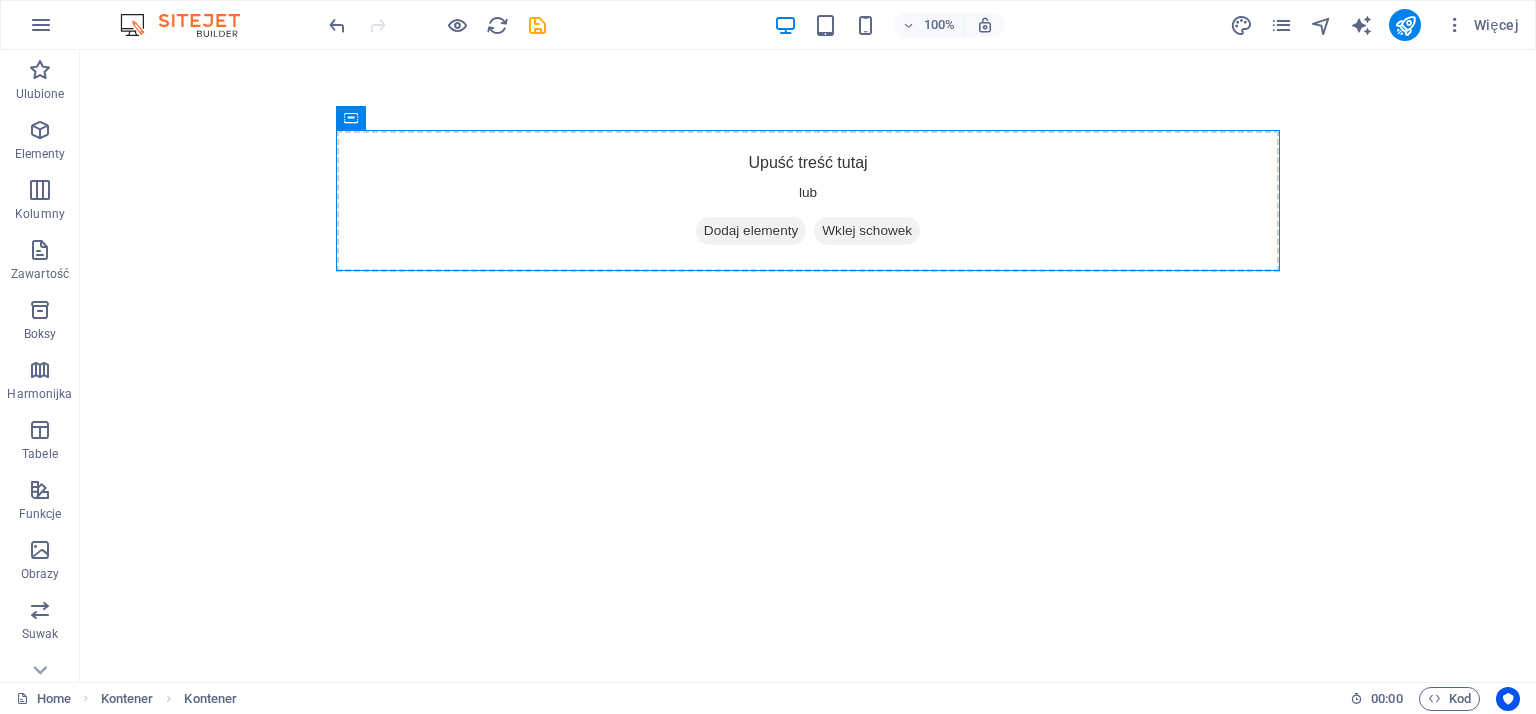 drag, startPoint x: 380, startPoint y: 156, endPoint x: 182, endPoint y: 396, distance: 311.13342 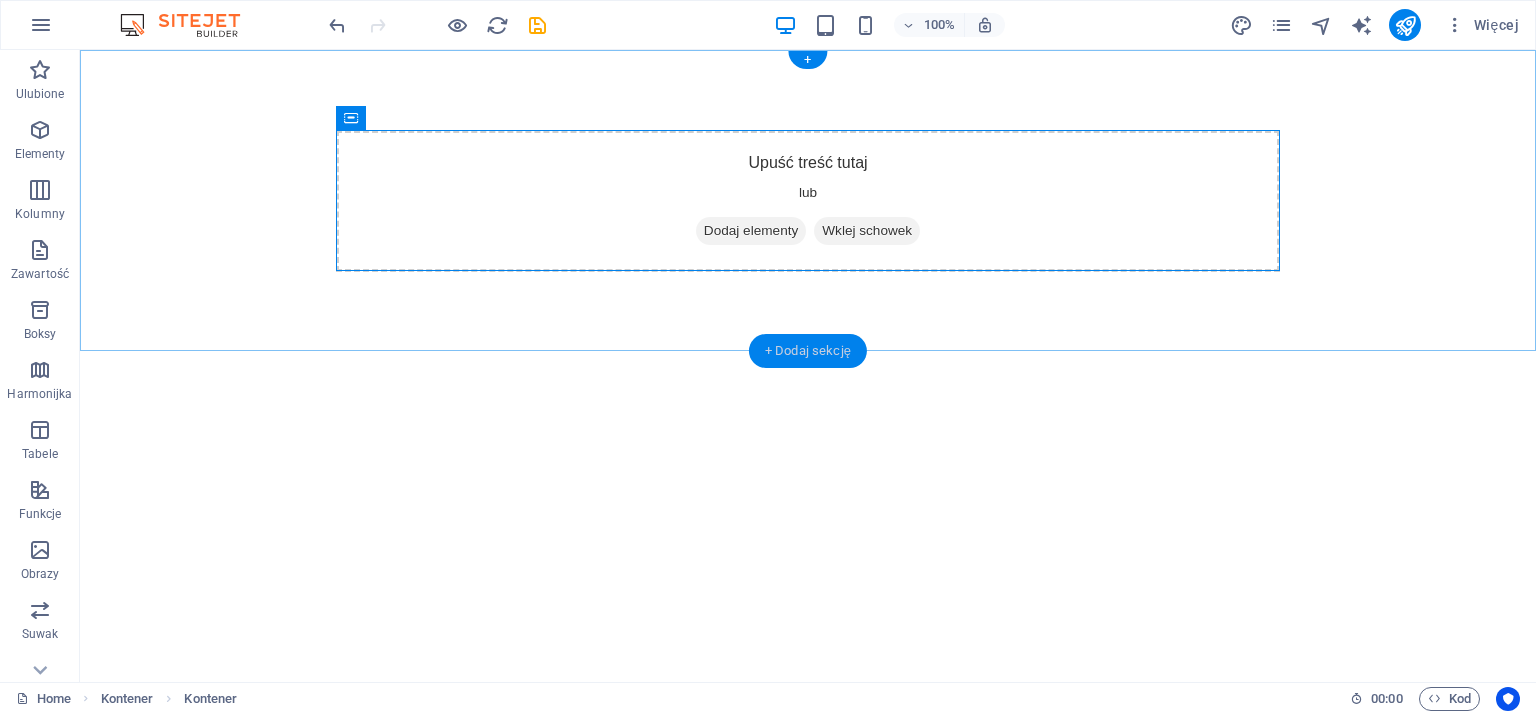 click on "+ Dodaj sekcję" at bounding box center [808, 351] 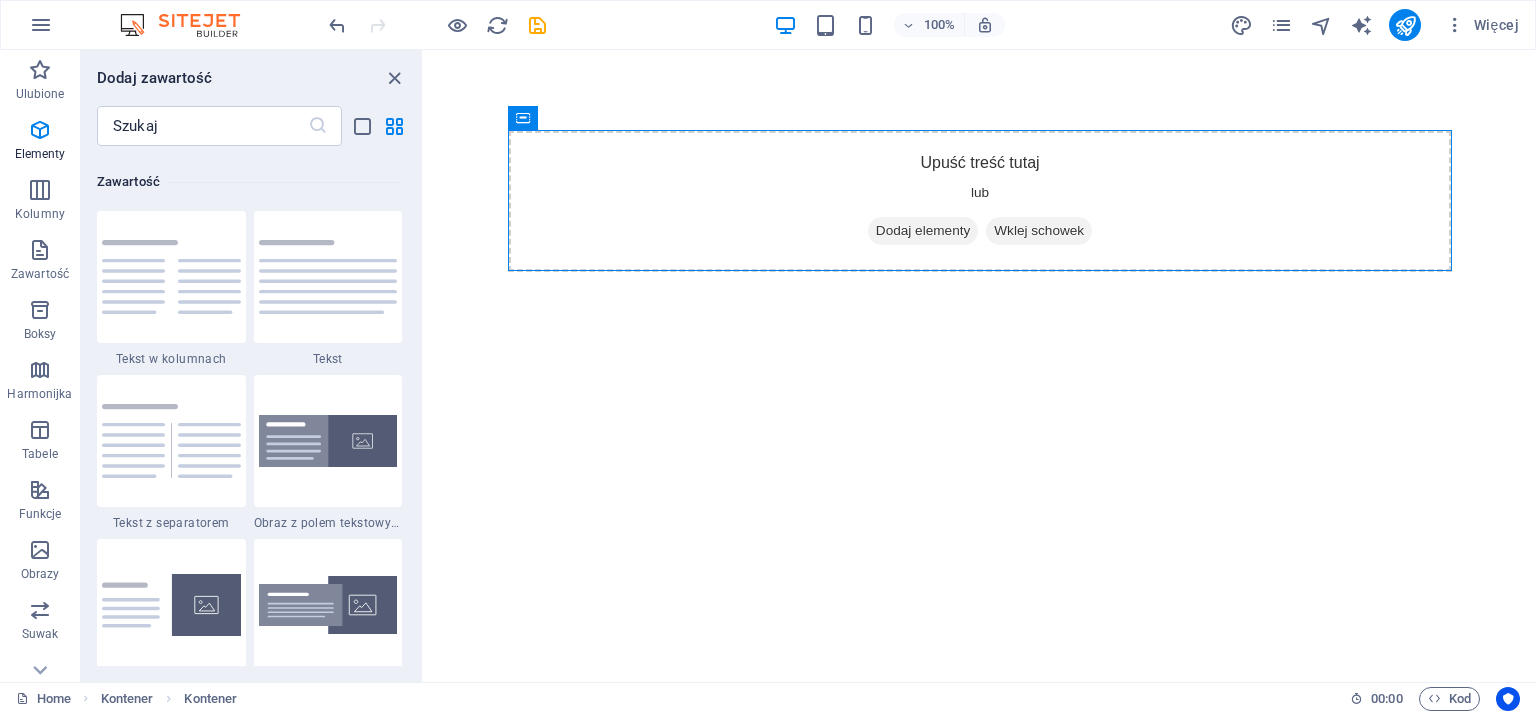 scroll, scrollTop: 3499, scrollLeft: 0, axis: vertical 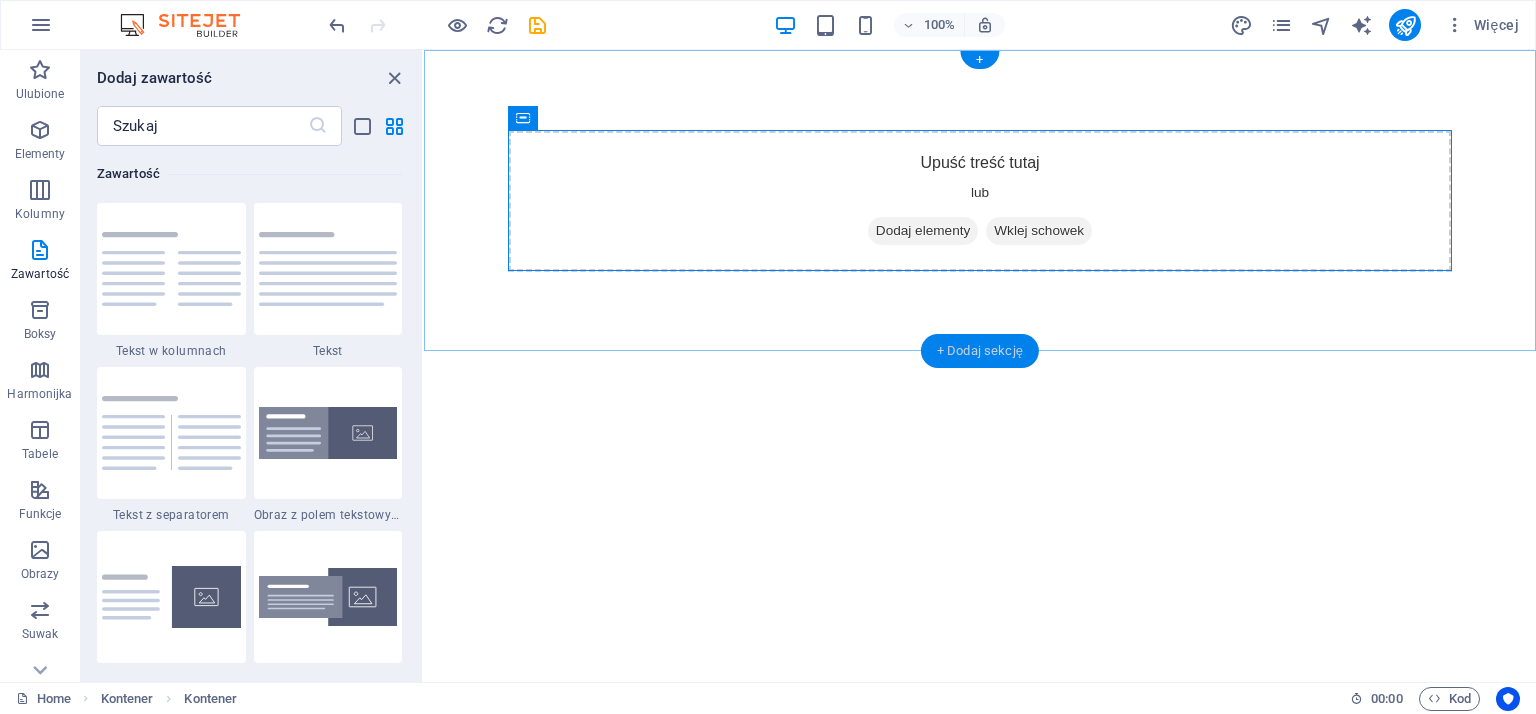 click on "+ Dodaj sekcję" at bounding box center [980, 351] 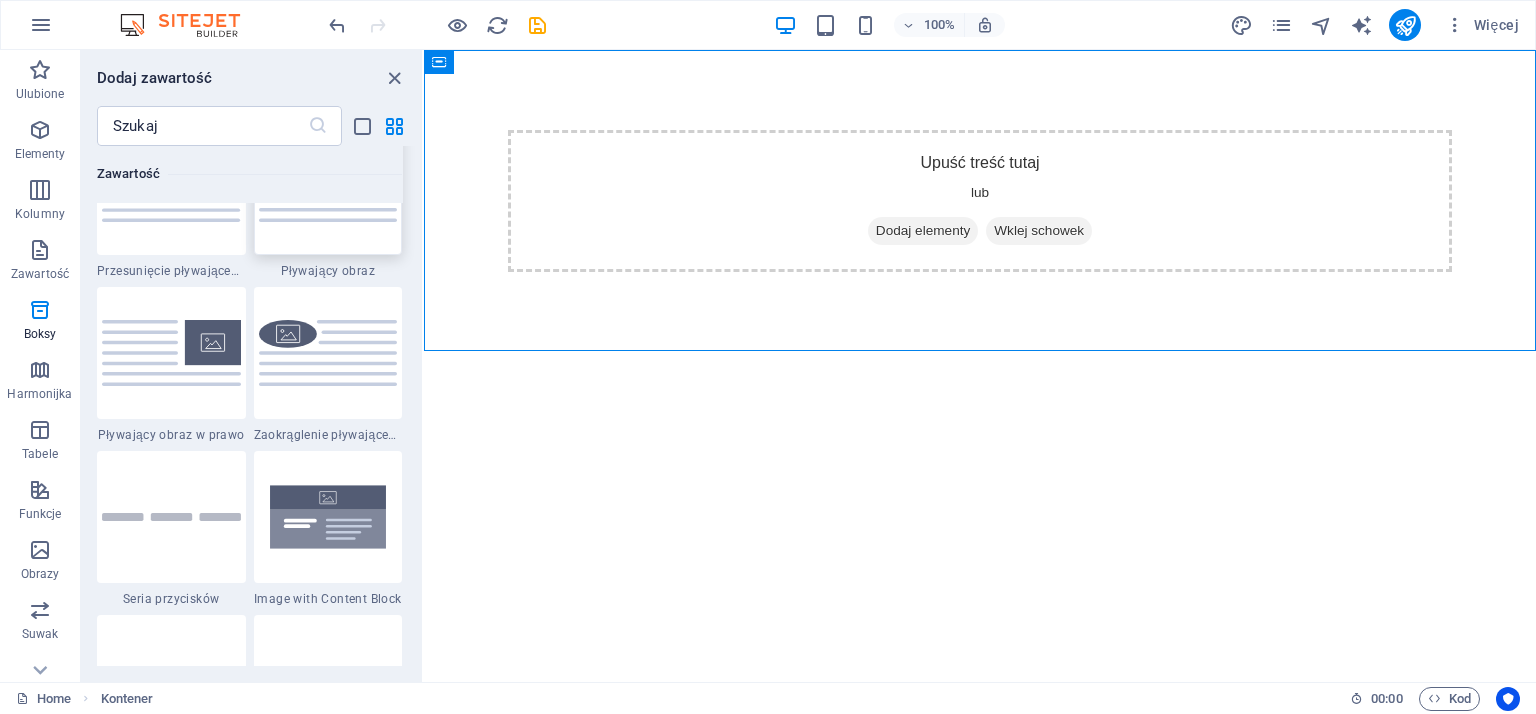 scroll, scrollTop: 4299, scrollLeft: 0, axis: vertical 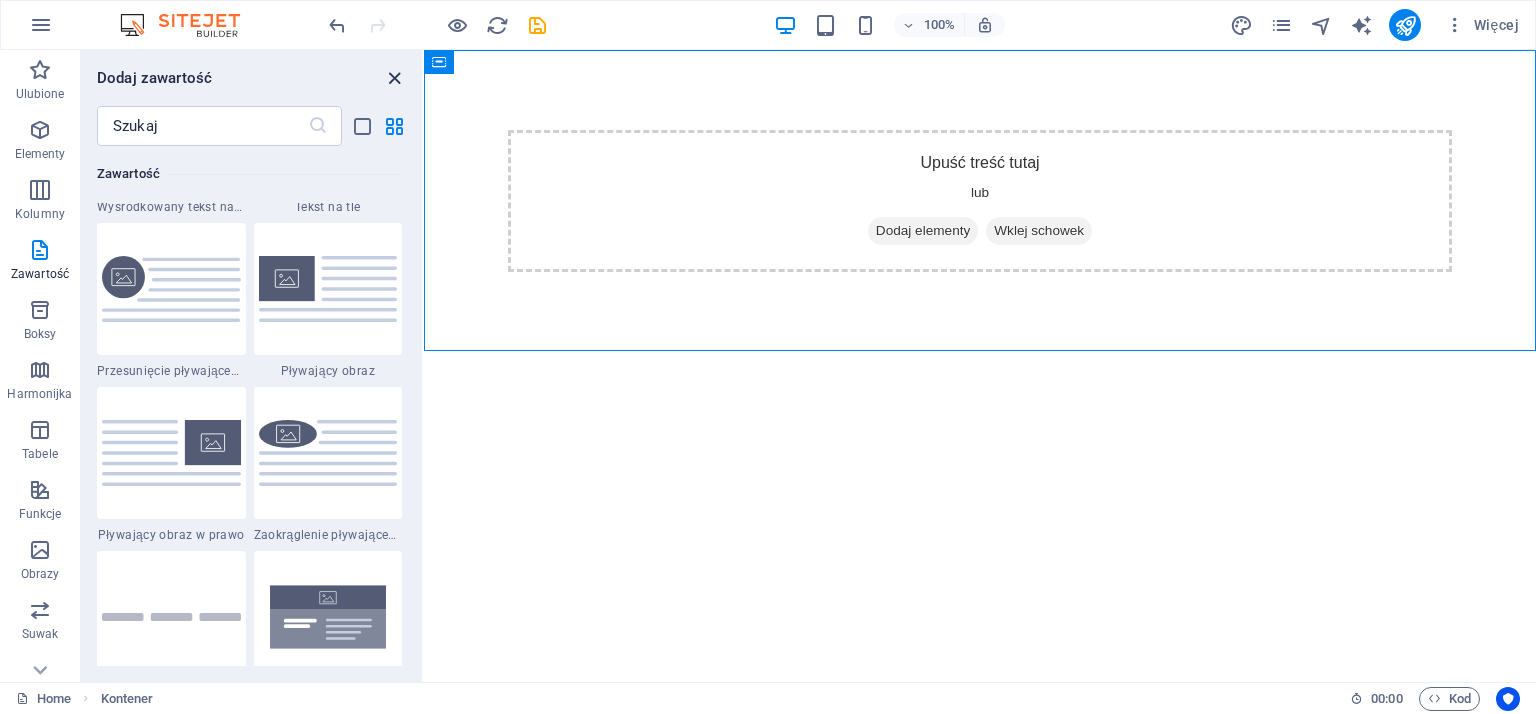 click at bounding box center [394, 78] 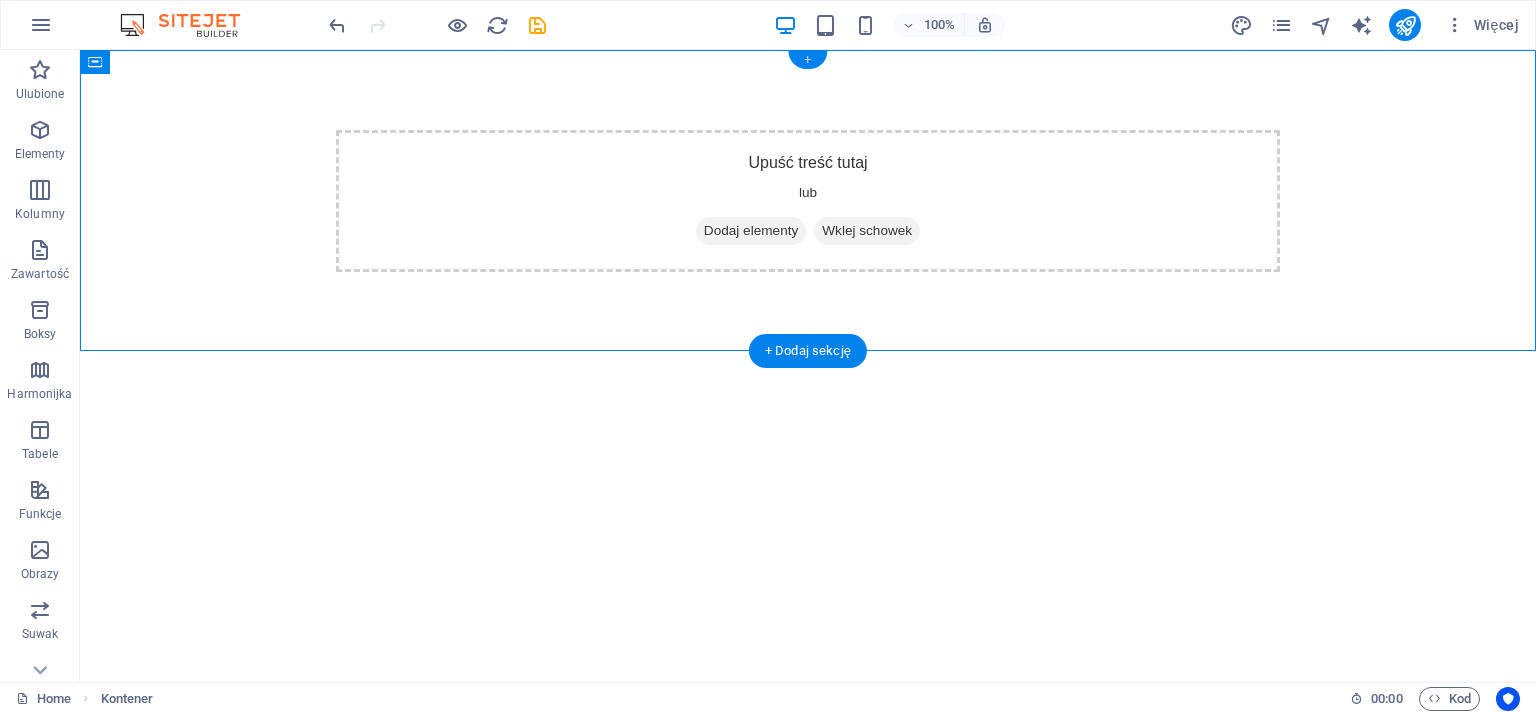 click on "+" at bounding box center (807, 60) 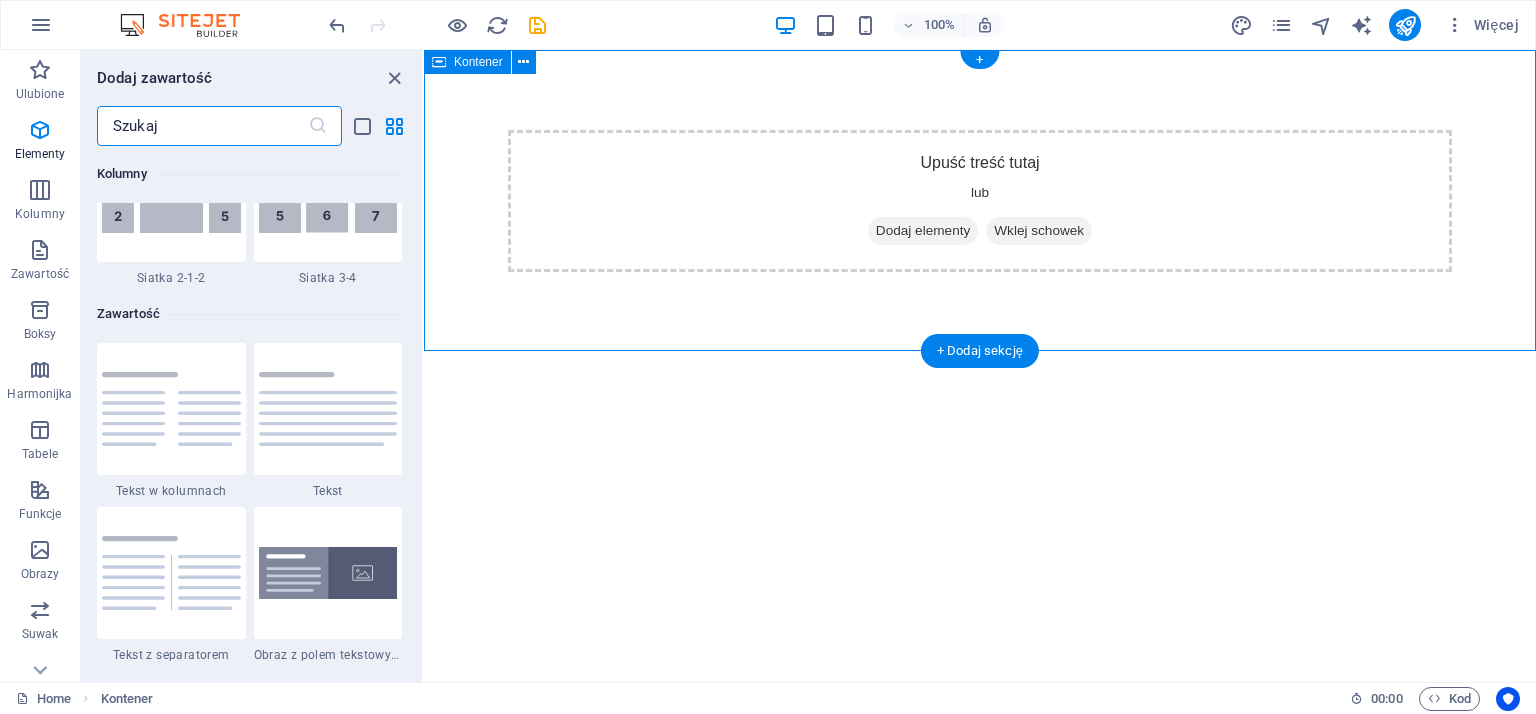 scroll, scrollTop: 3499, scrollLeft: 0, axis: vertical 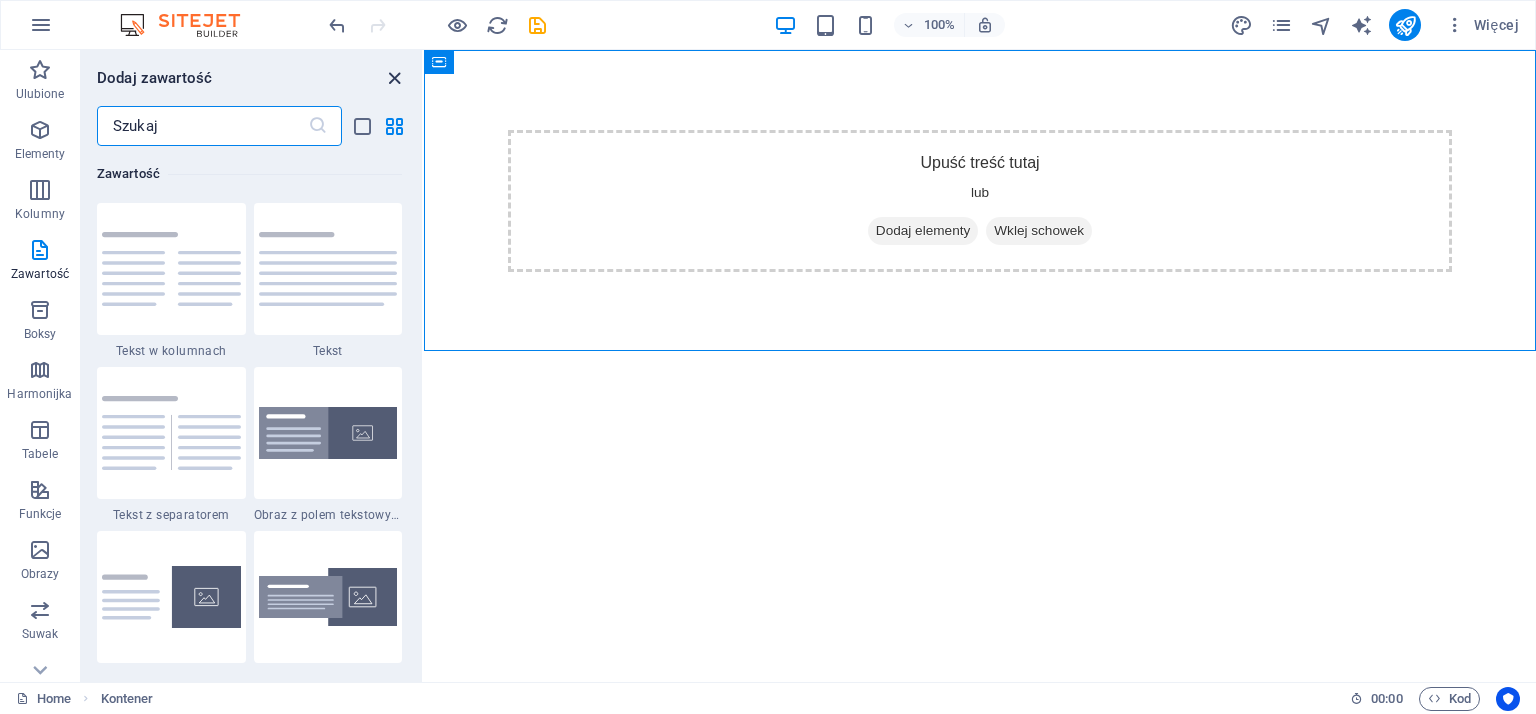 click at bounding box center (394, 78) 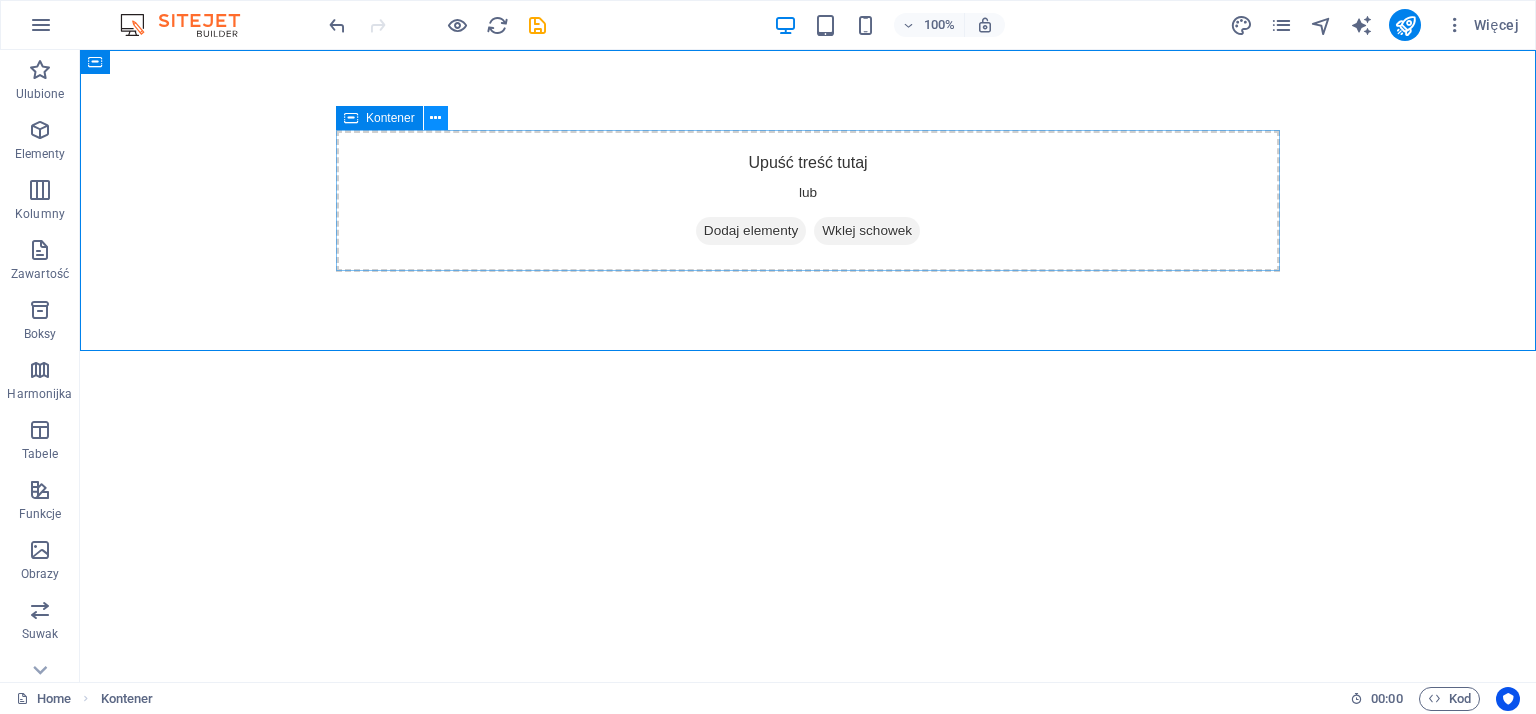 click at bounding box center [435, 118] 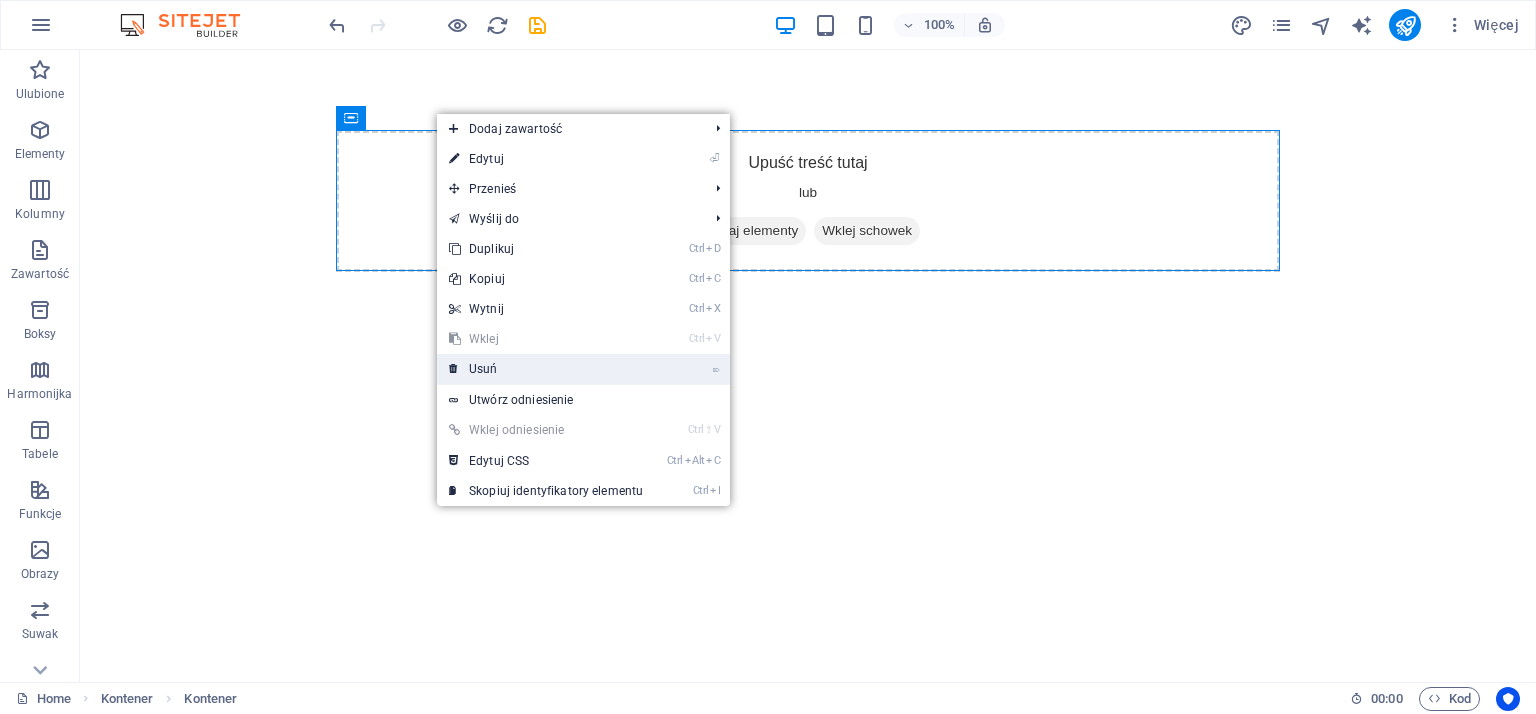 click on "⌦  Usuń" at bounding box center [546, 369] 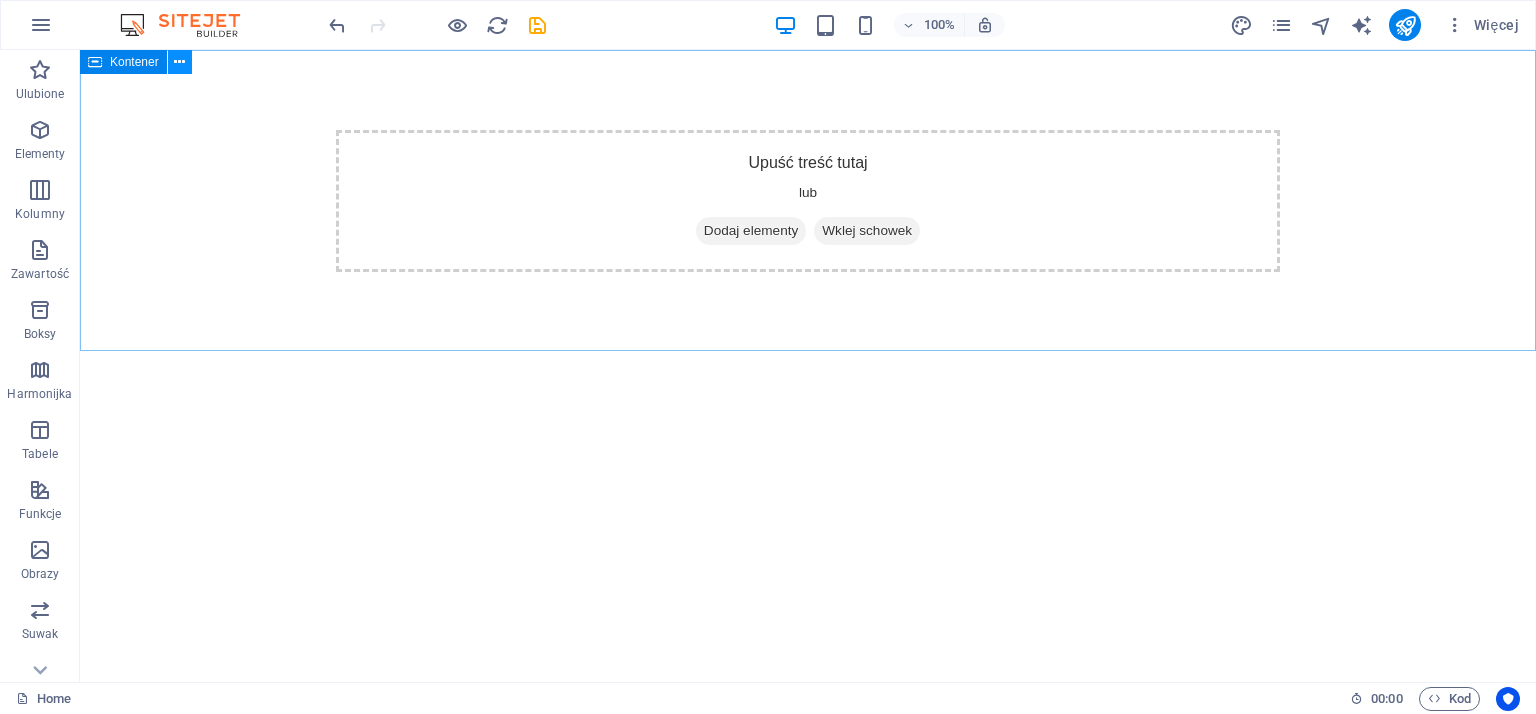 click at bounding box center [179, 62] 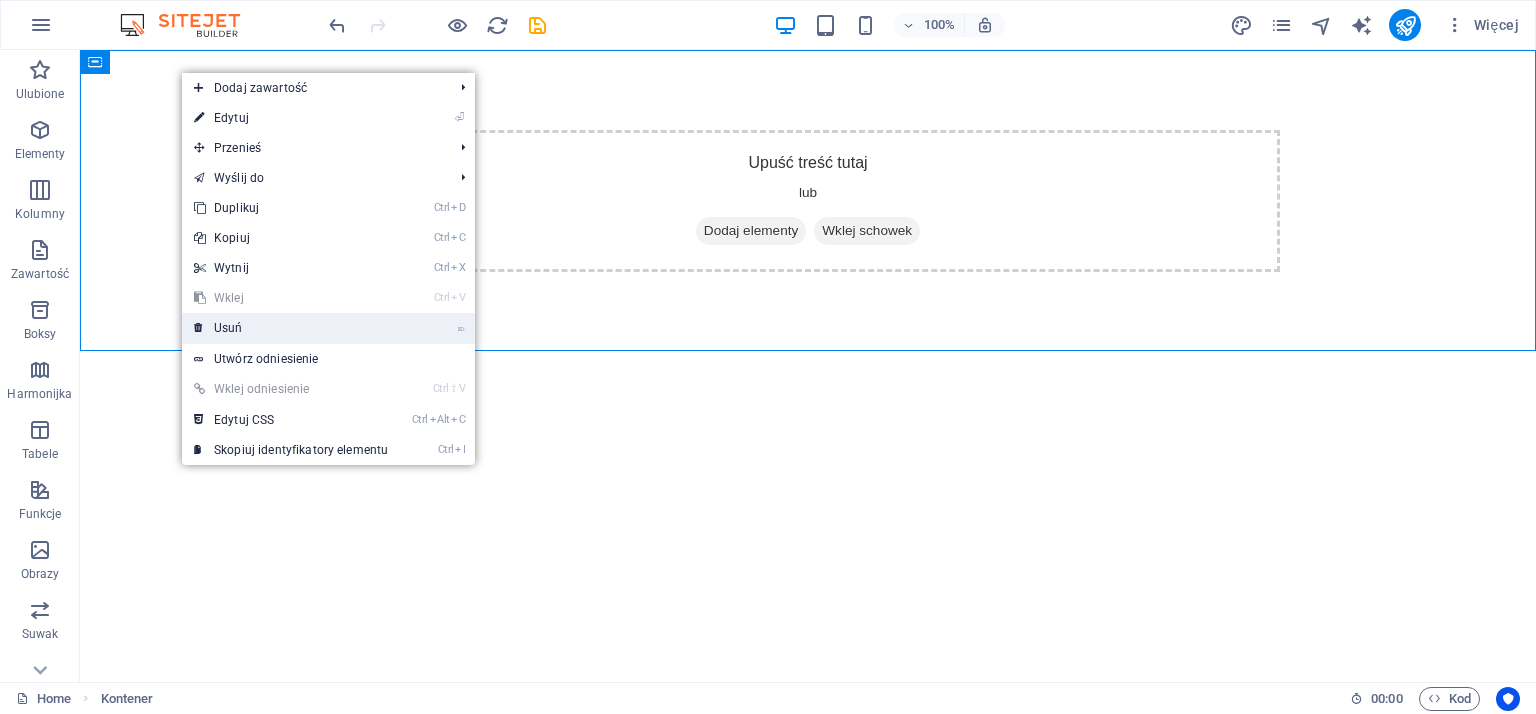 drag, startPoint x: 226, startPoint y: 319, endPoint x: 145, endPoint y: 269, distance: 95.189285 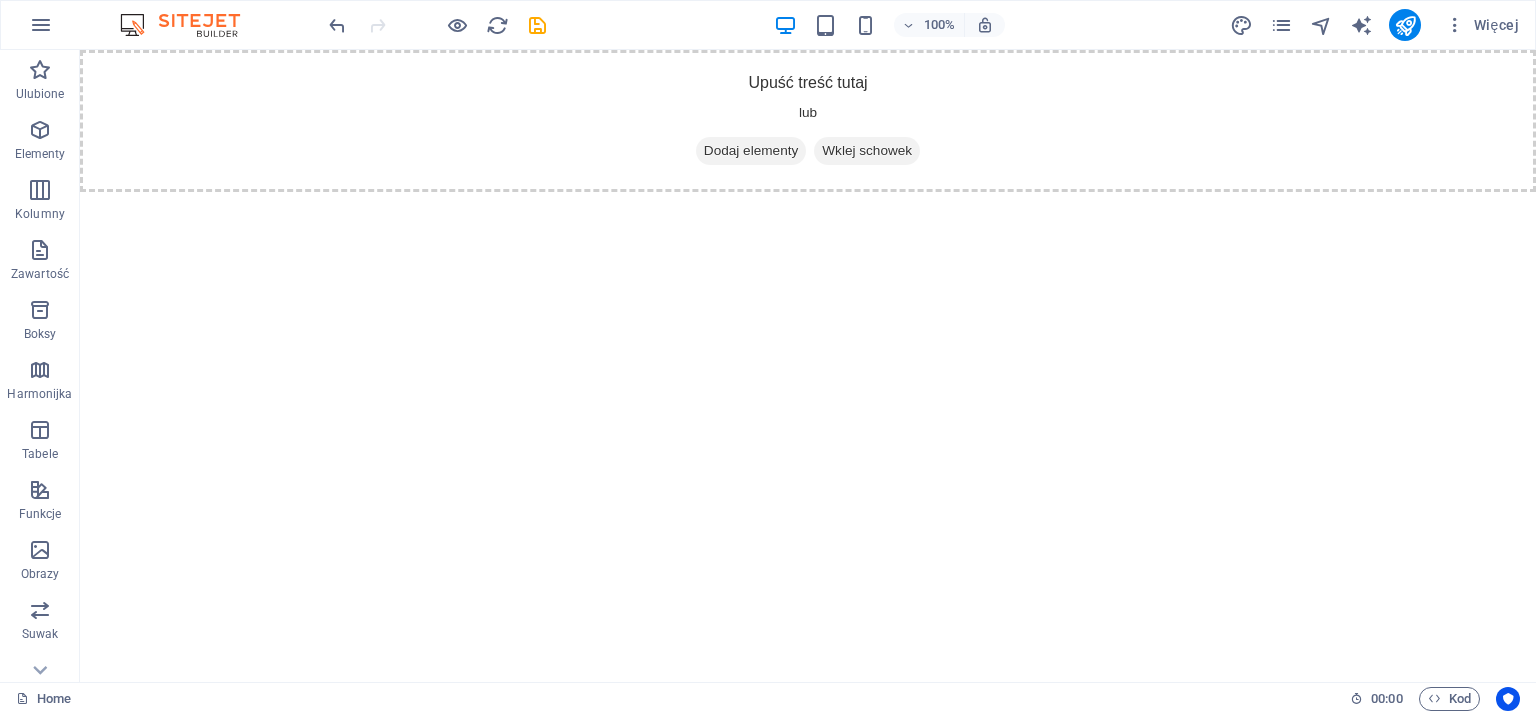 click on "Skip to main content
Upuść treść tutaj lub  Dodaj elementy  Wklej schowek" at bounding box center (808, 121) 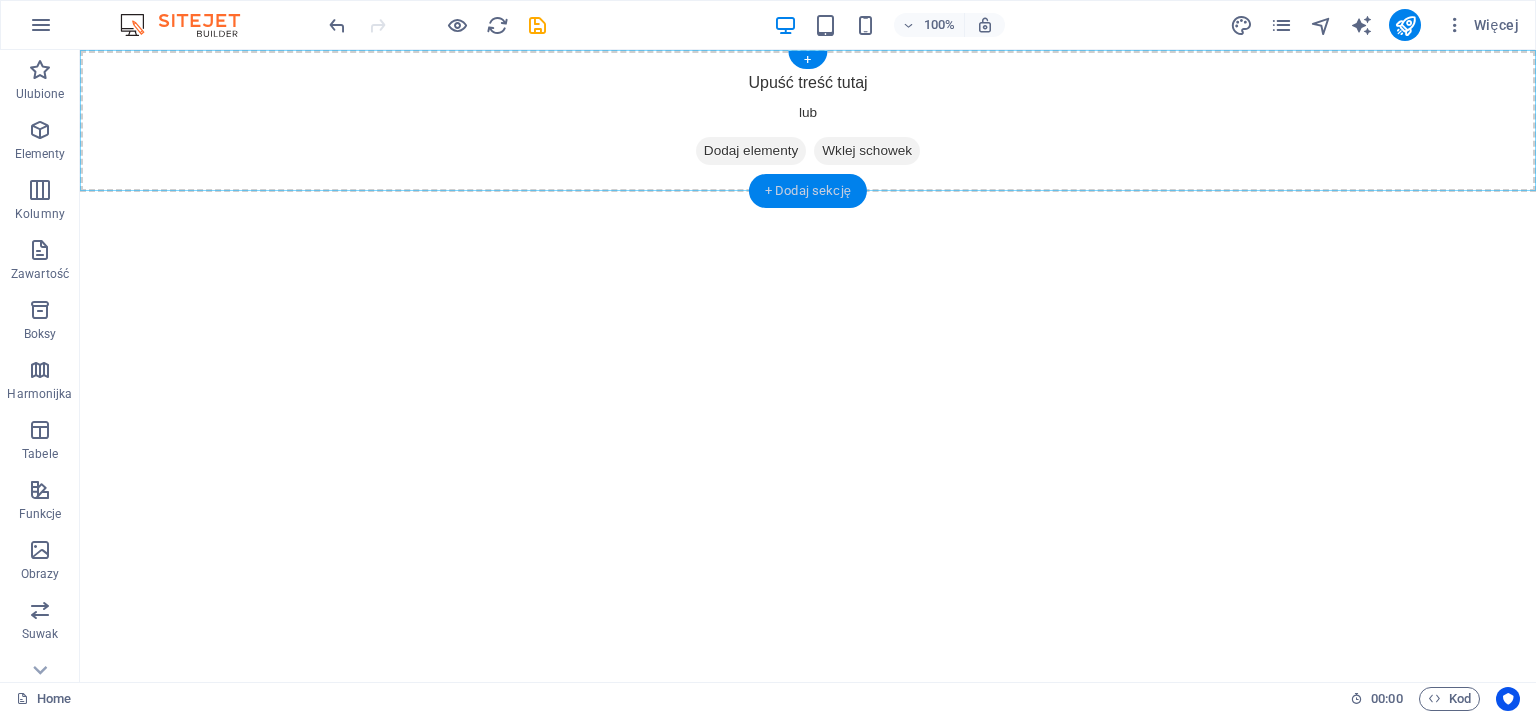 click on "+ Dodaj sekcję" at bounding box center [808, 191] 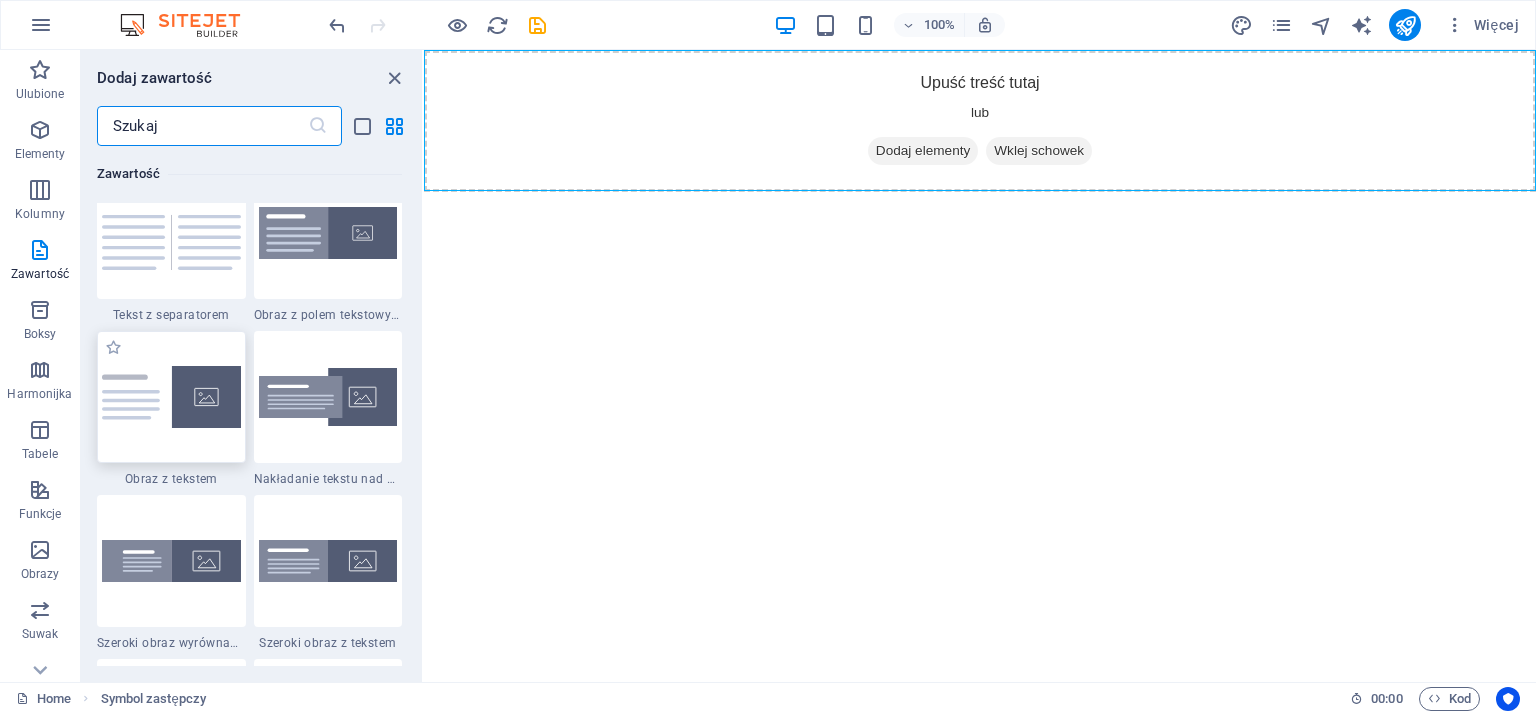 scroll, scrollTop: 3799, scrollLeft: 0, axis: vertical 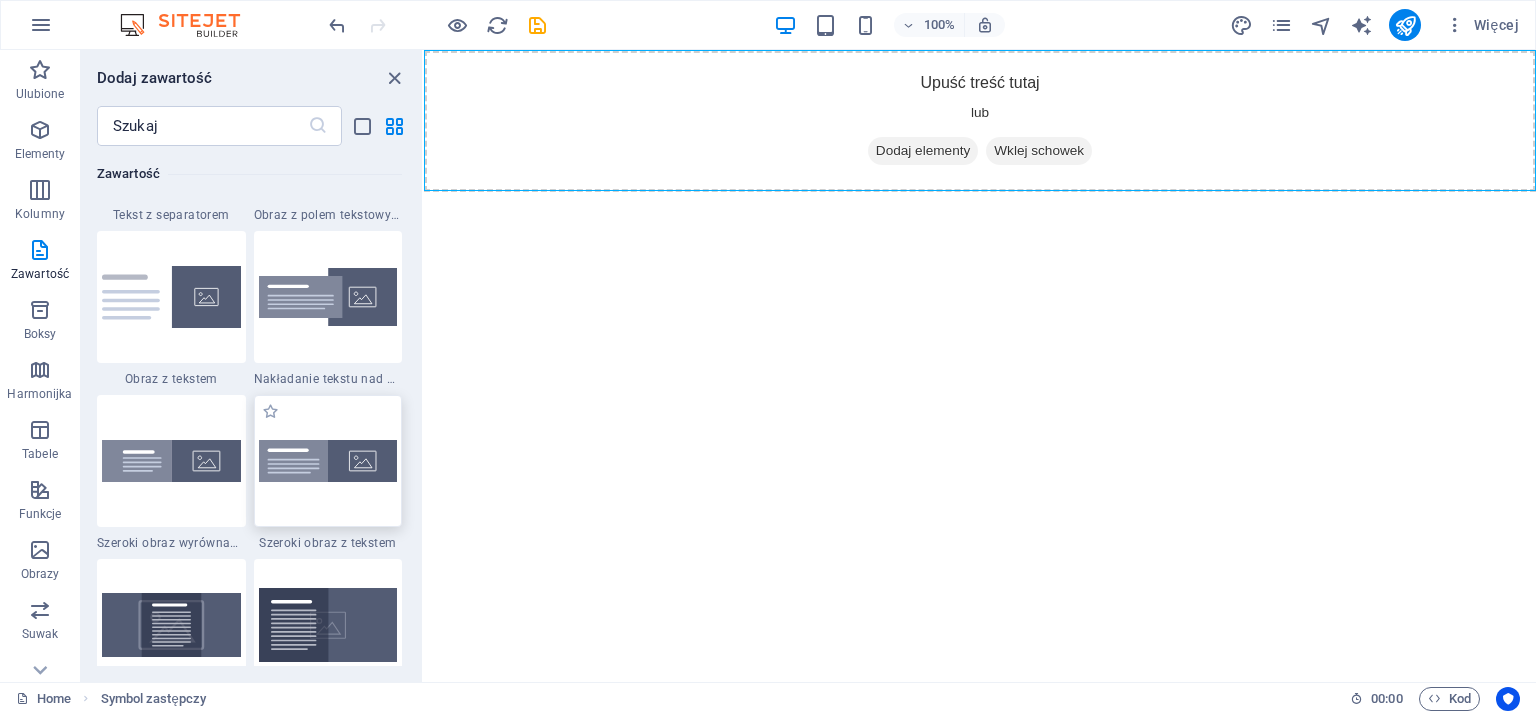 click at bounding box center (328, 461) 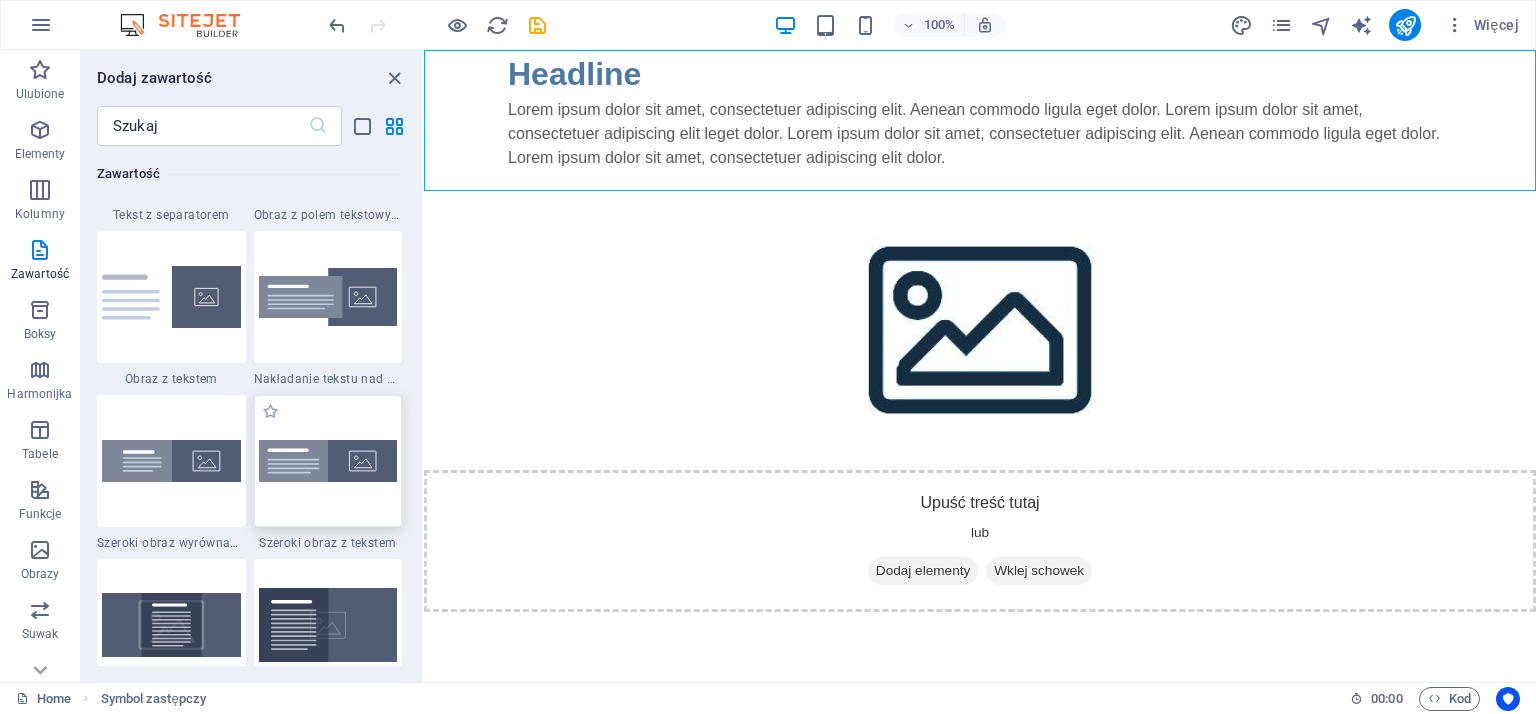 select on "%" 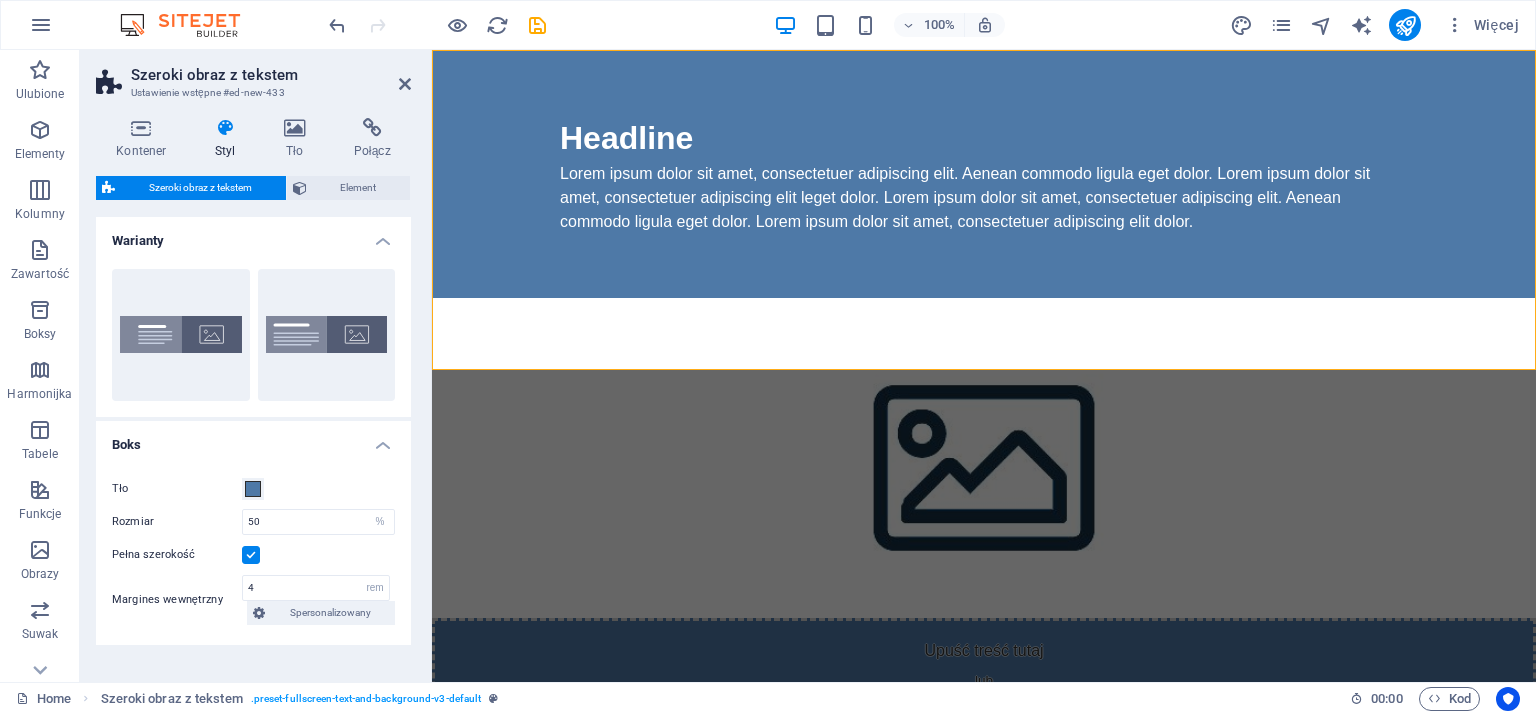 click on "Szeroki obraz z tekstem" at bounding box center [271, 75] 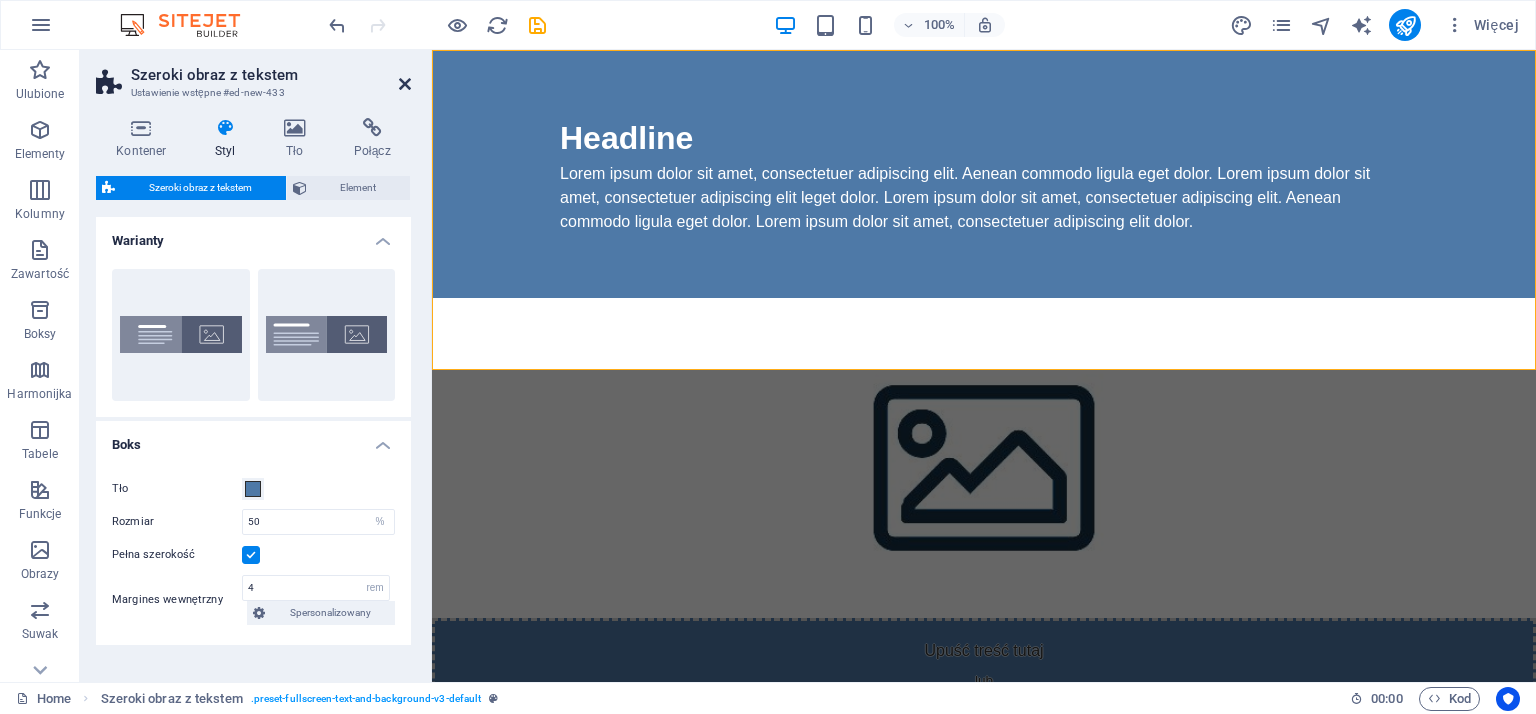 click at bounding box center (405, 84) 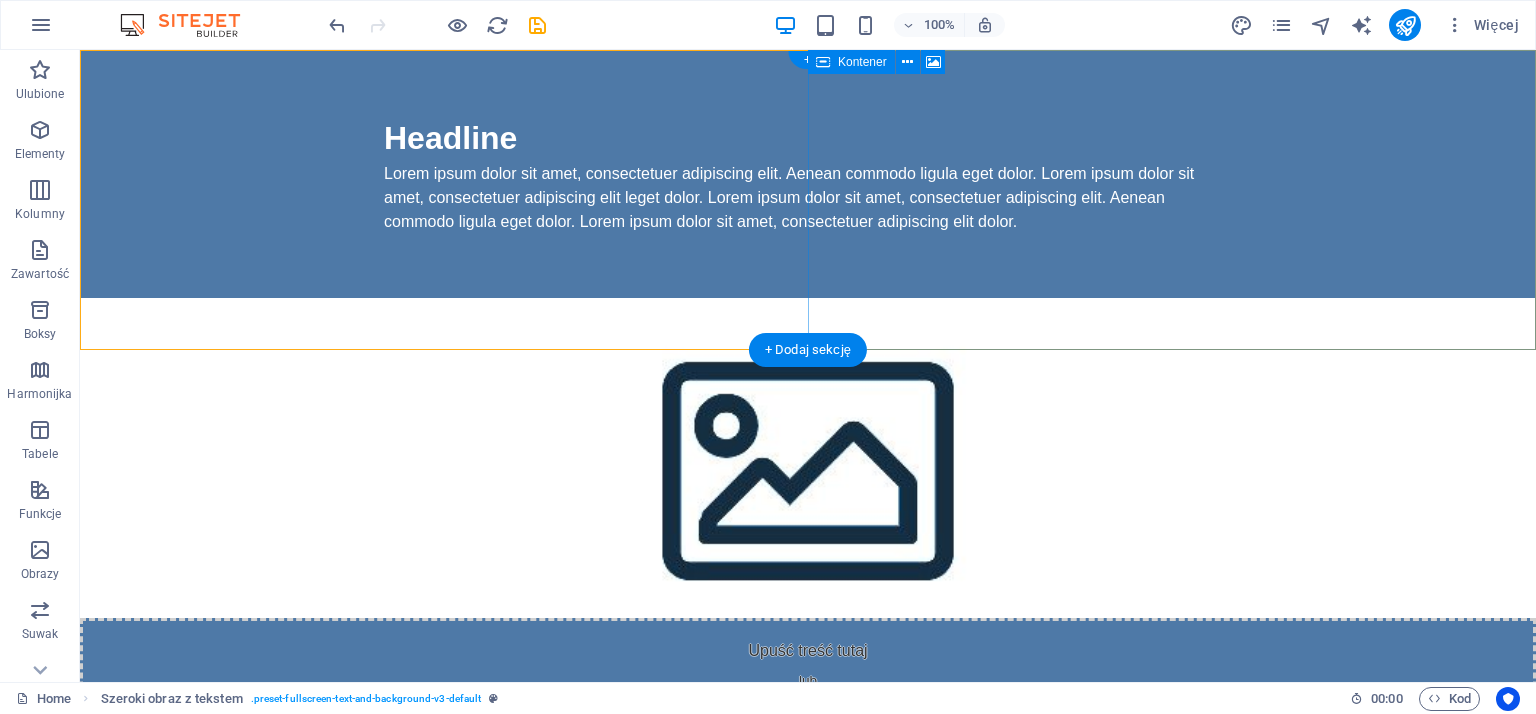 click on "Upuść treść tutaj lub  Dodaj elementy  Wklej schowek" at bounding box center (808, 689) 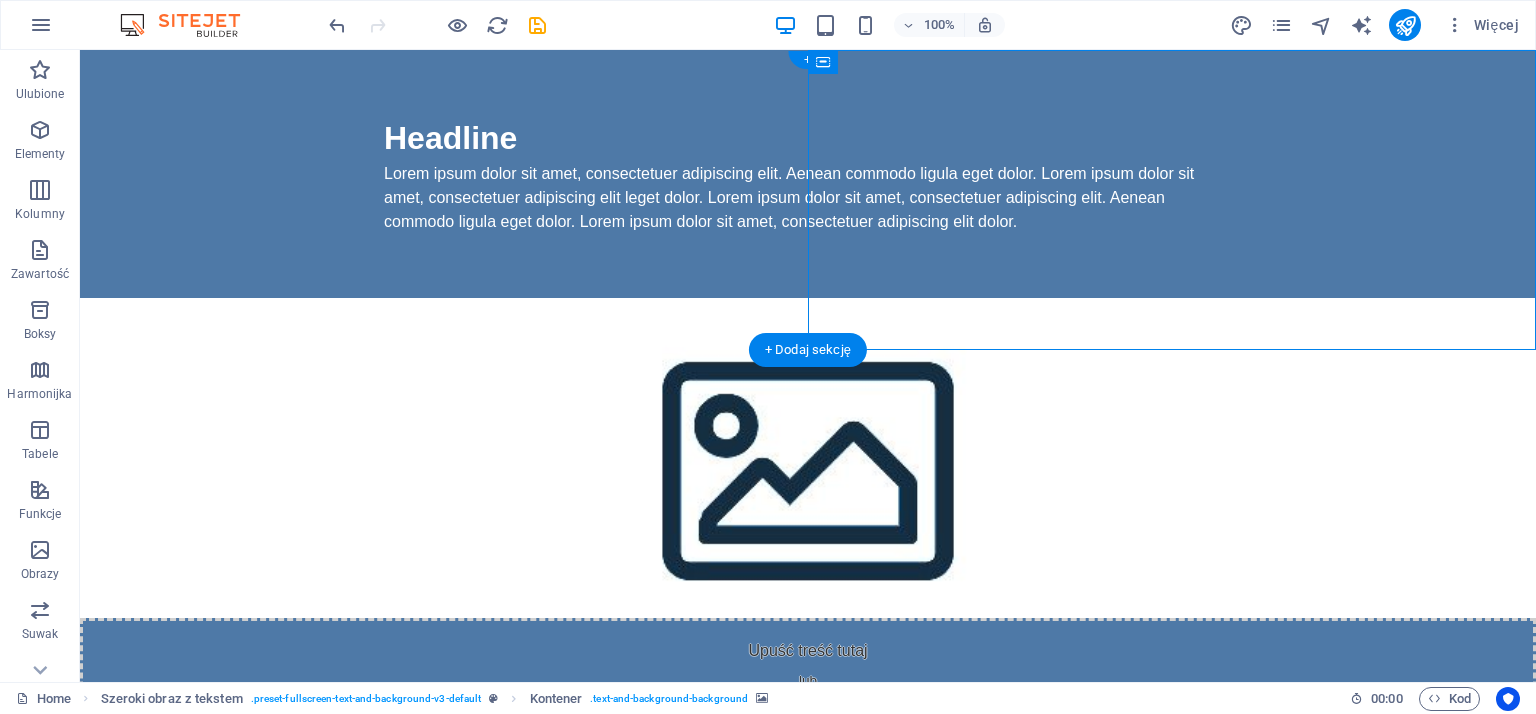 drag, startPoint x: 923, startPoint y: 115, endPoint x: 672, endPoint y: 63, distance: 256.32986 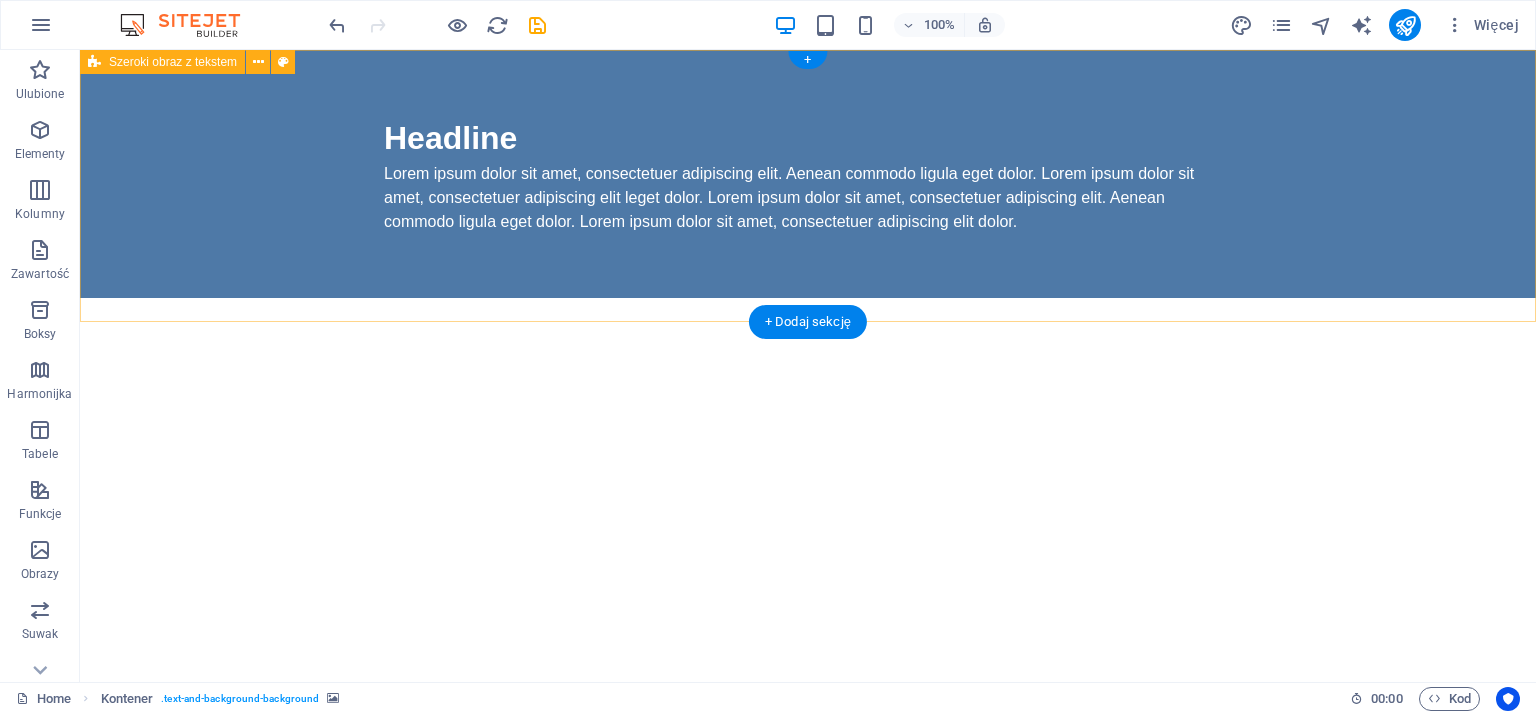click on "Headline Lorem ipsum dolor sit amet, consectetuer adipiscing elit. Aenean commodo ligula eget dolor. Lorem ipsum dolor sit amet, consectetuer adipiscing elit leget dolor. Lorem ipsum dolor sit amet, consectetuer adipiscing elit. Aenean commodo ligula eget dolor. Lorem ipsum dolor sit amet, consectetuer adipiscing elit dolor." at bounding box center (808, 174) 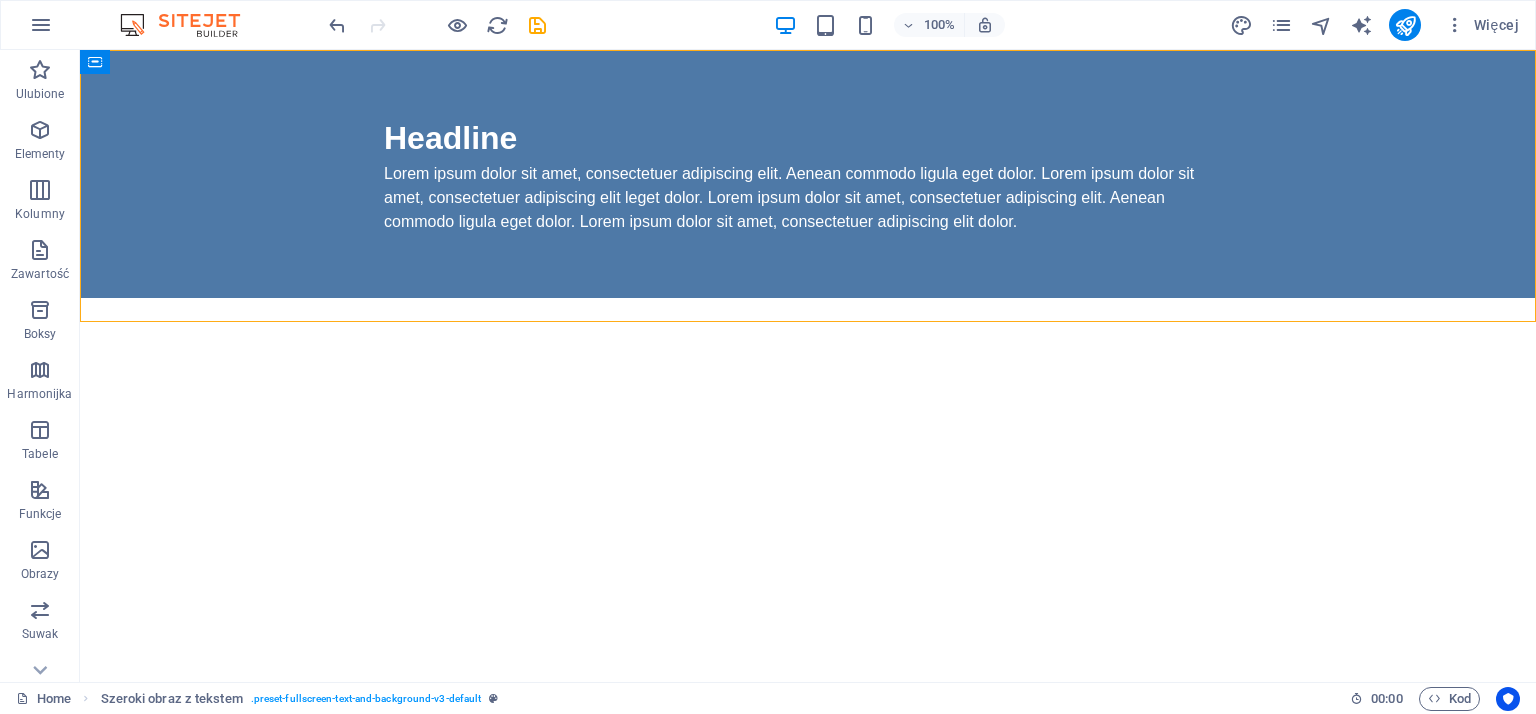 drag, startPoint x: 170, startPoint y: 111, endPoint x: 492, endPoint y: 498, distance: 503.44116 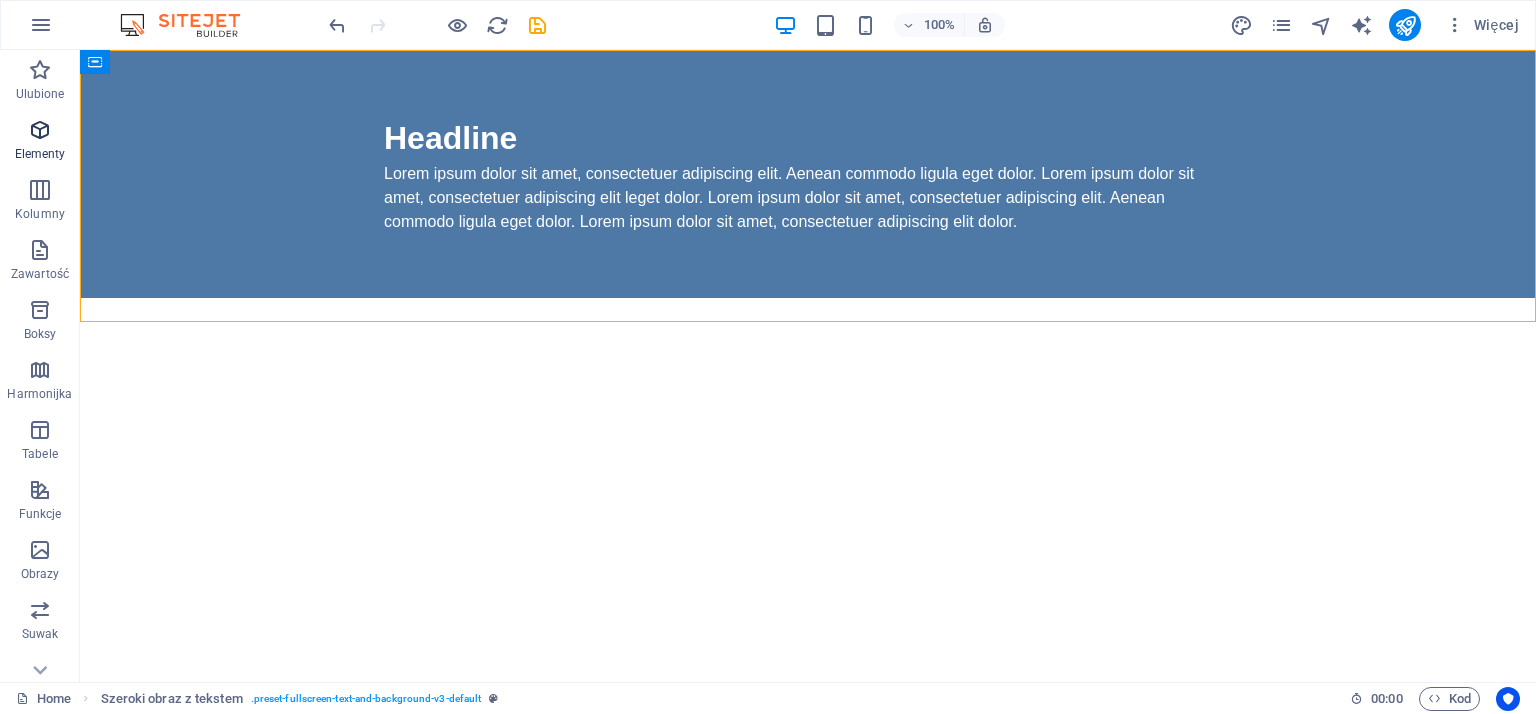 click at bounding box center (40, 130) 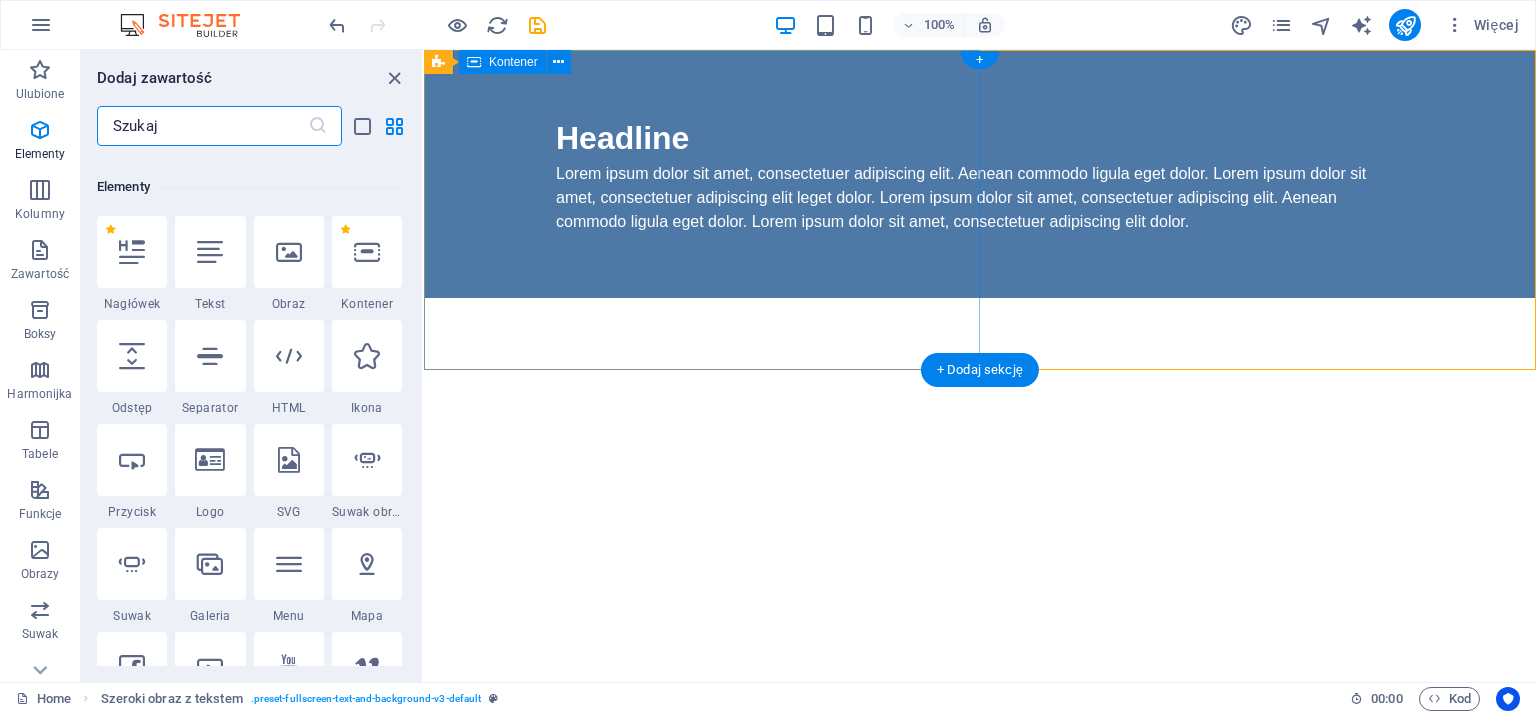 scroll, scrollTop: 212, scrollLeft: 0, axis: vertical 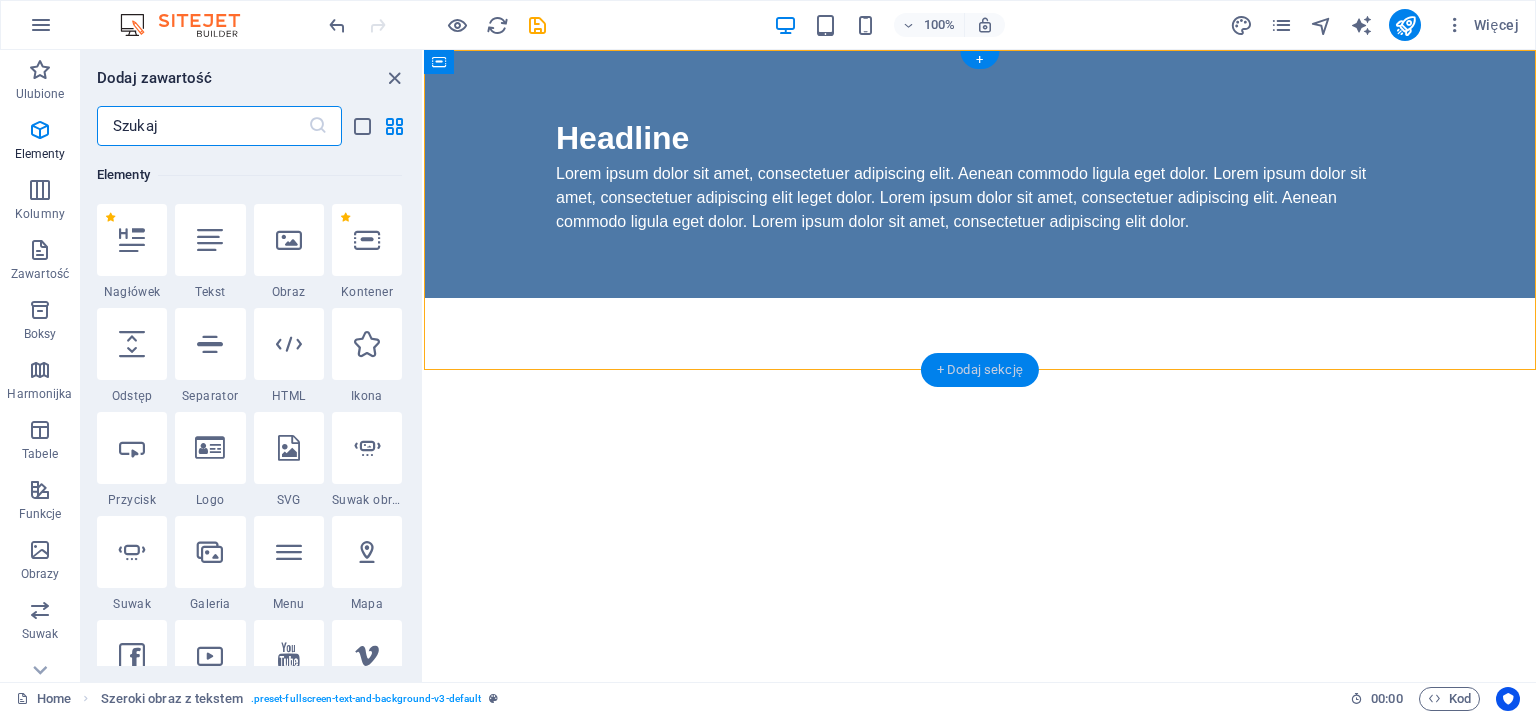click on "+ Dodaj sekcję" at bounding box center [980, 370] 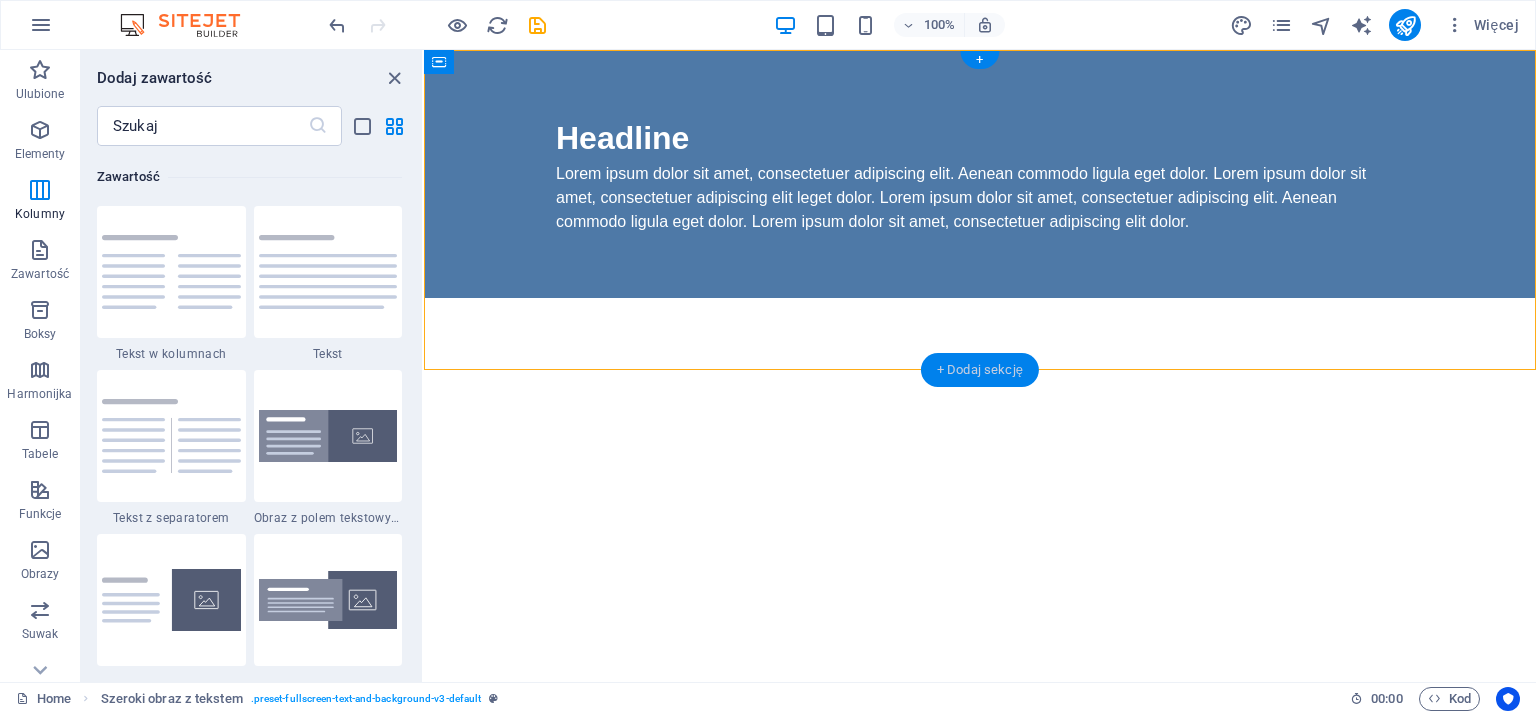 scroll, scrollTop: 3499, scrollLeft: 0, axis: vertical 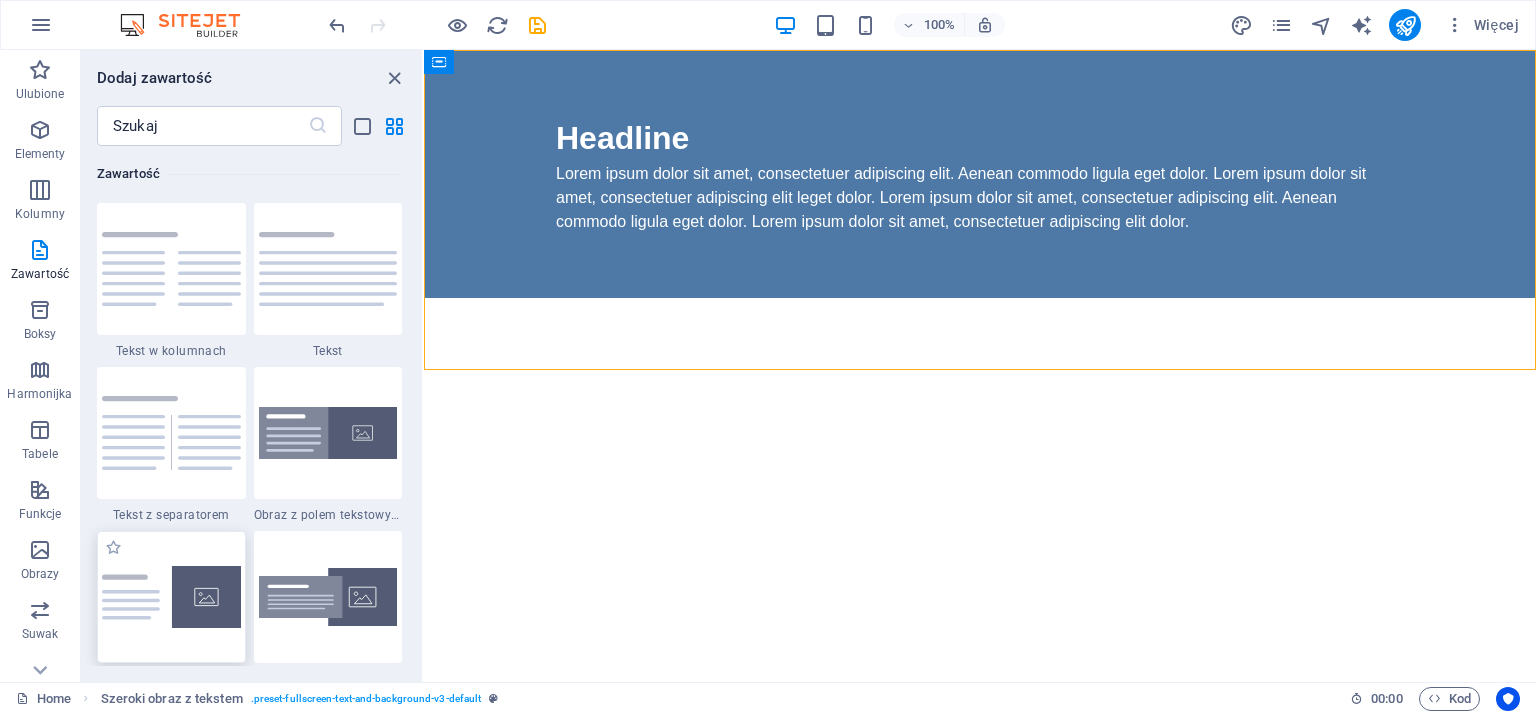 click at bounding box center [171, 597] 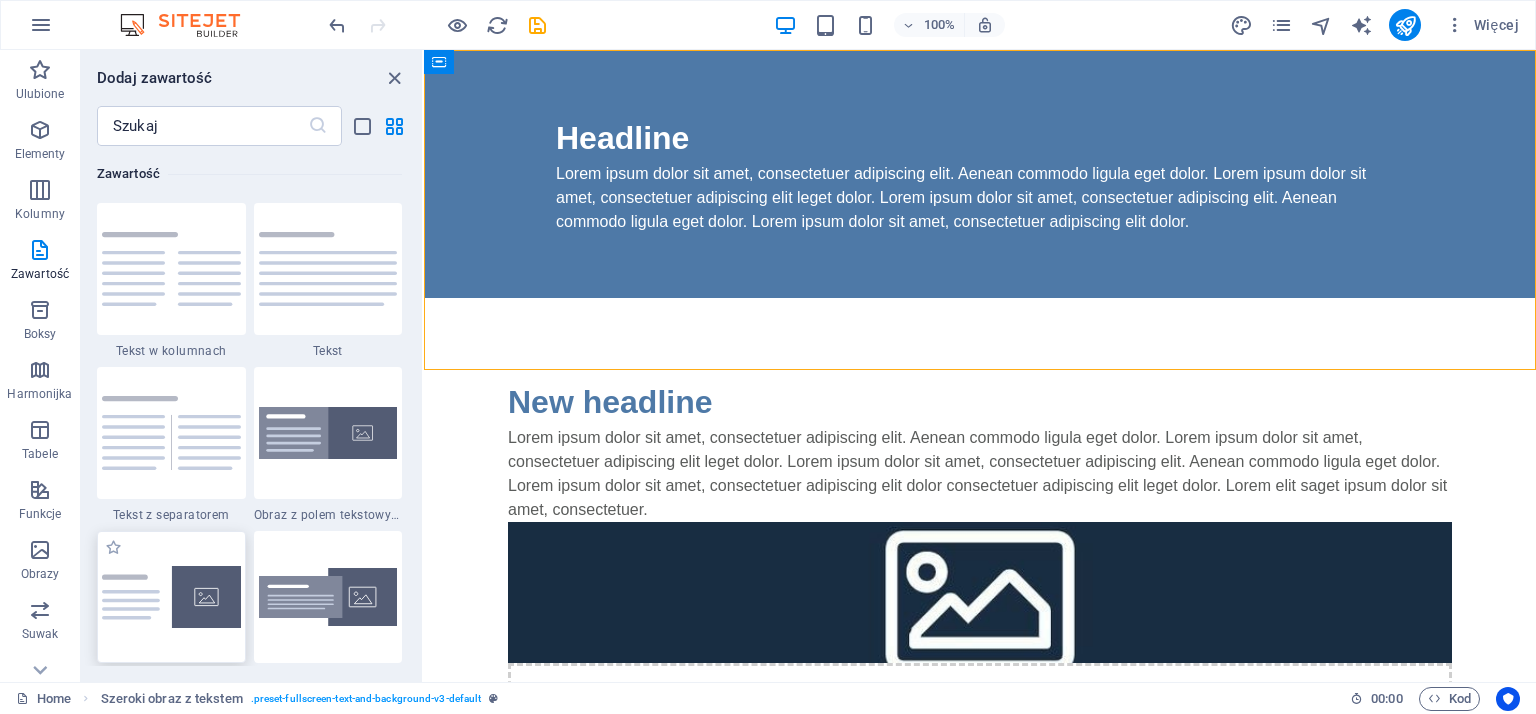 select on "rem" 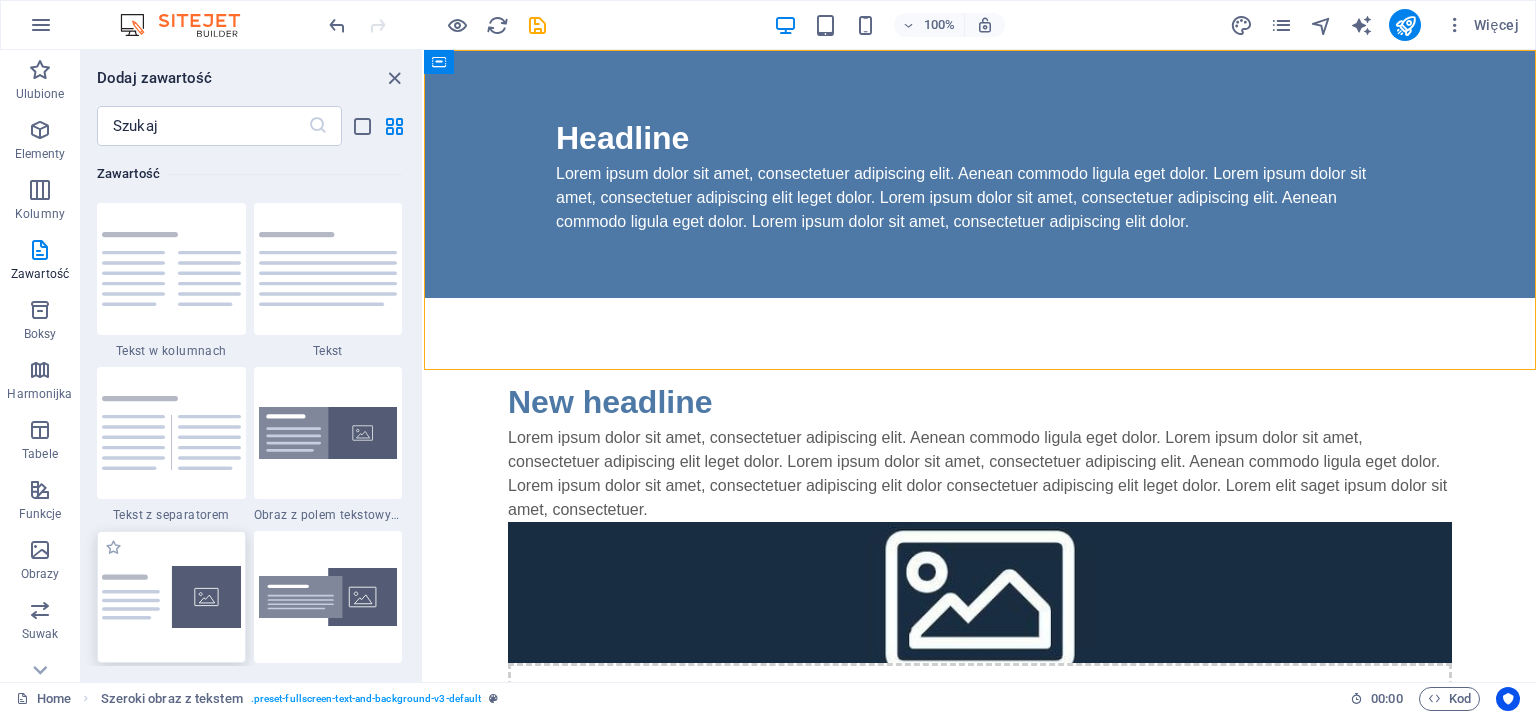 select on "rem" 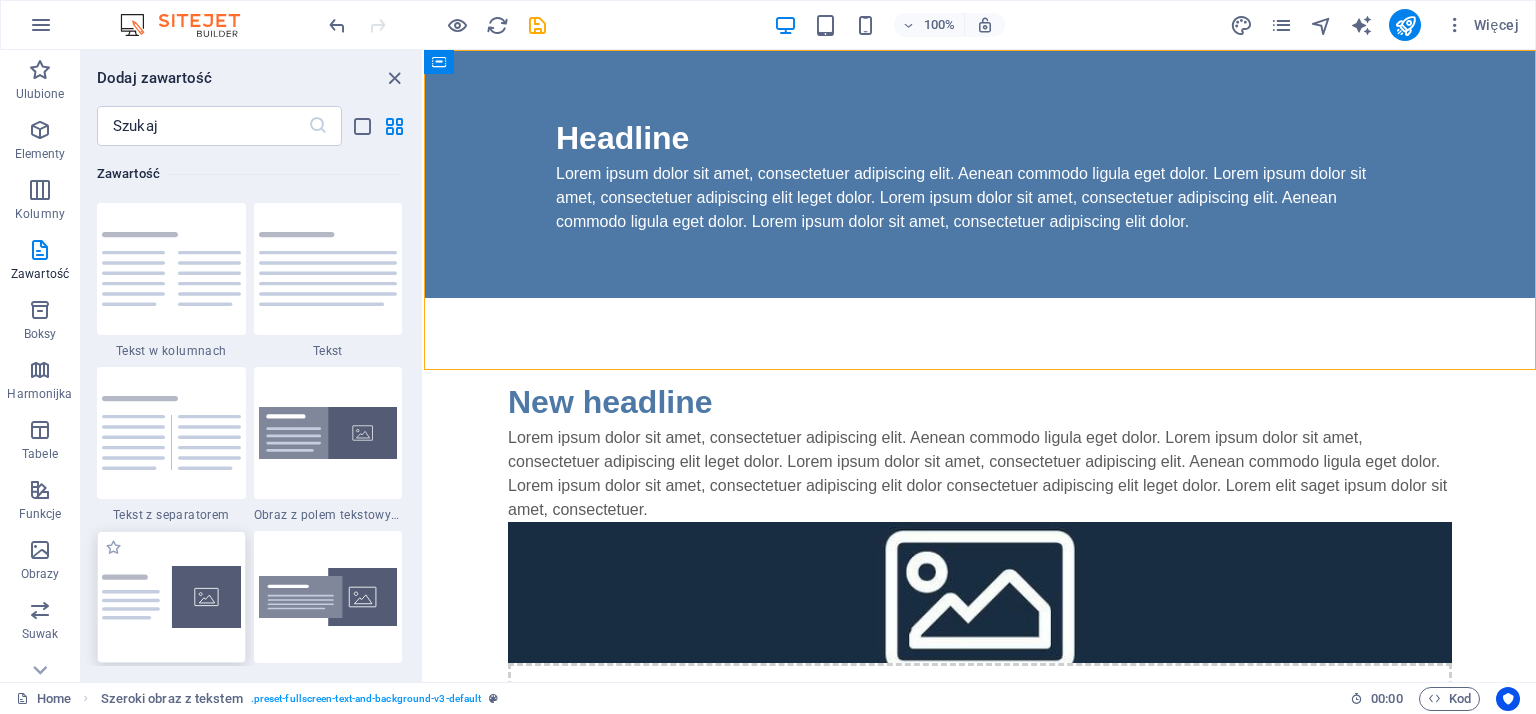 select on "px" 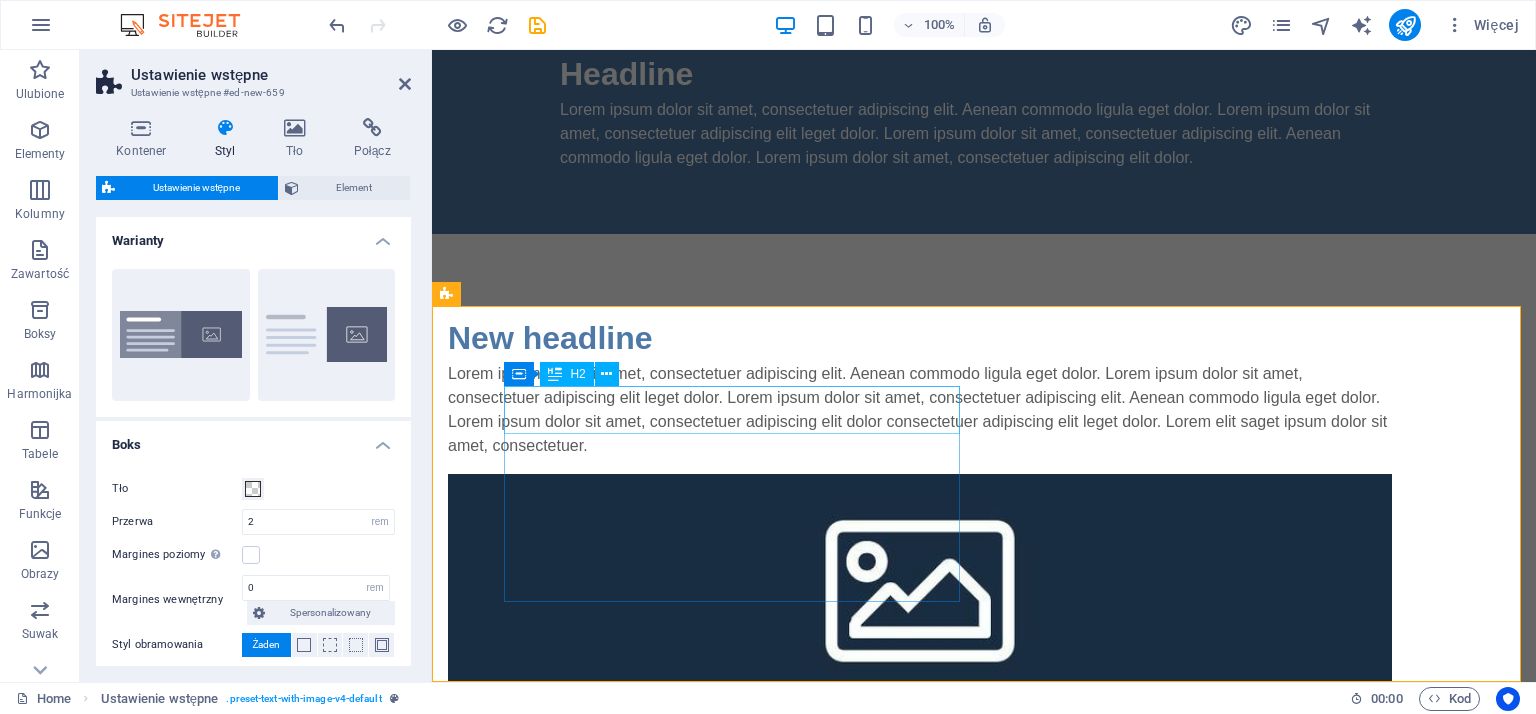 scroll, scrollTop: 0, scrollLeft: 0, axis: both 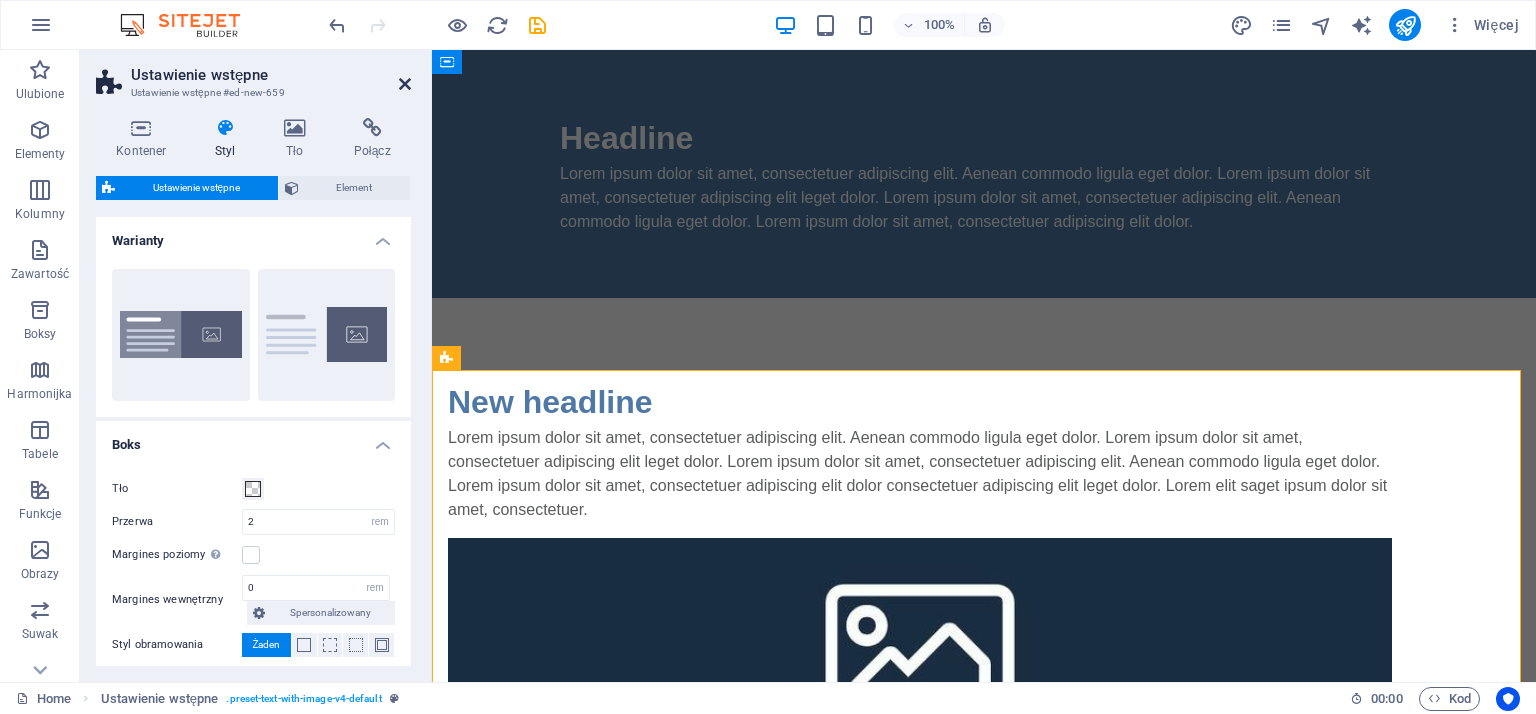 click at bounding box center (405, 84) 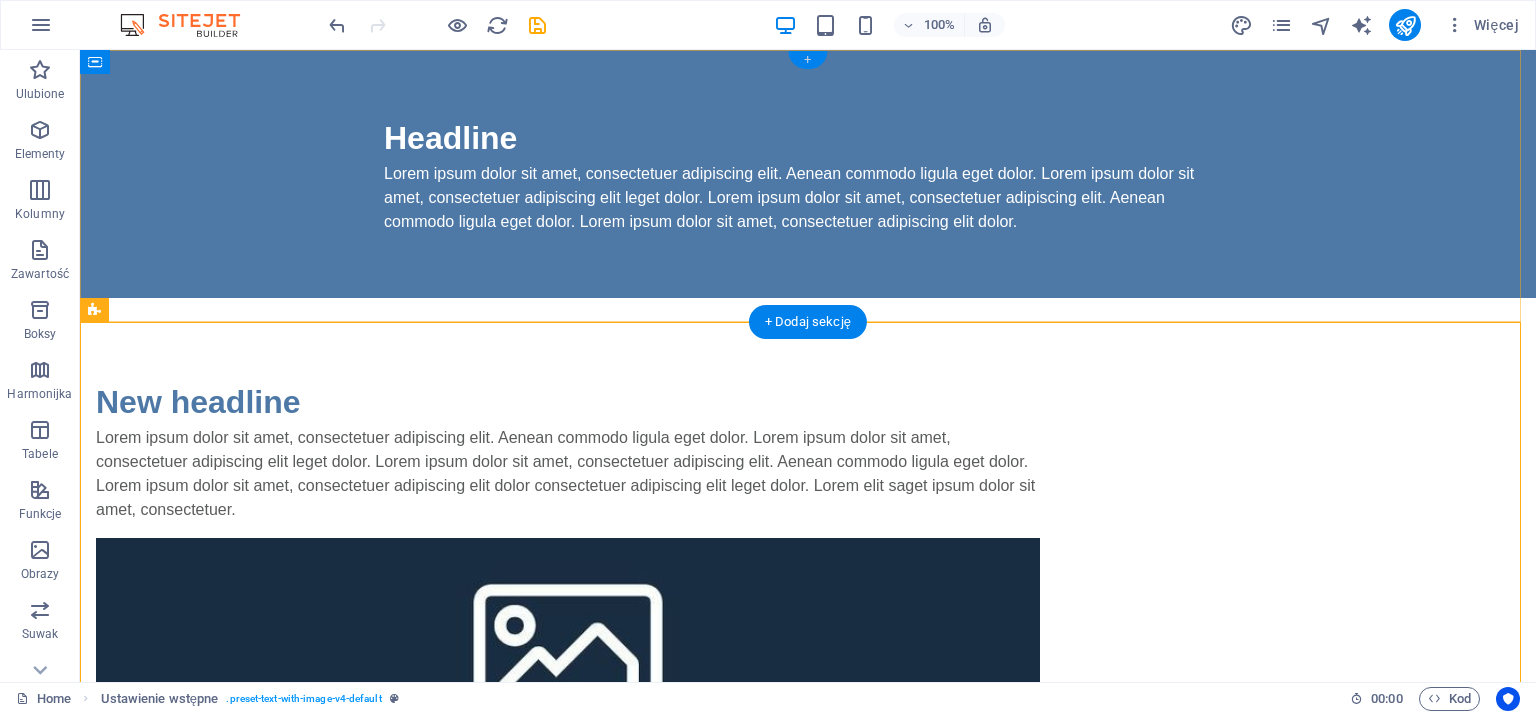 click on "+" at bounding box center (807, 60) 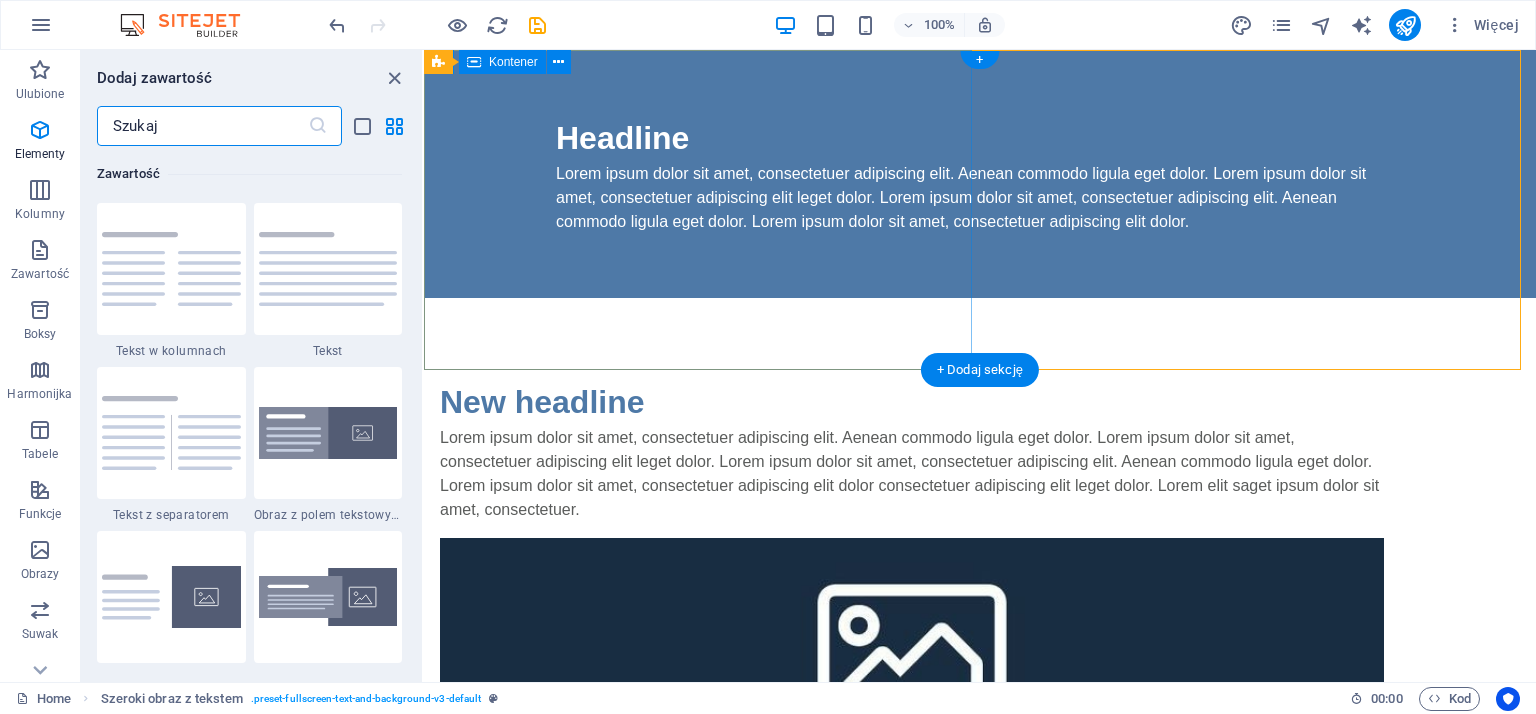 scroll, scrollTop: 3499, scrollLeft: 0, axis: vertical 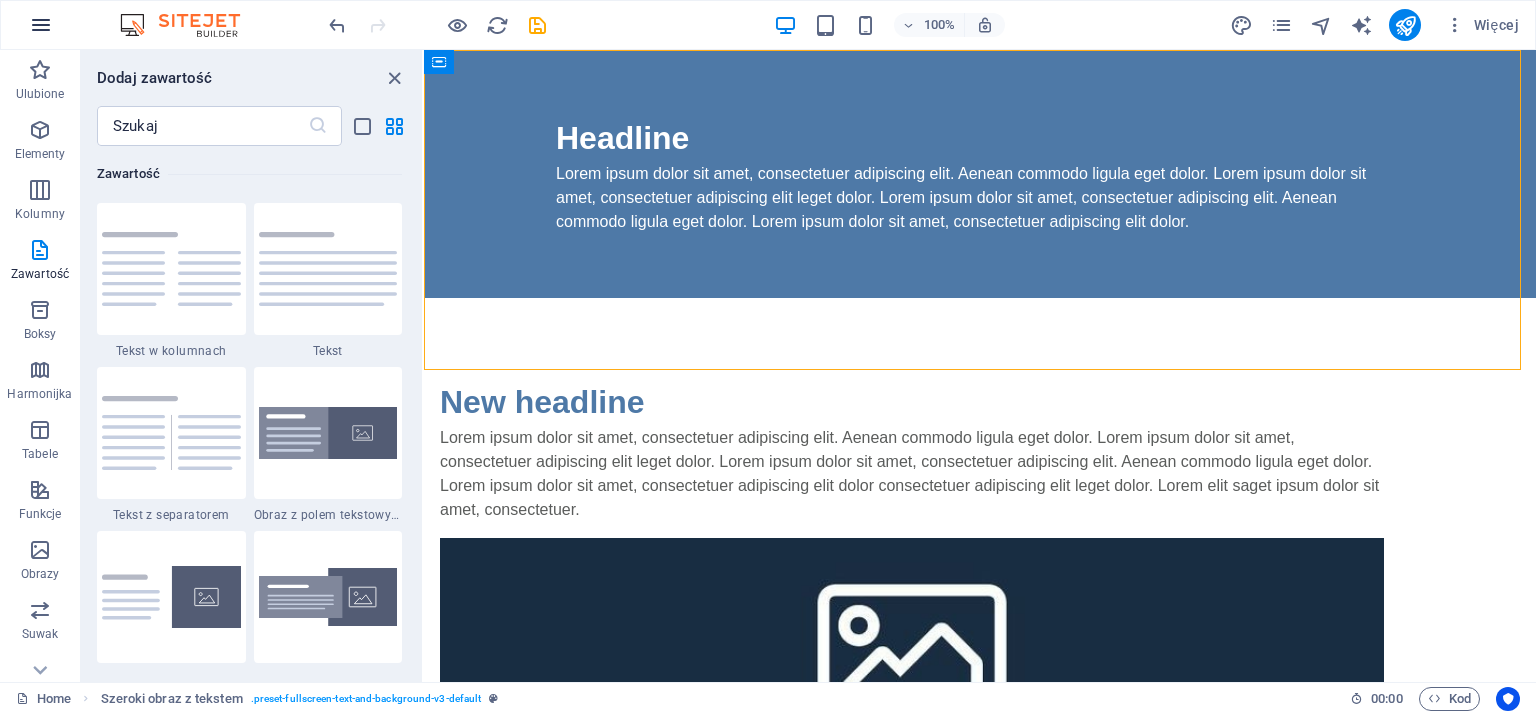 click at bounding box center (41, 25) 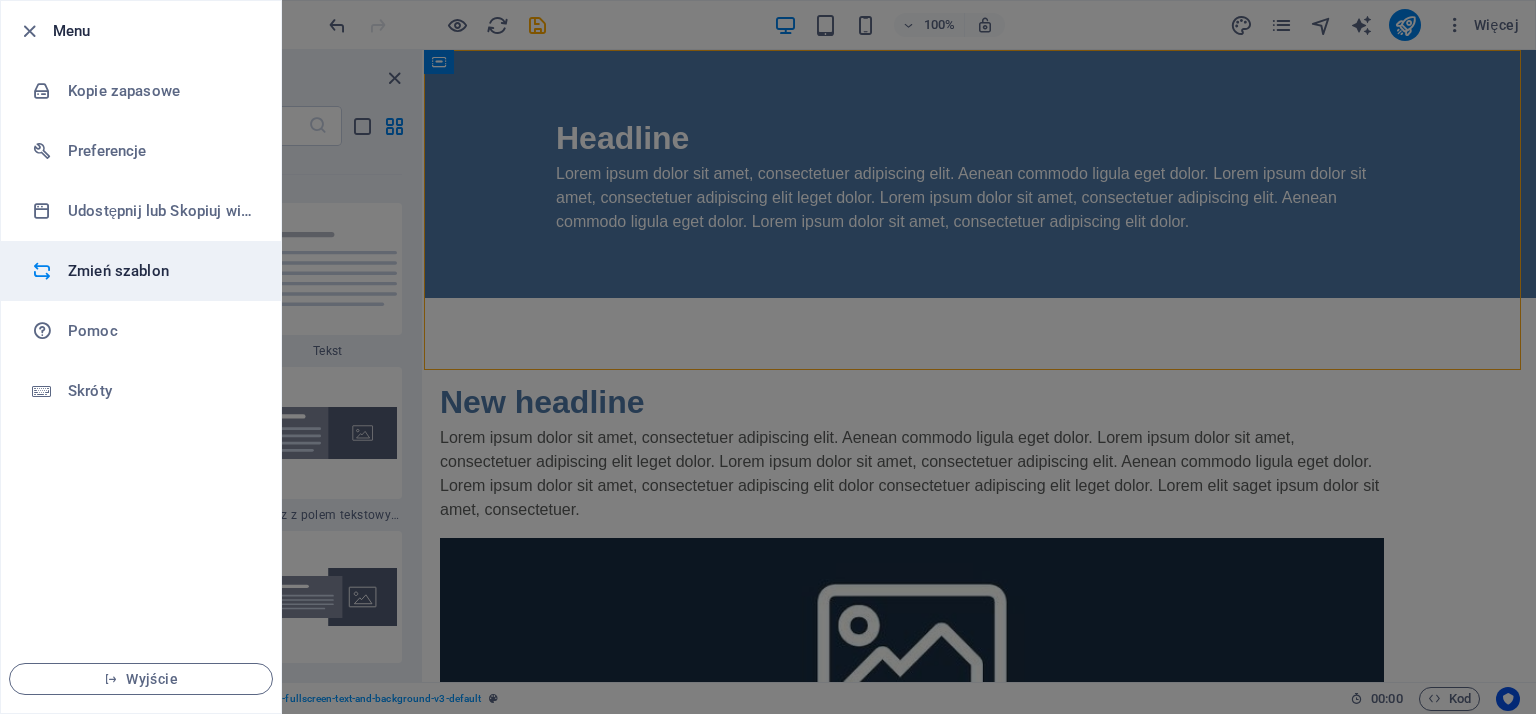 click on "Zmień szablon" at bounding box center [160, 271] 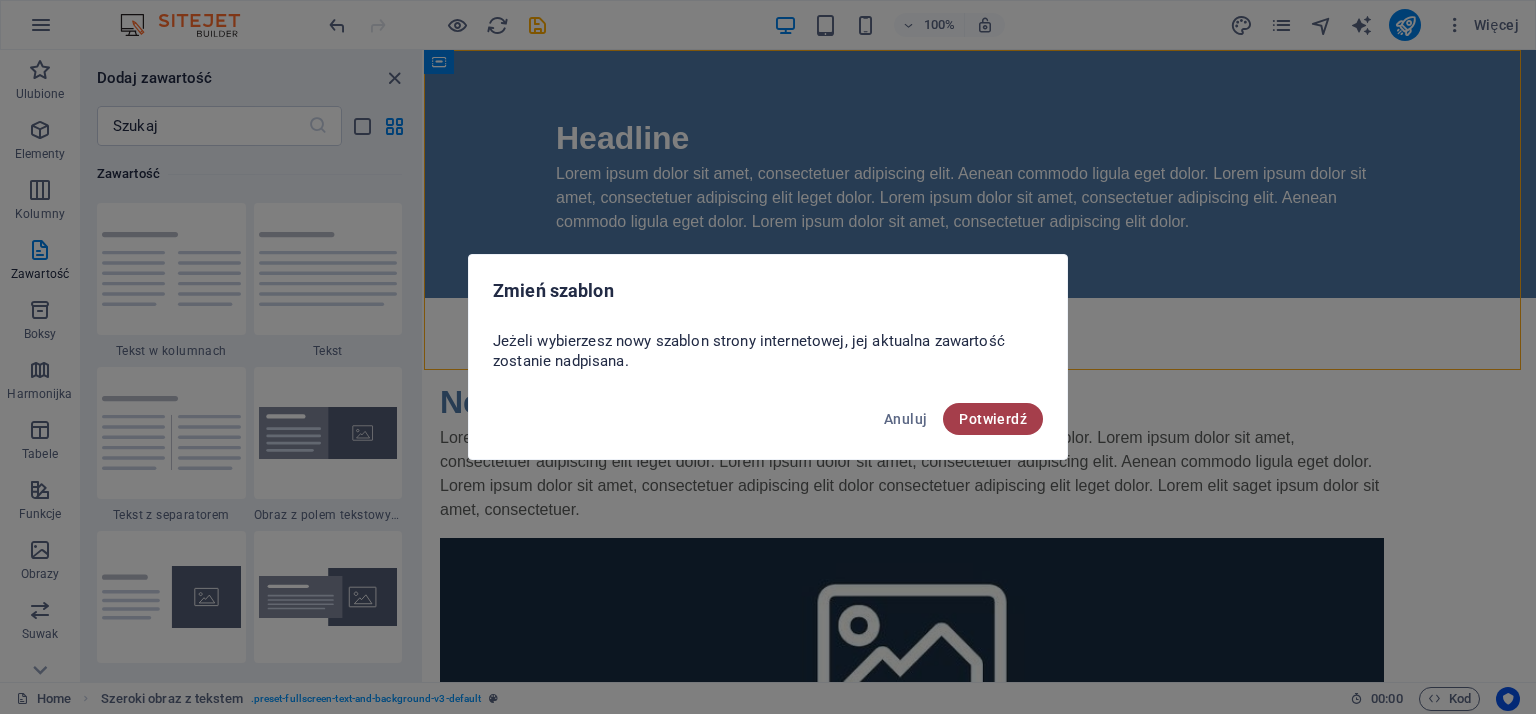 click on "Potwierdź" at bounding box center [993, 419] 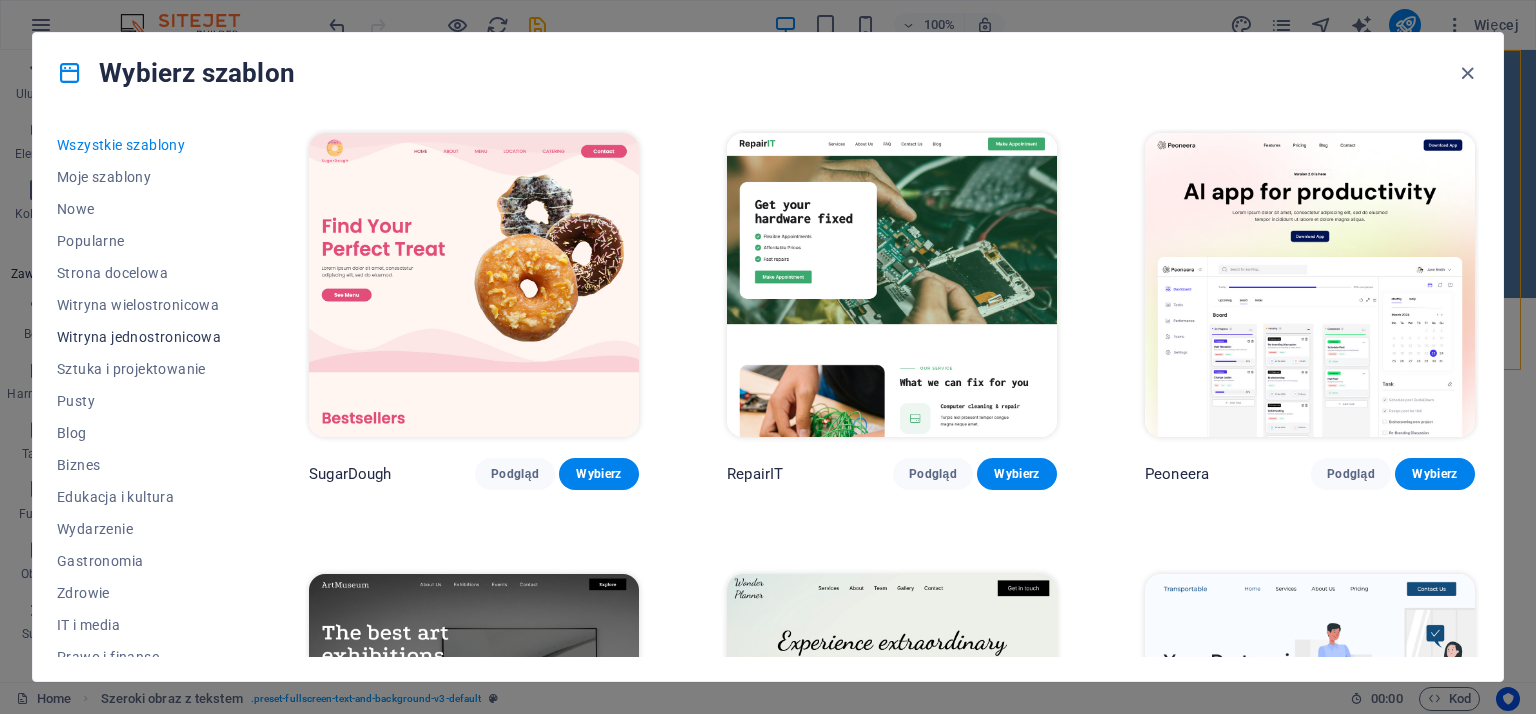 click on "Witryna jednostronicowa" at bounding box center (139, 337) 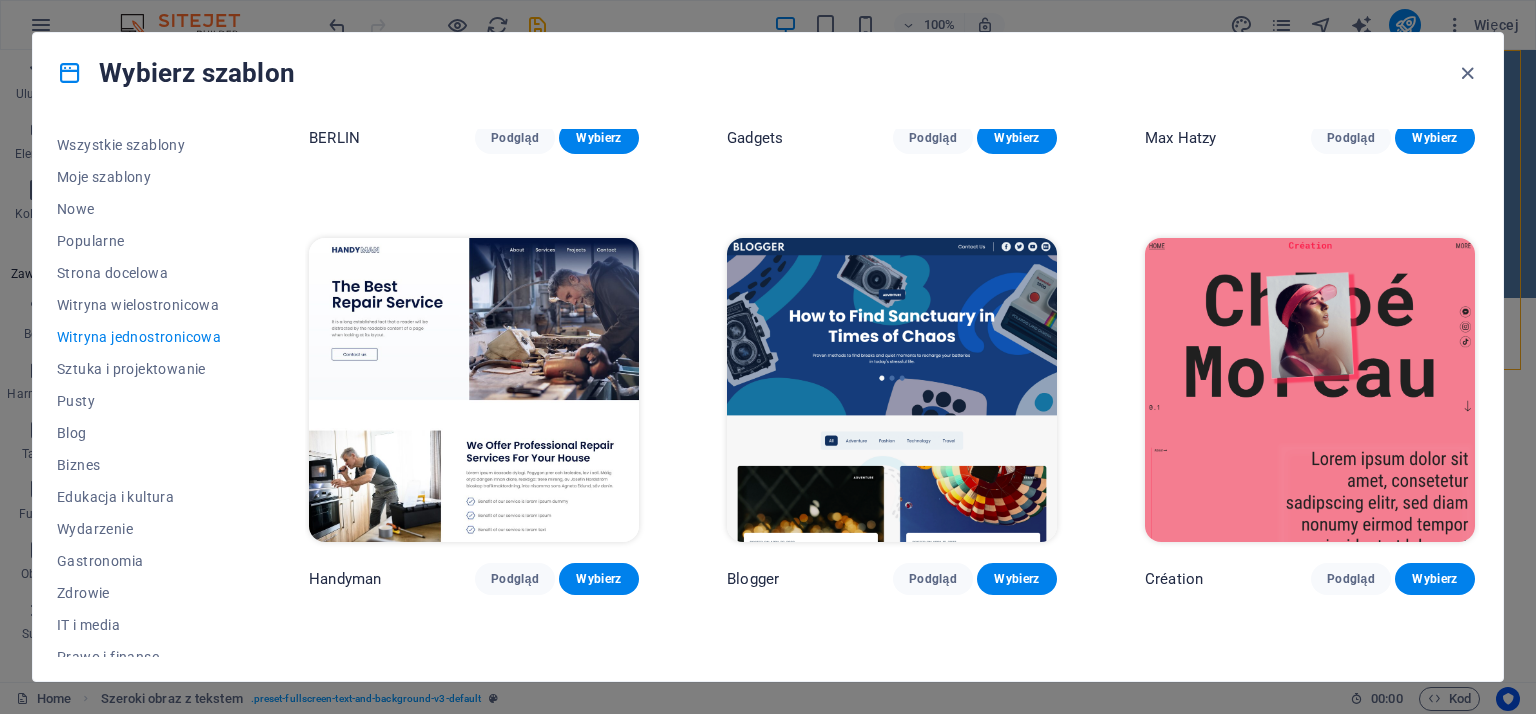 scroll, scrollTop: 2500, scrollLeft: 0, axis: vertical 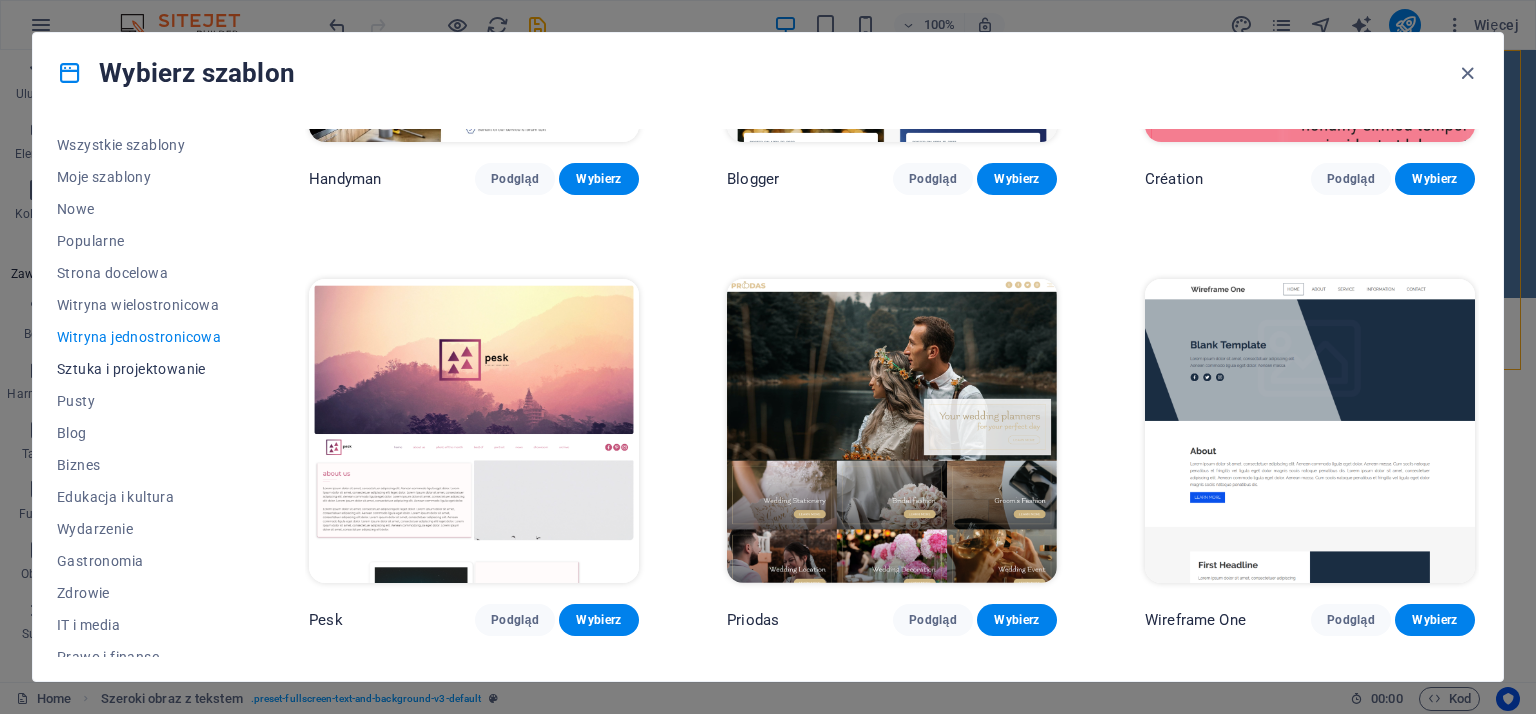 click on "Sztuka i projektowanie" at bounding box center [139, 369] 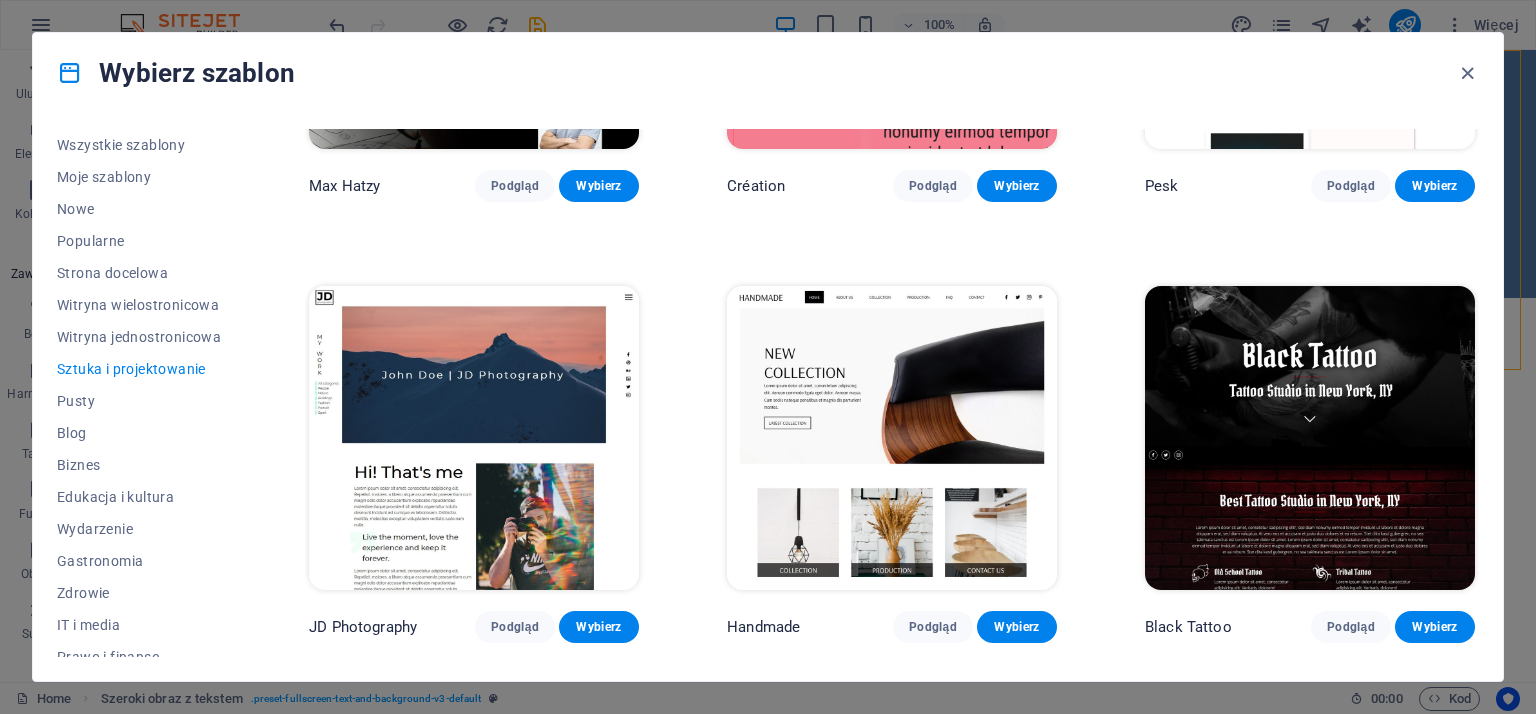 scroll, scrollTop: 0, scrollLeft: 0, axis: both 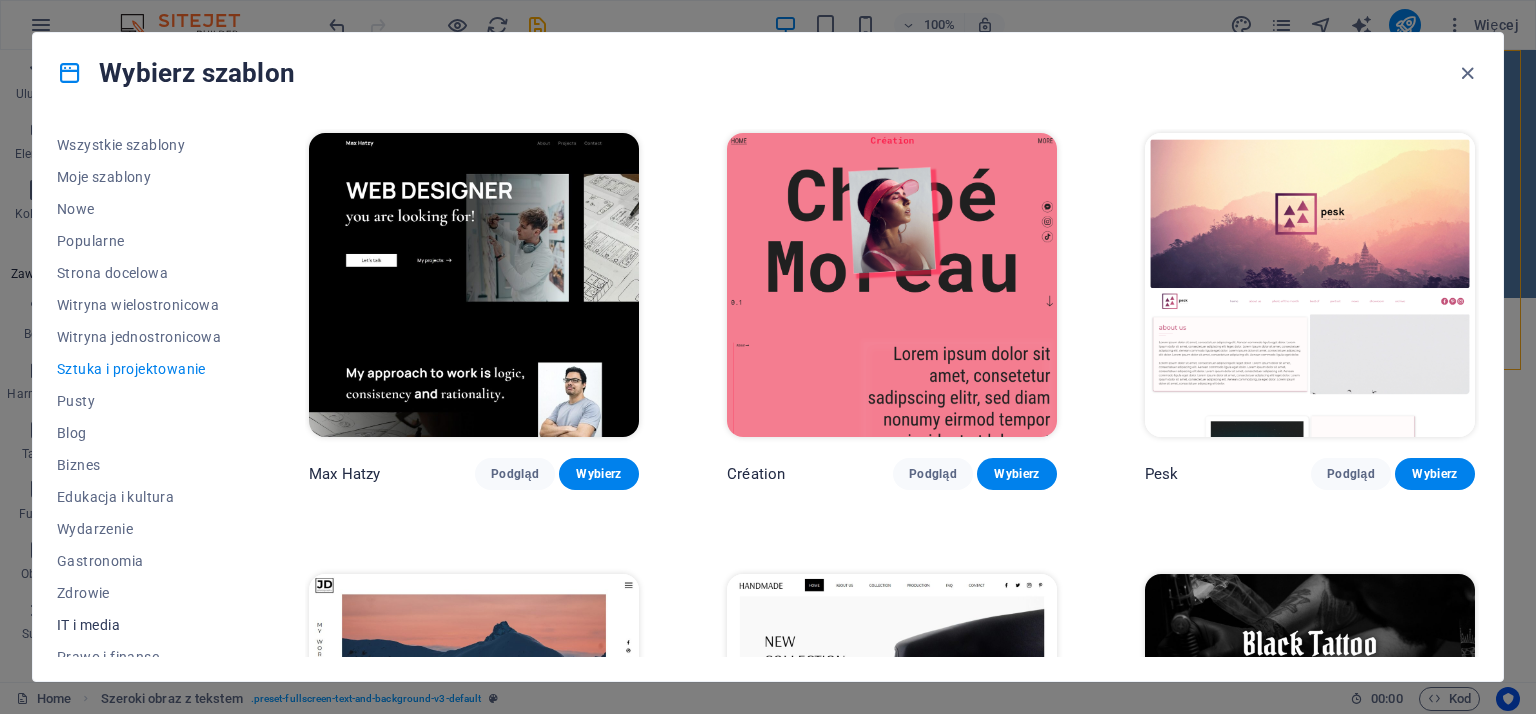 click on "IT i media" at bounding box center [139, 625] 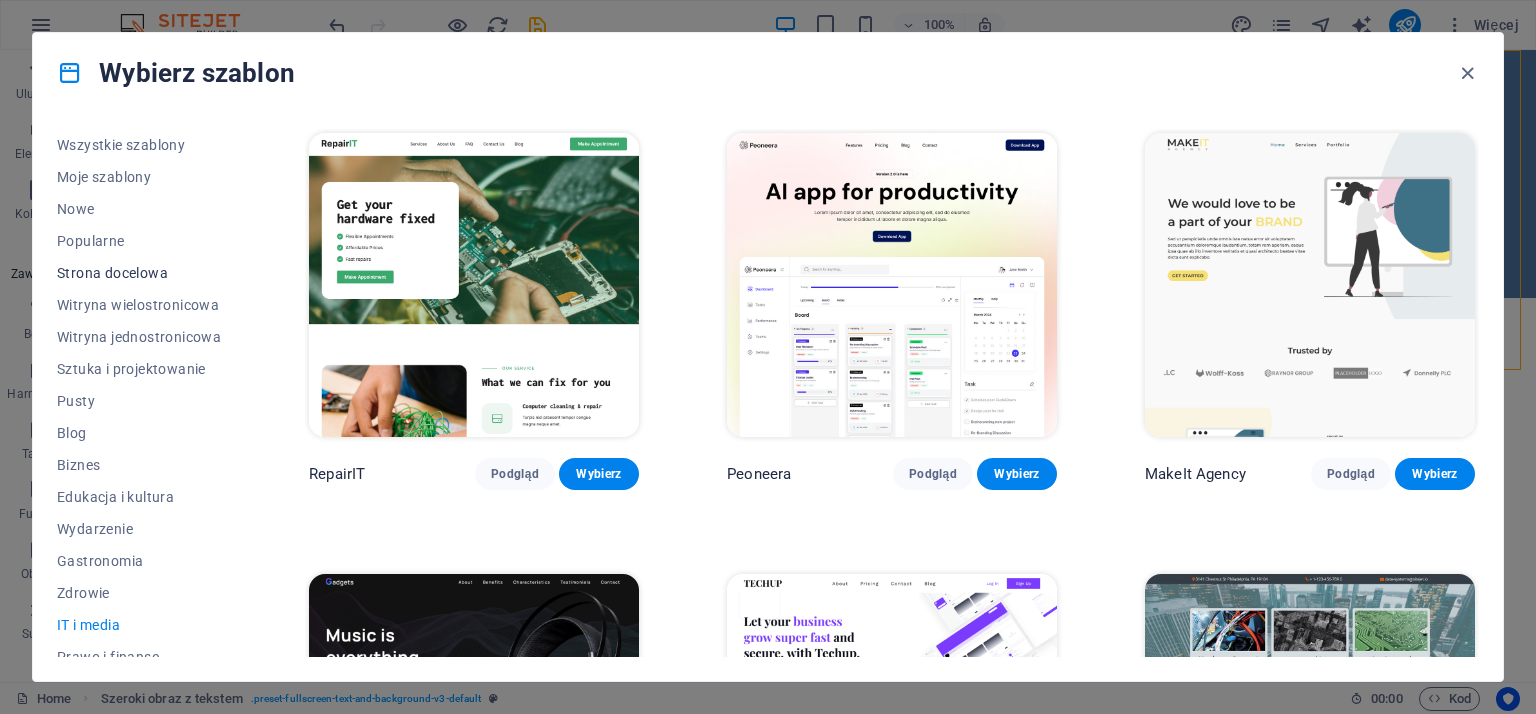 click on "Strona docelowa" at bounding box center (139, 273) 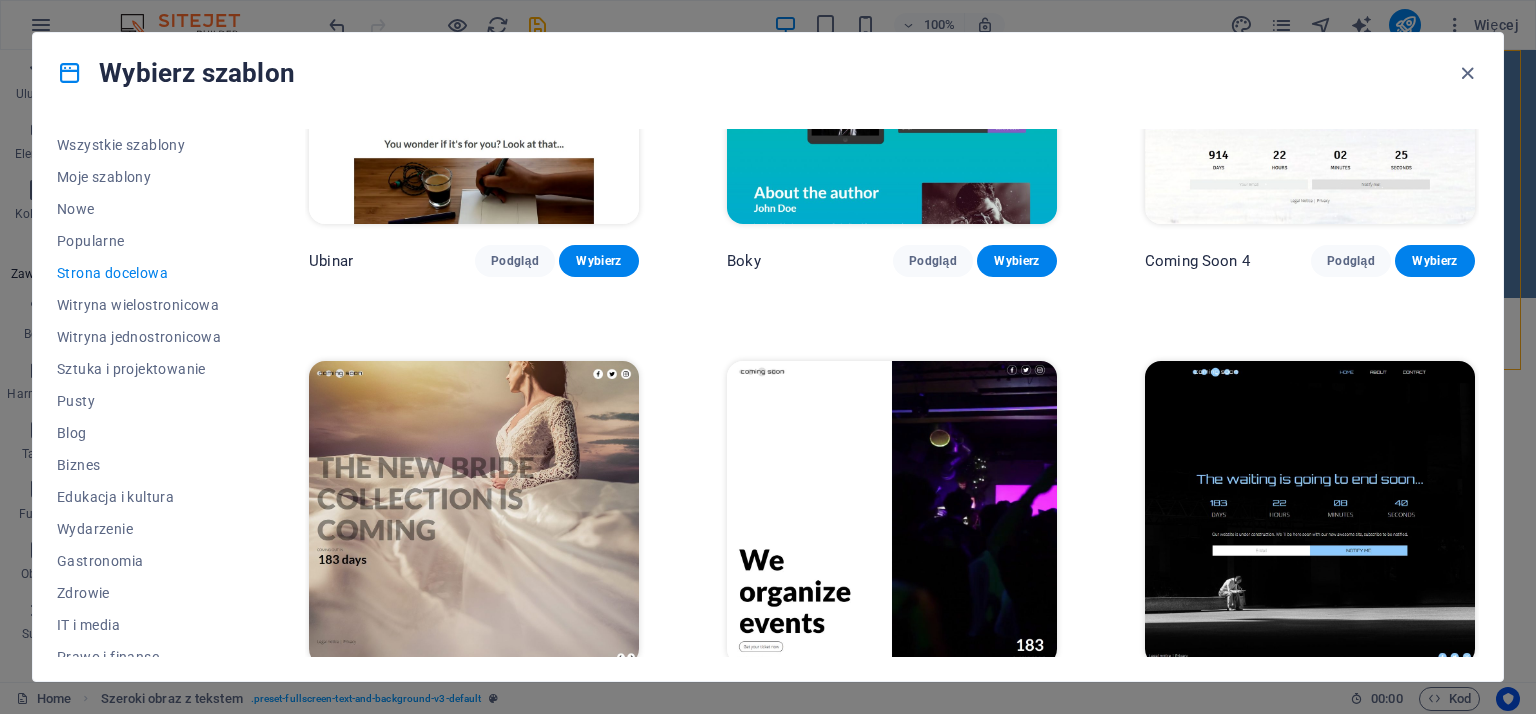 scroll, scrollTop: 3344, scrollLeft: 0, axis: vertical 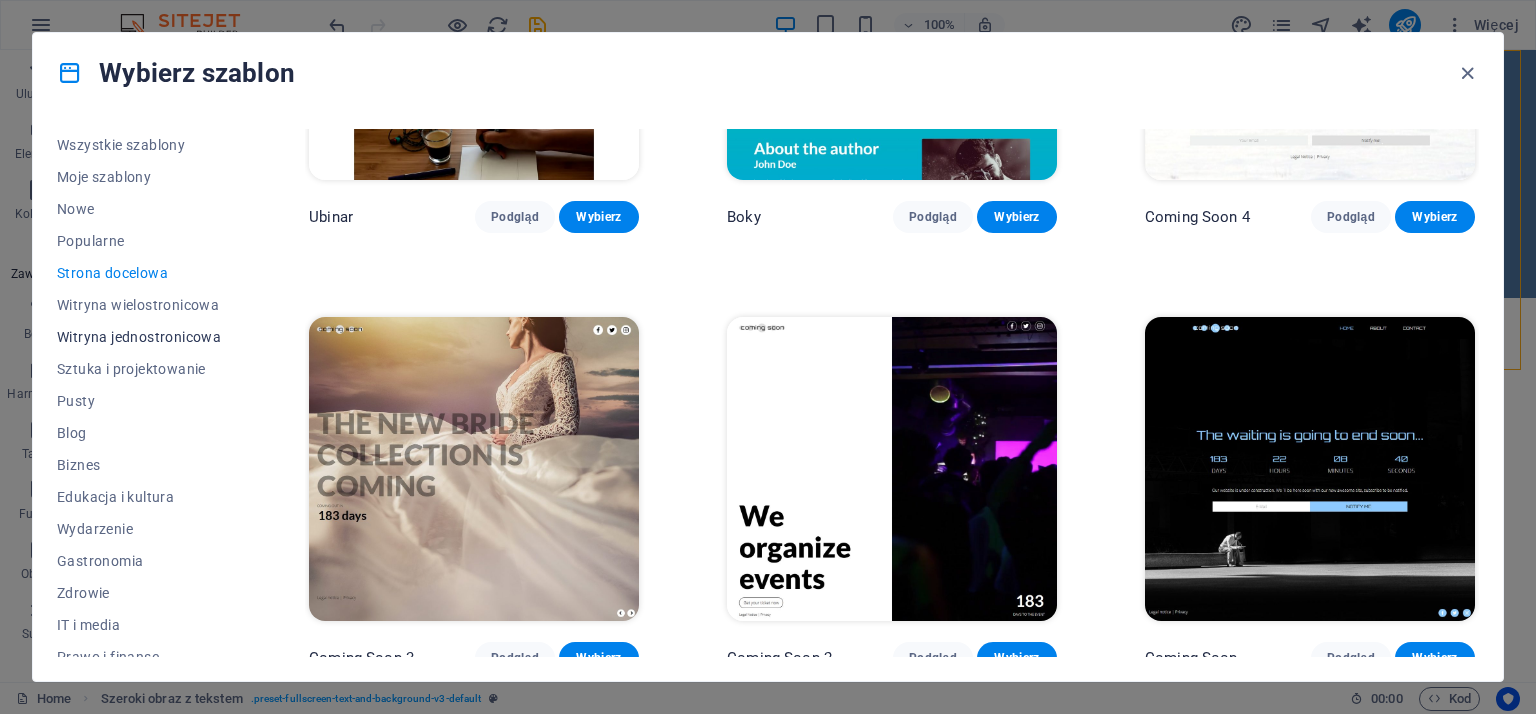 click on "Witryna jednostronicowa" at bounding box center (139, 337) 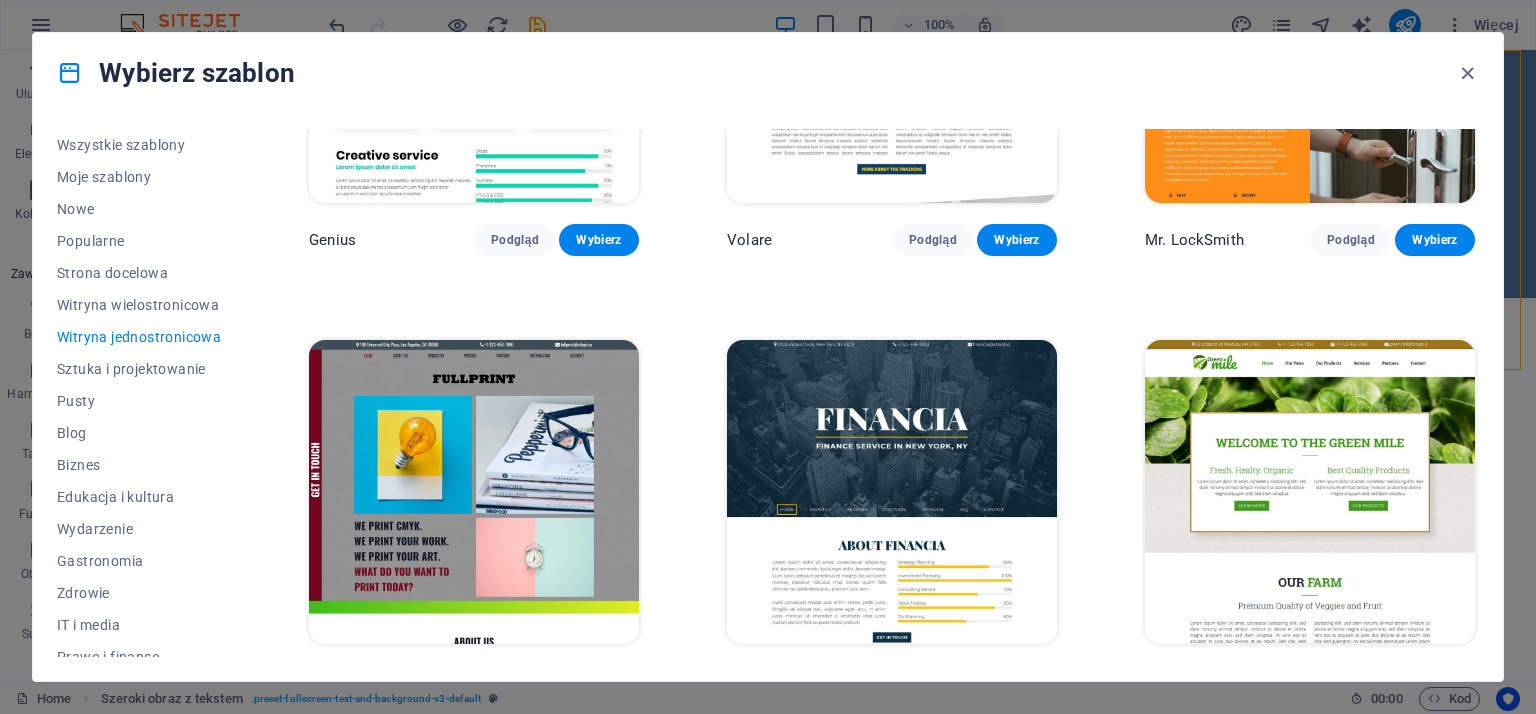 scroll, scrollTop: 4844, scrollLeft: 0, axis: vertical 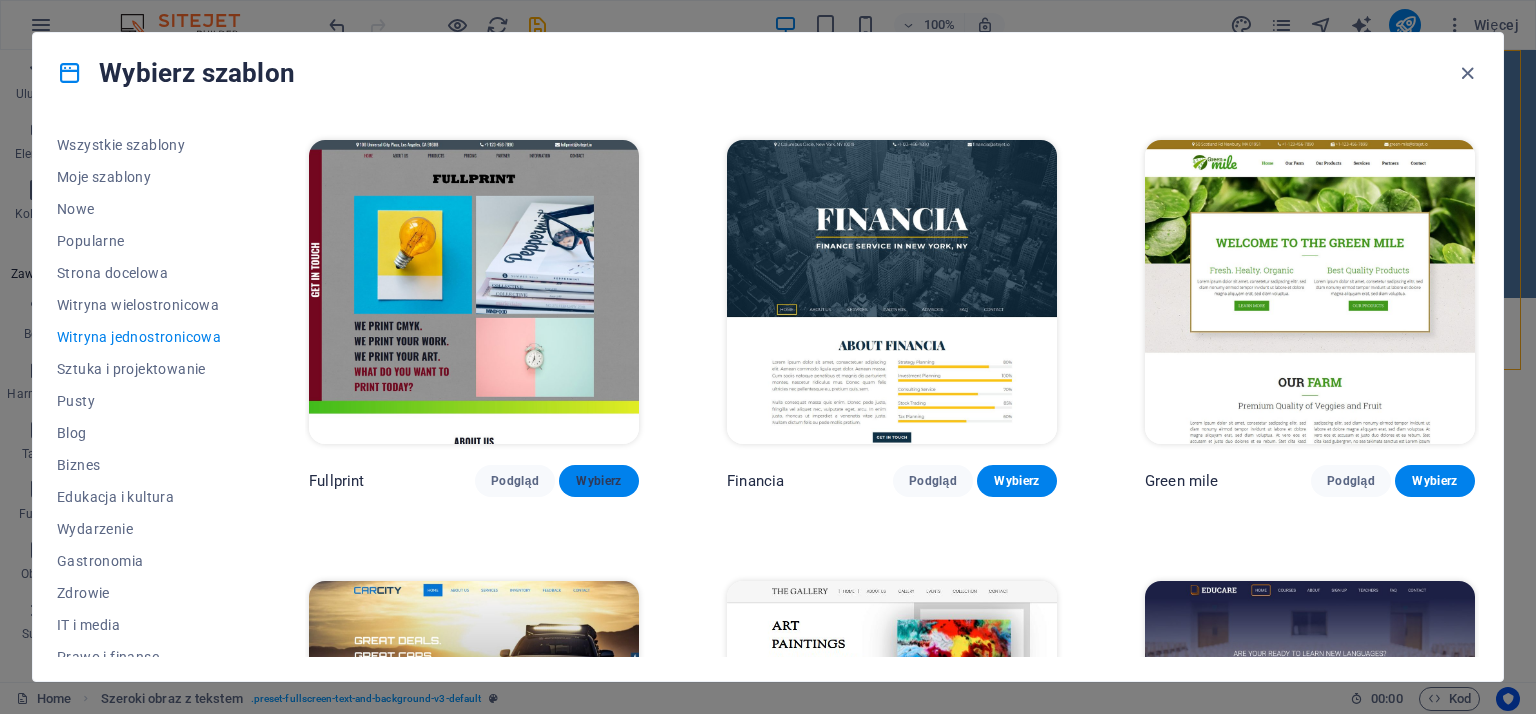 click on "Wybierz" at bounding box center [599, 481] 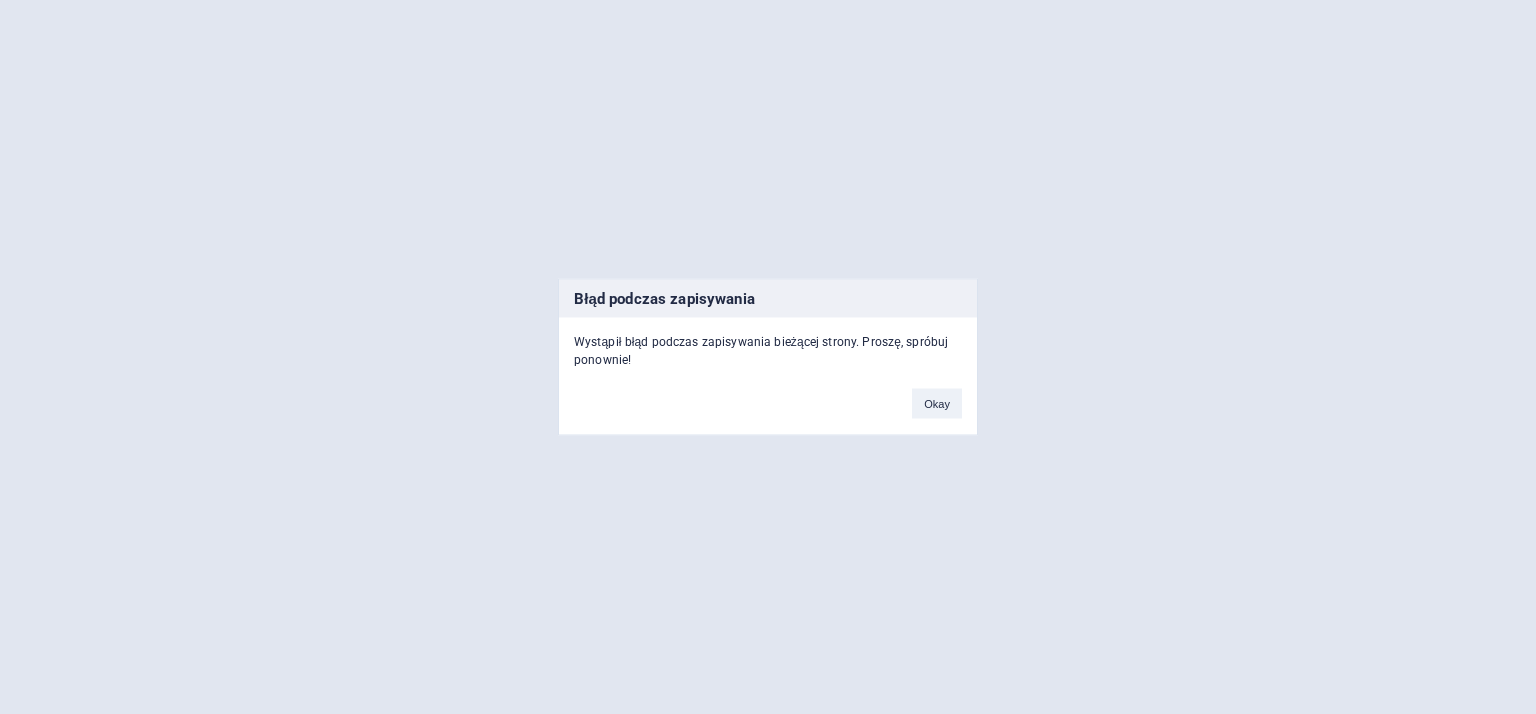 drag, startPoint x: 928, startPoint y: 403, endPoint x: 938, endPoint y: 408, distance: 11.18034 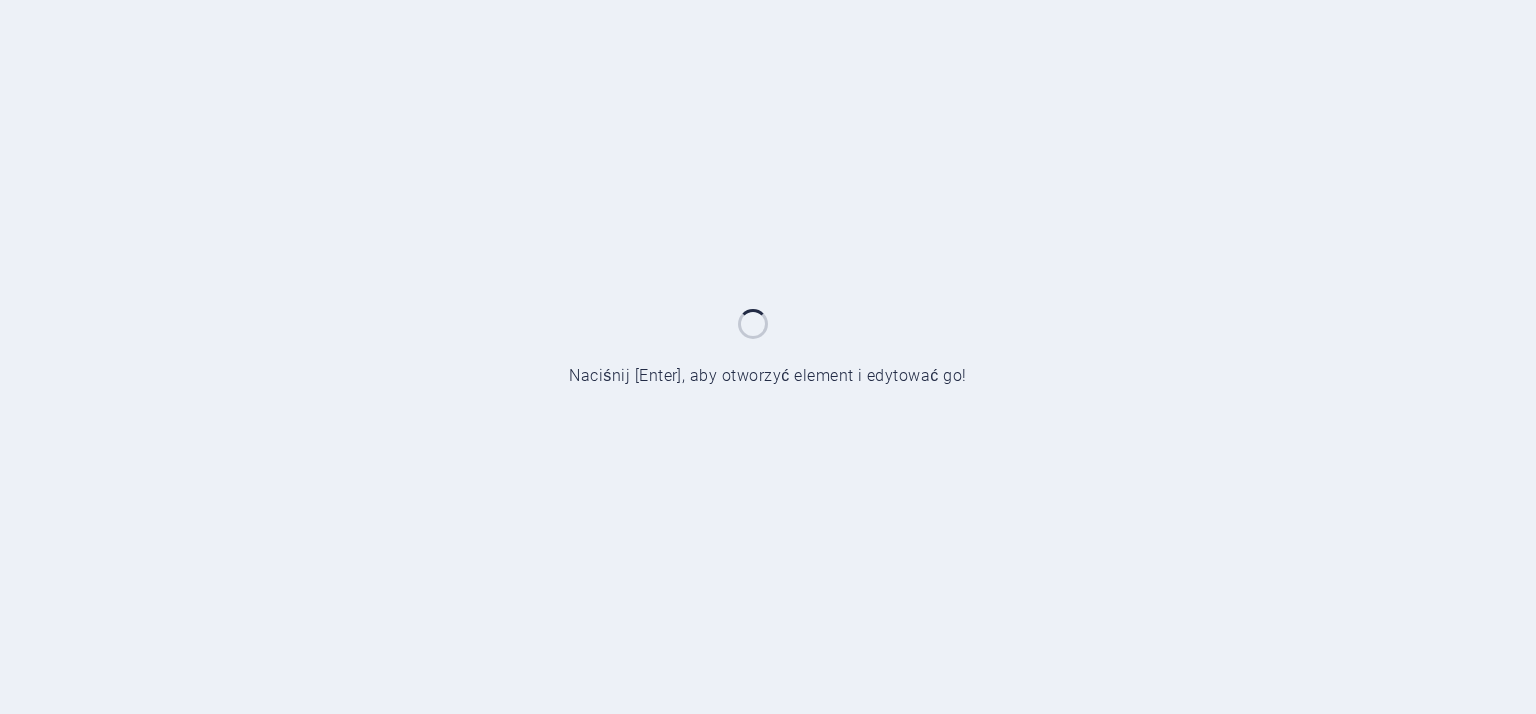 scroll, scrollTop: 0, scrollLeft: 0, axis: both 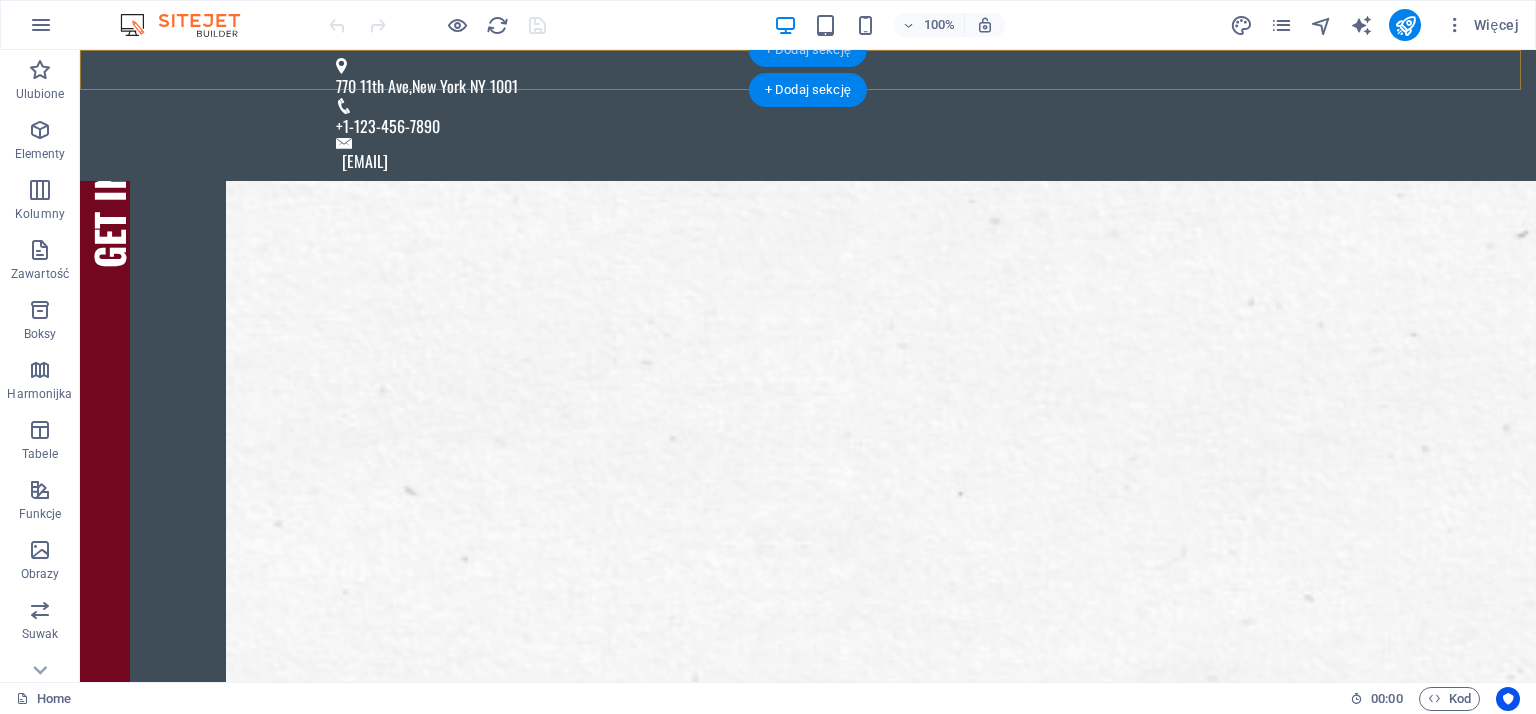 click on "+ Dodaj sekcję" at bounding box center (808, 50) 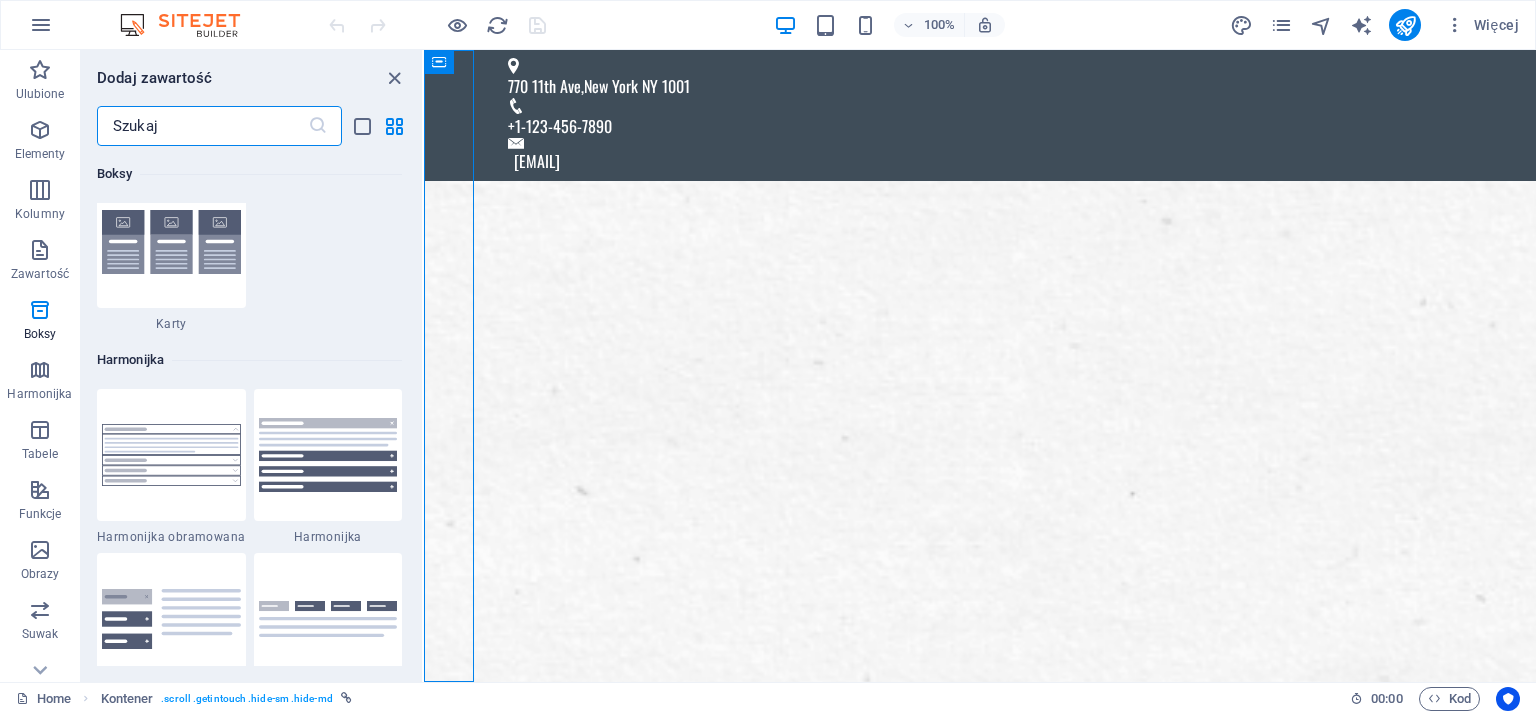 scroll, scrollTop: 6299, scrollLeft: 0, axis: vertical 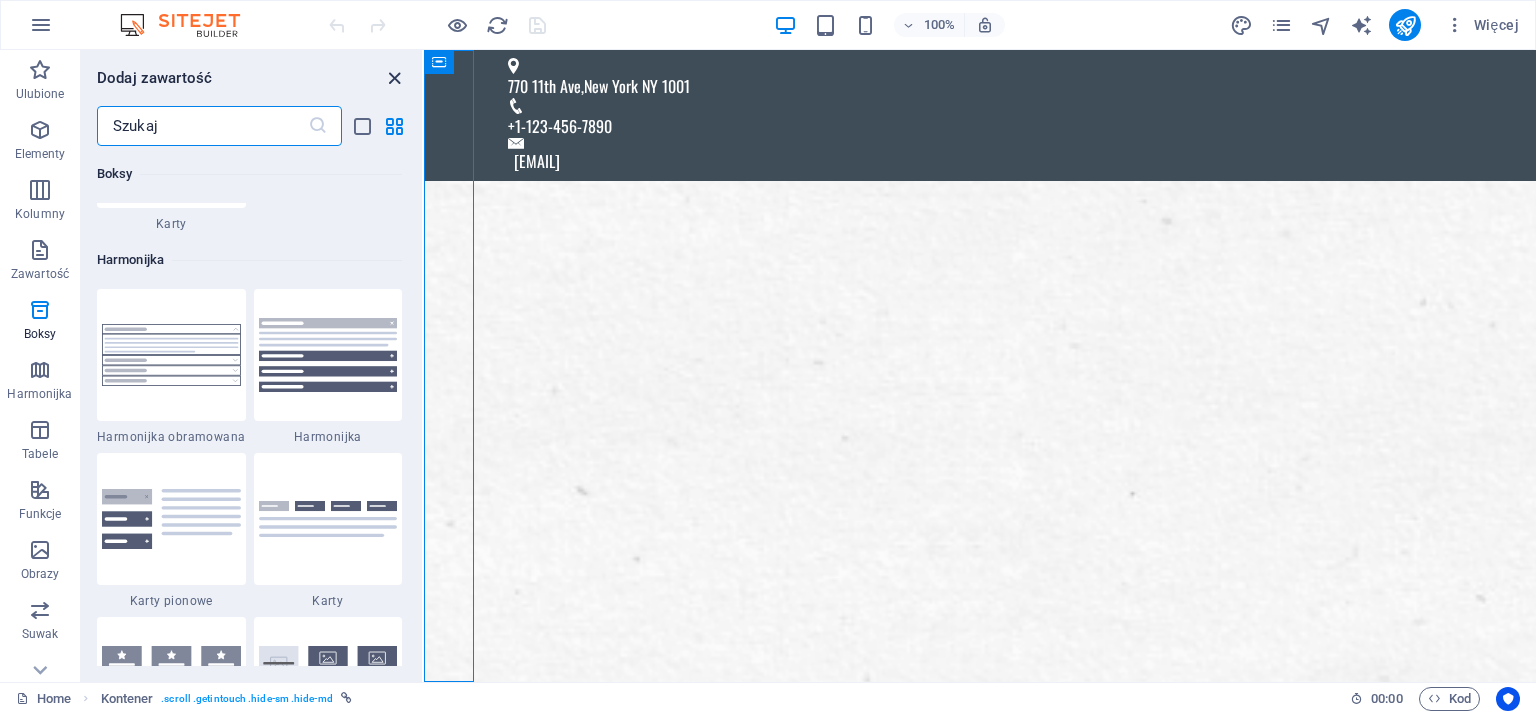 click at bounding box center (394, 78) 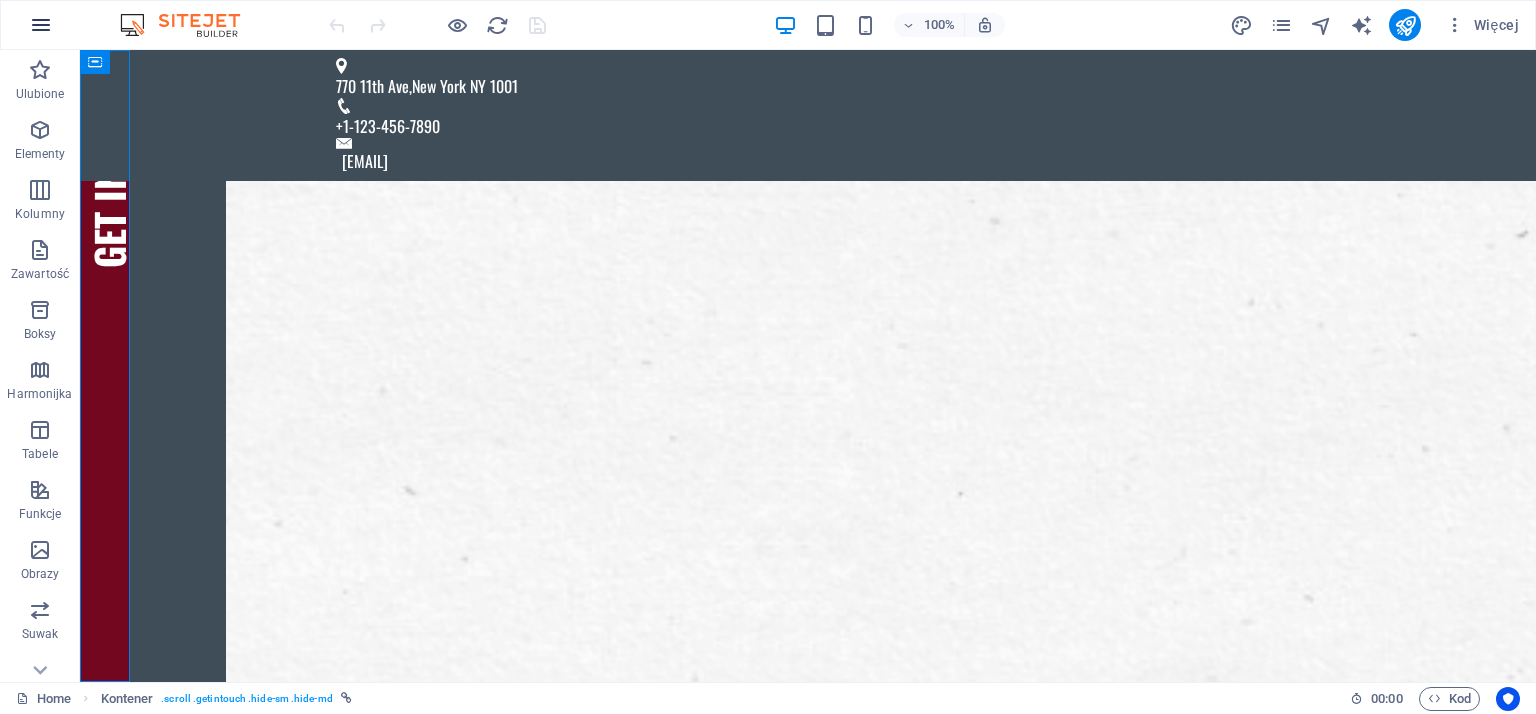 click at bounding box center [41, 25] 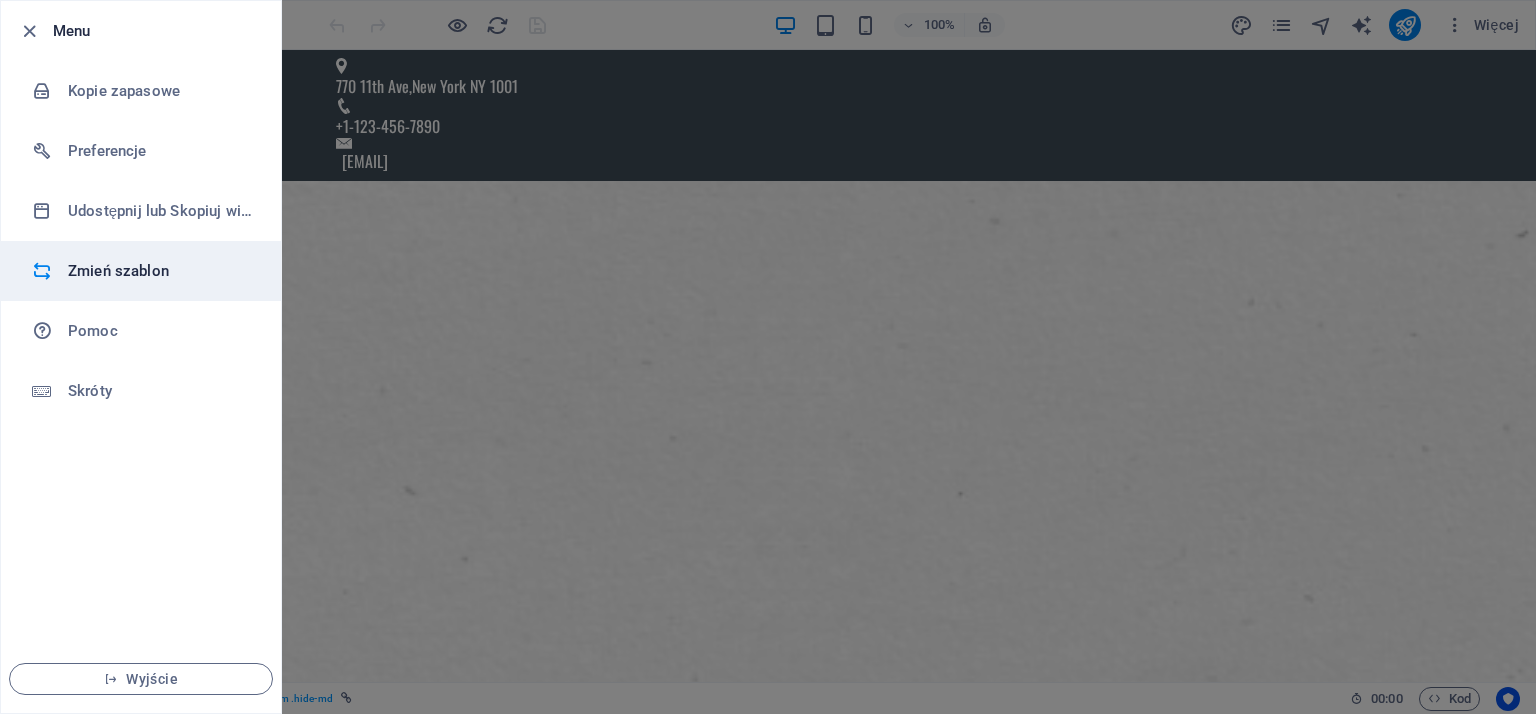 click on "Zmień szablon" at bounding box center [160, 271] 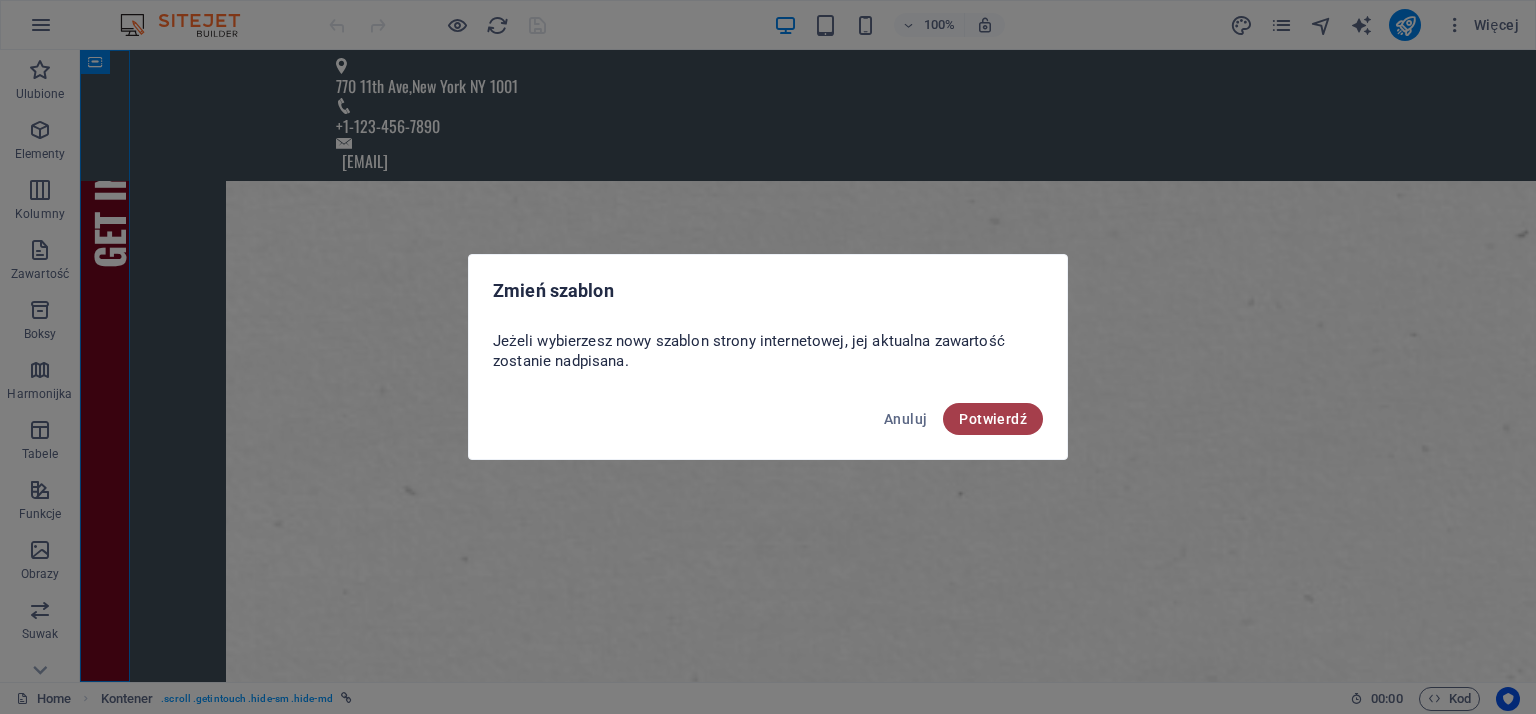click on "Potwierdź" at bounding box center (993, 419) 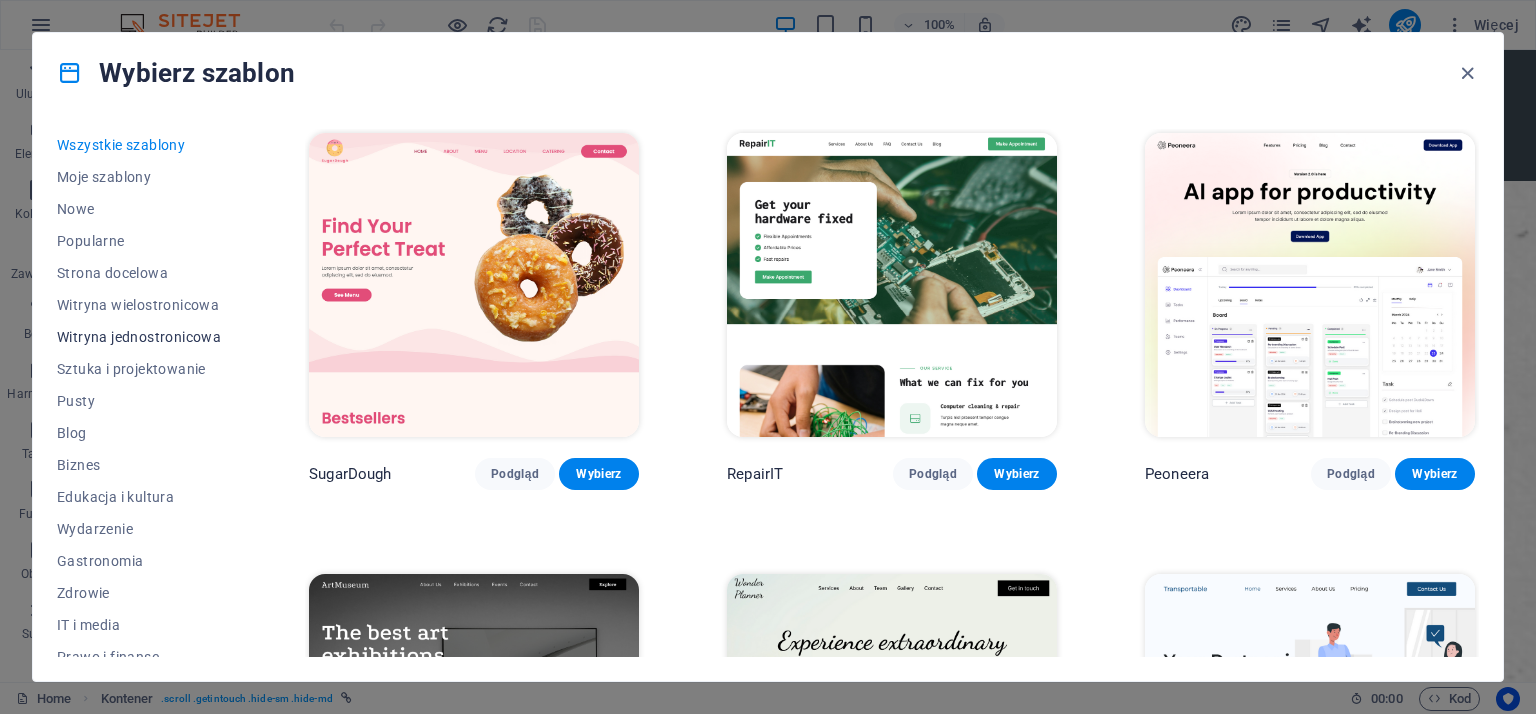 click on "Witryna jednostronicowa" at bounding box center [139, 337] 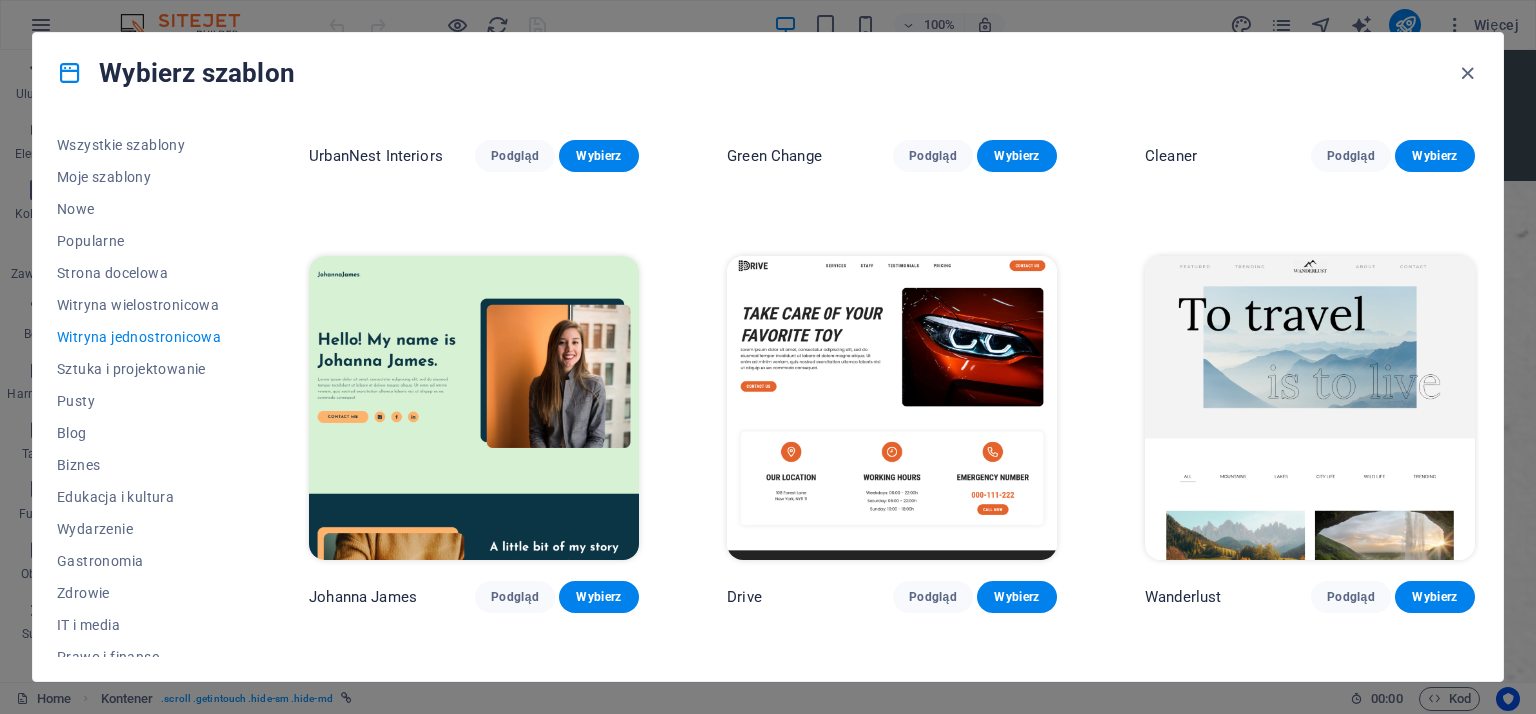 scroll, scrollTop: 1600, scrollLeft: 0, axis: vertical 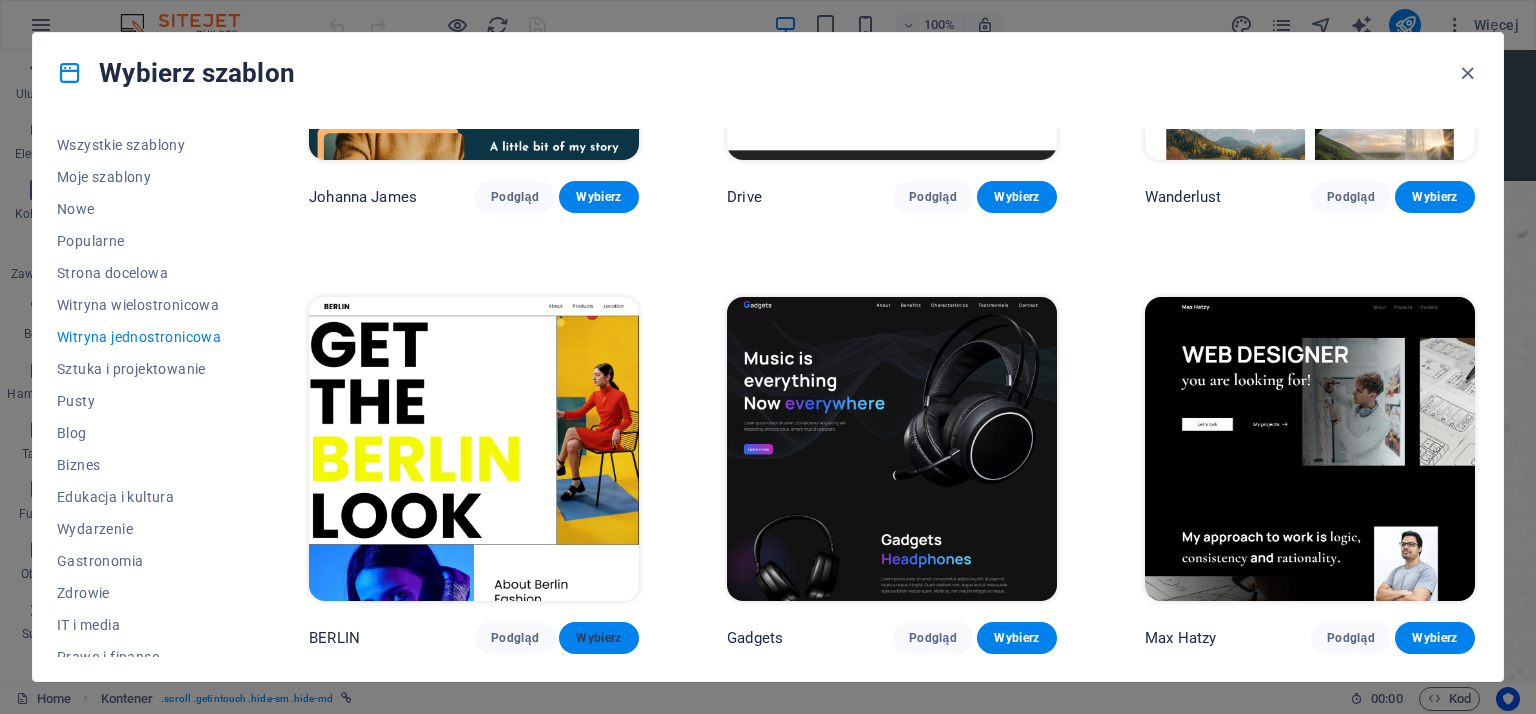 click on "Wybierz" at bounding box center (599, 638) 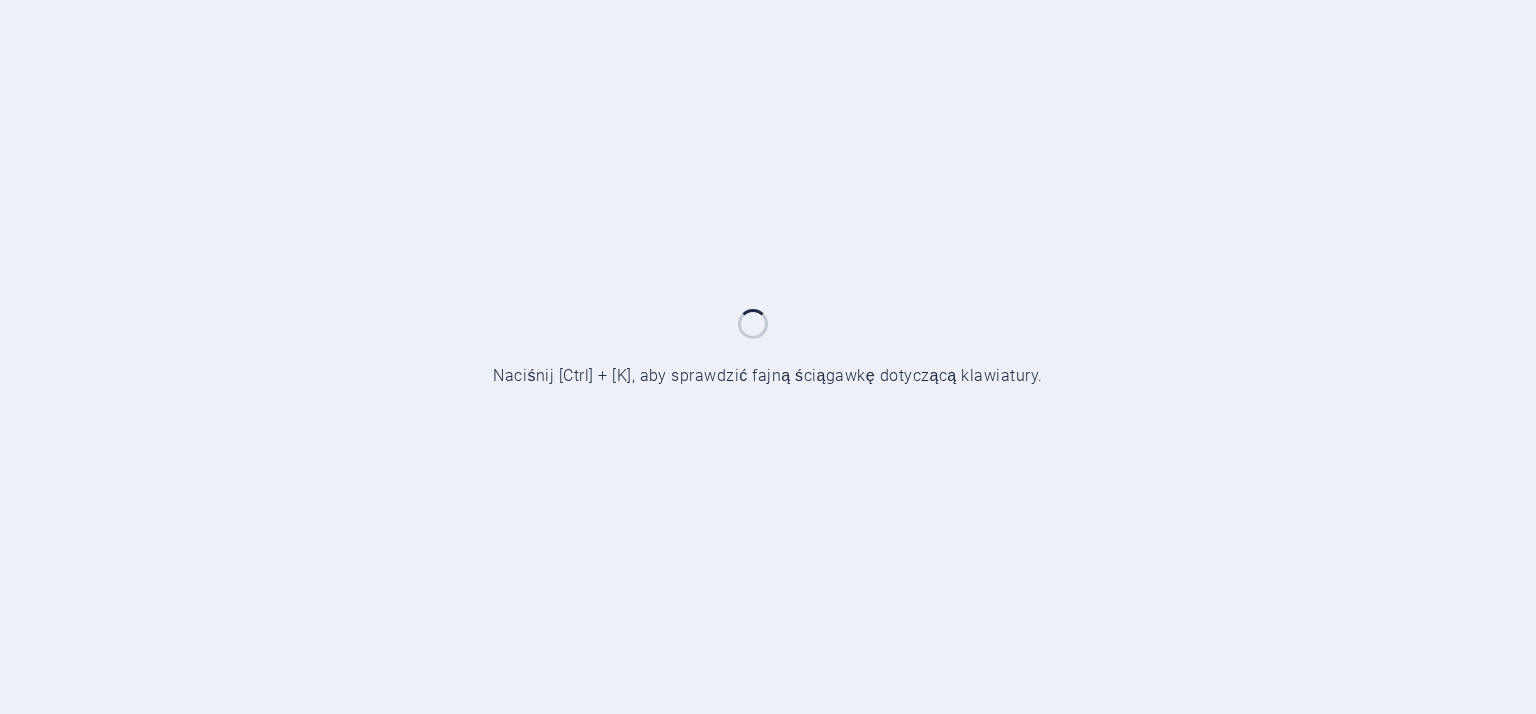scroll, scrollTop: 0, scrollLeft: 0, axis: both 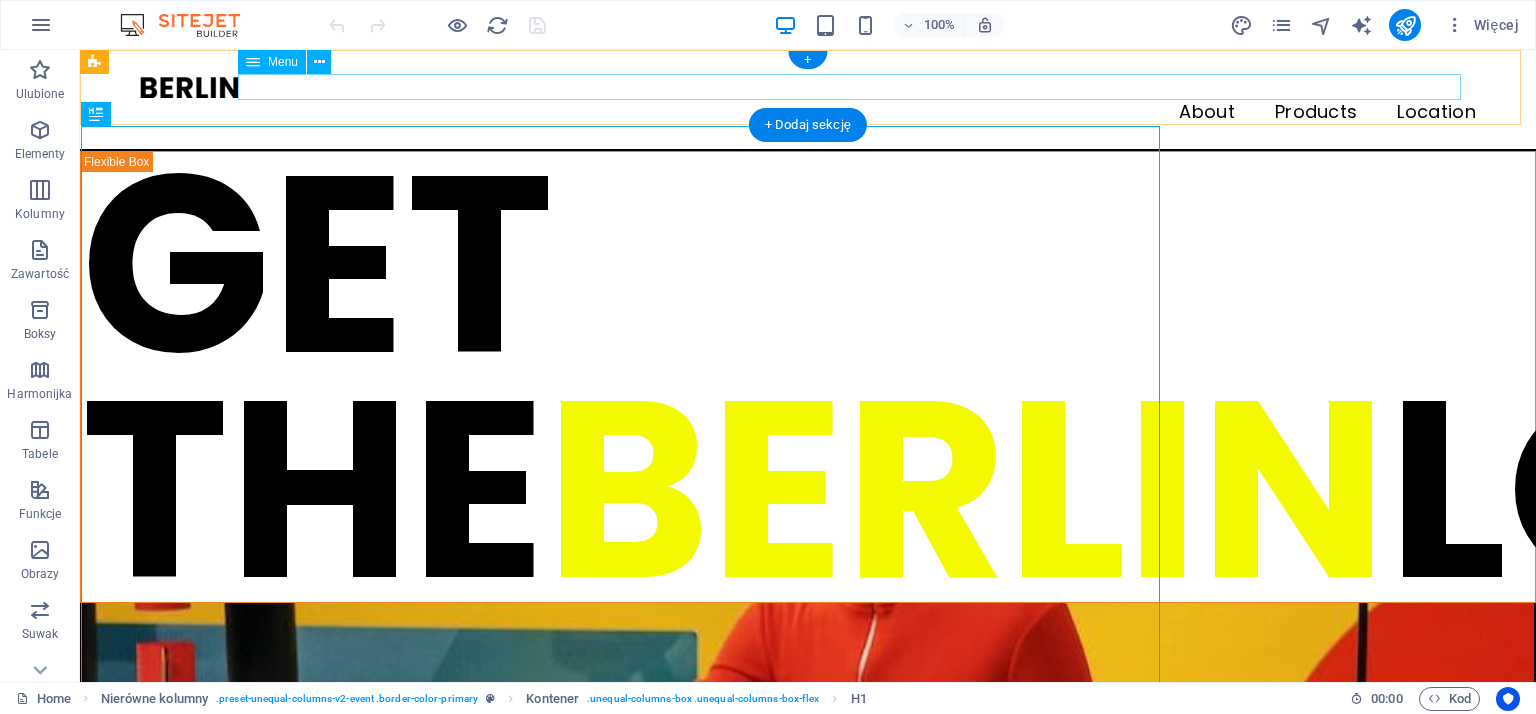 click on "About Products Location" at bounding box center [808, 113] 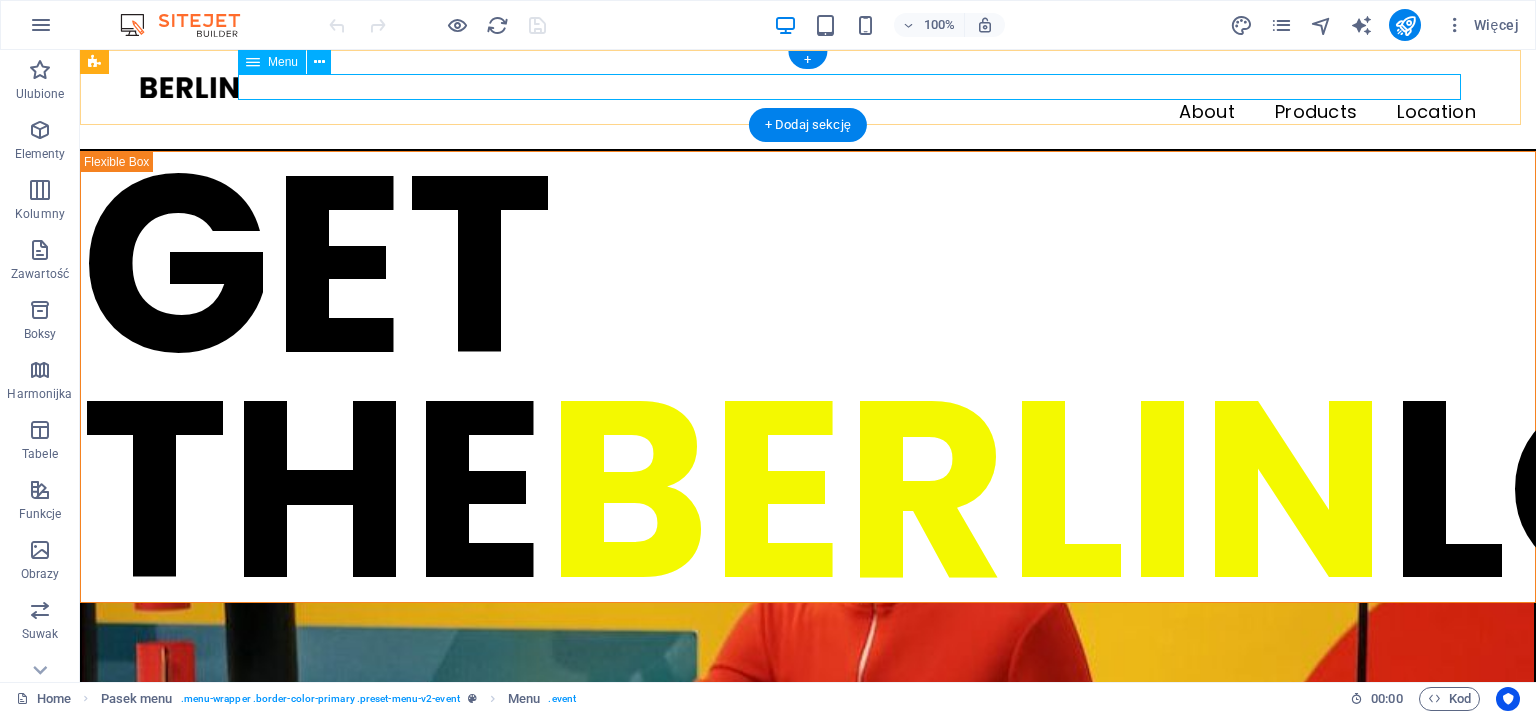 click on "About Products Location" at bounding box center [808, 113] 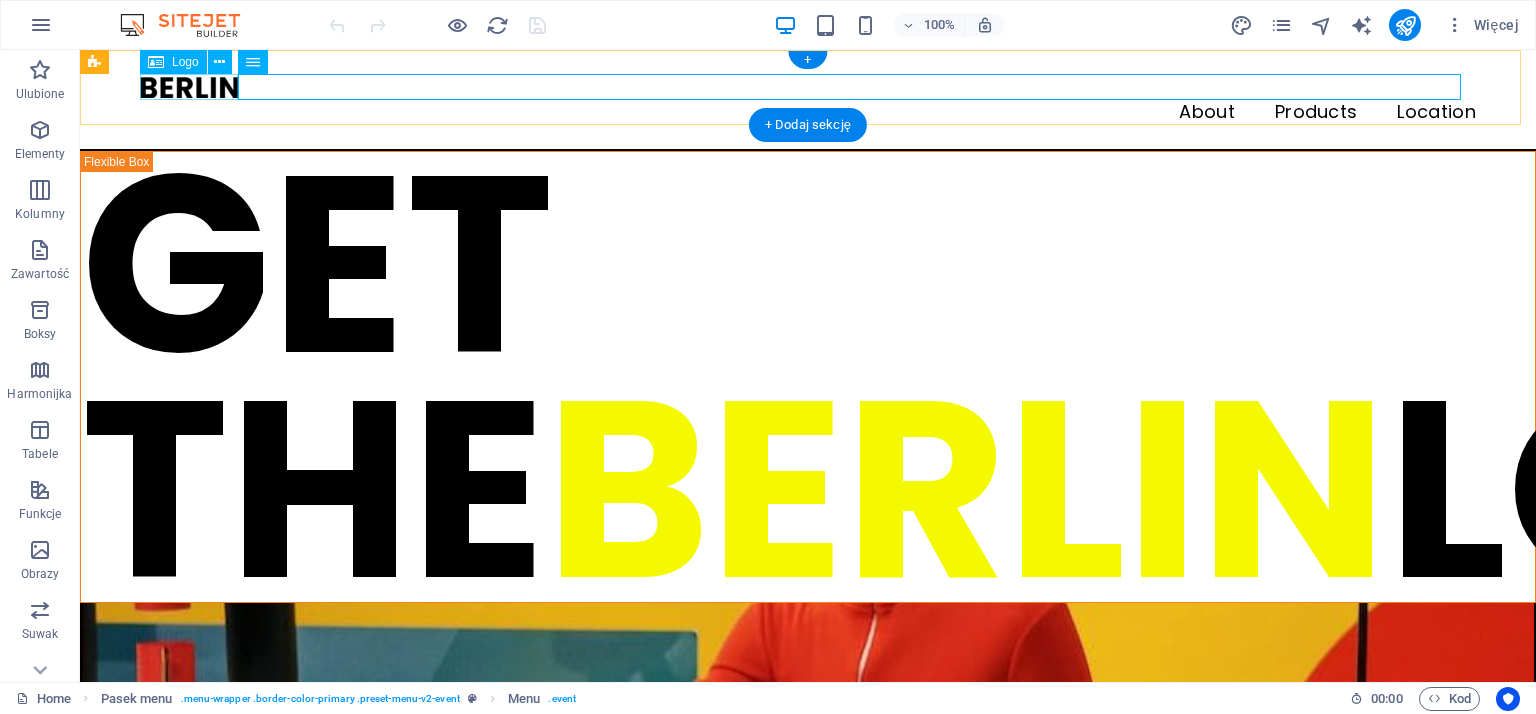 click at bounding box center (808, 87) 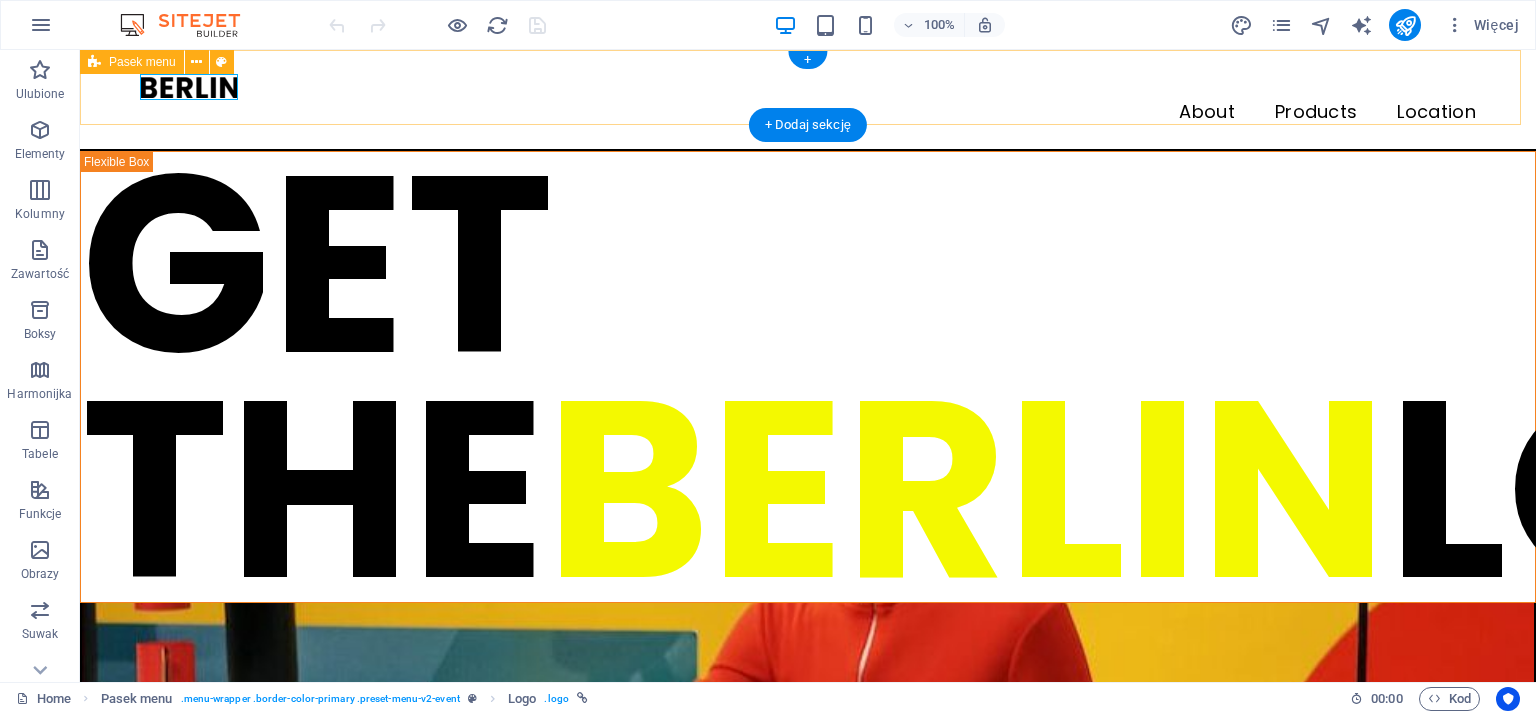 click on "About Products Location" at bounding box center [808, 100] 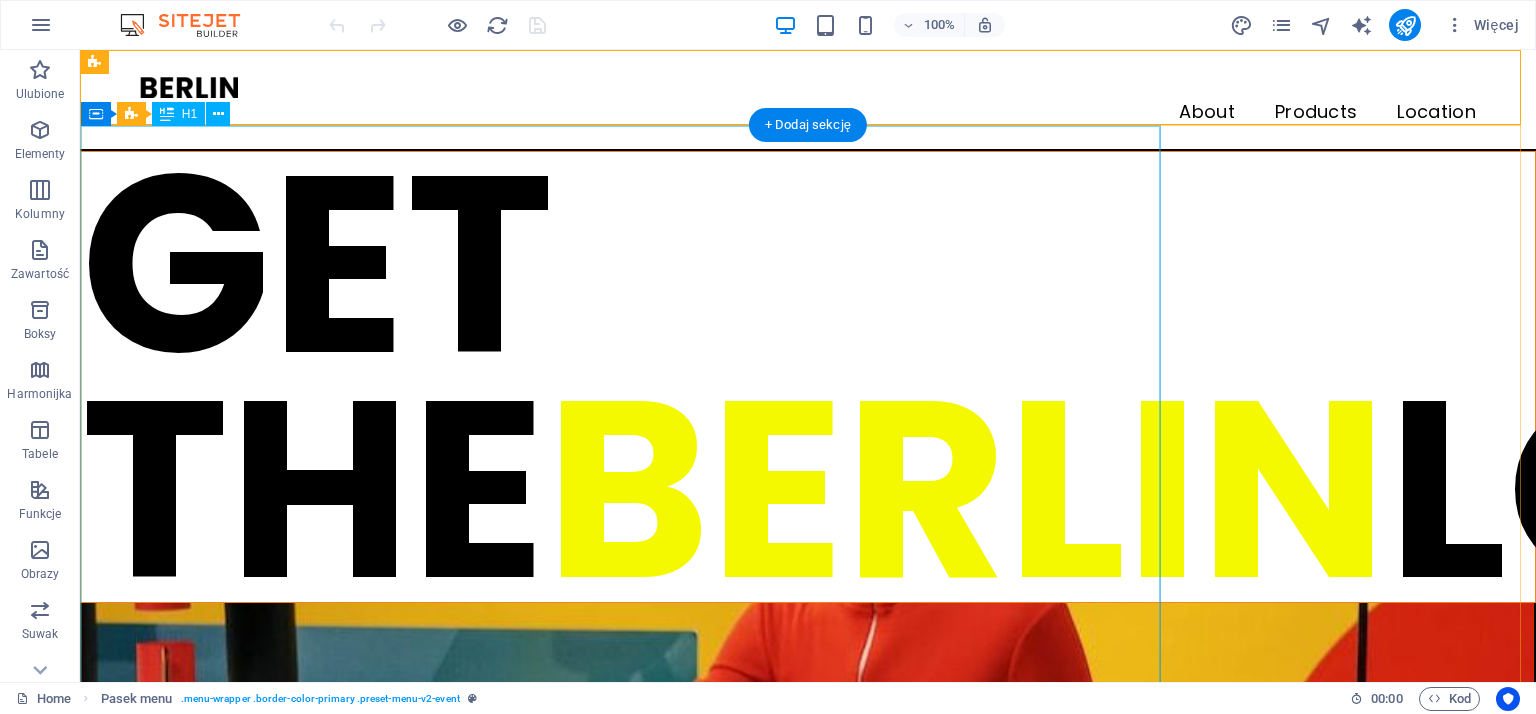 click on "GET THE  BERLIN  LOOK" at bounding box center (808, 377) 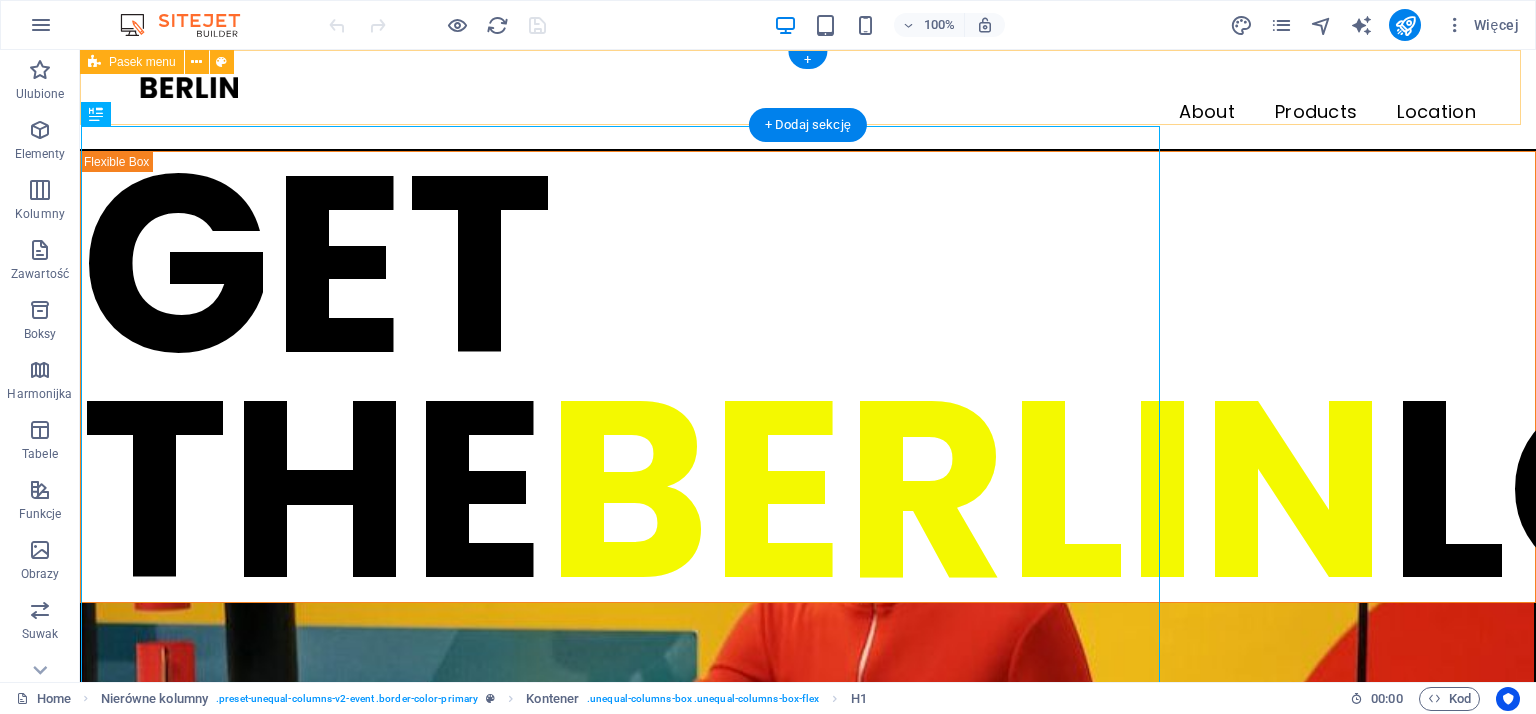 click on "About Products Location" at bounding box center [808, 100] 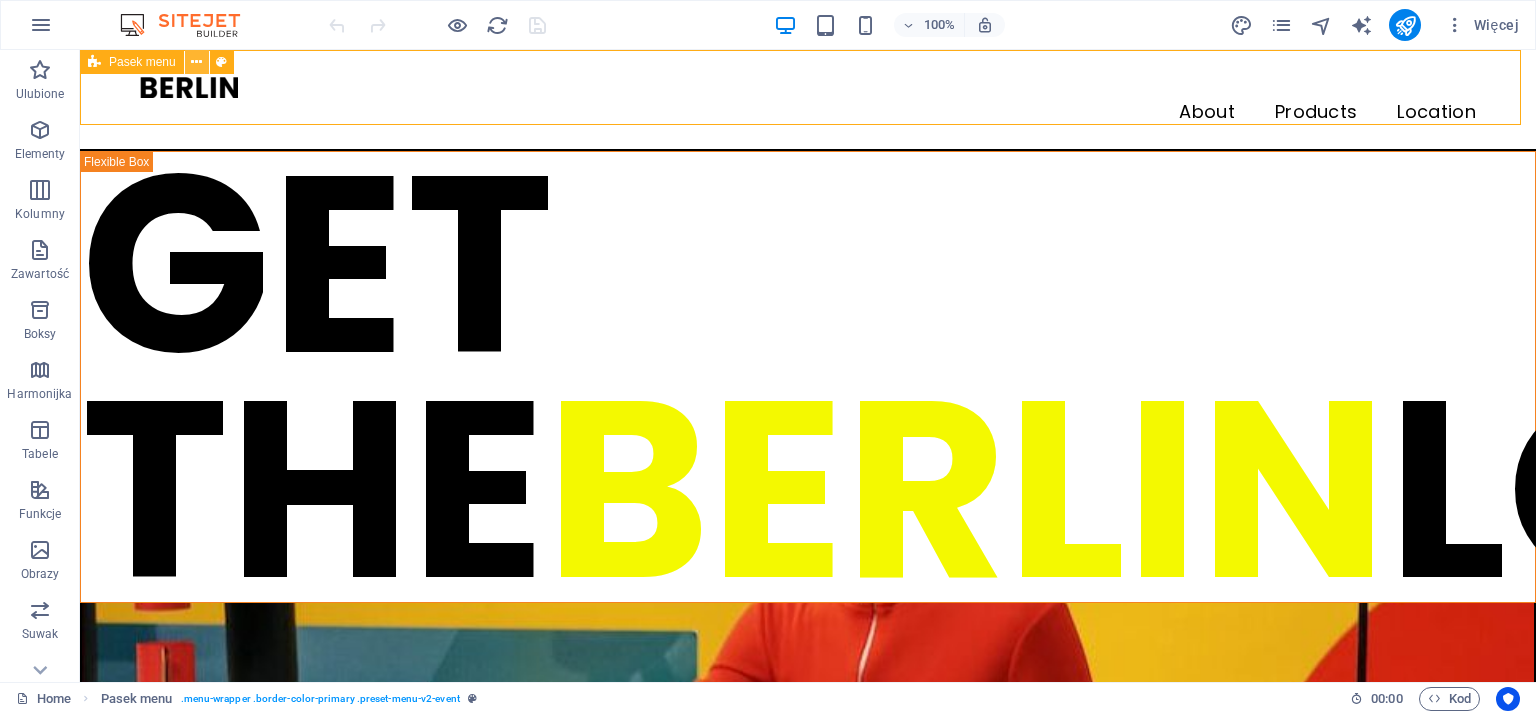 click at bounding box center (196, 62) 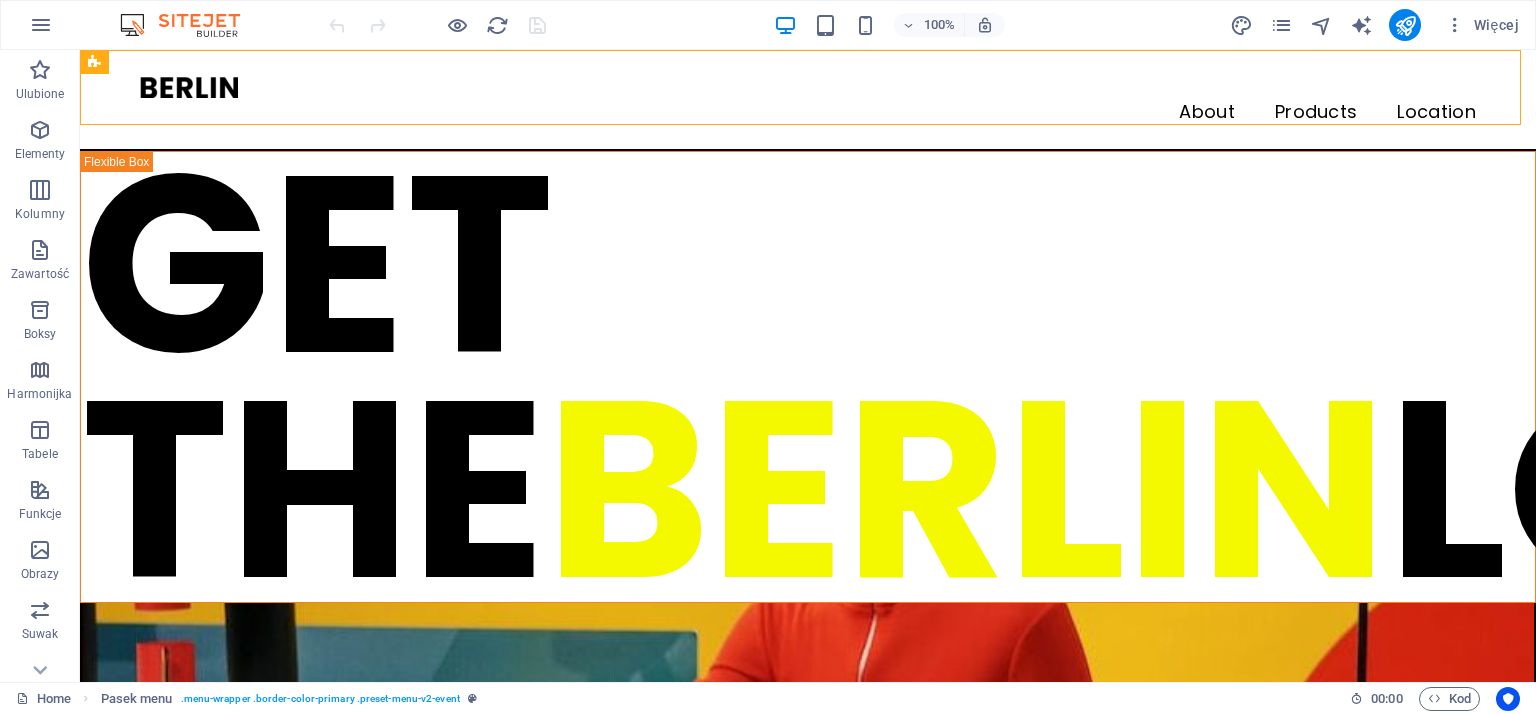 drag, startPoint x: 92, startPoint y: 60, endPoint x: 108, endPoint y: 70, distance: 18.867962 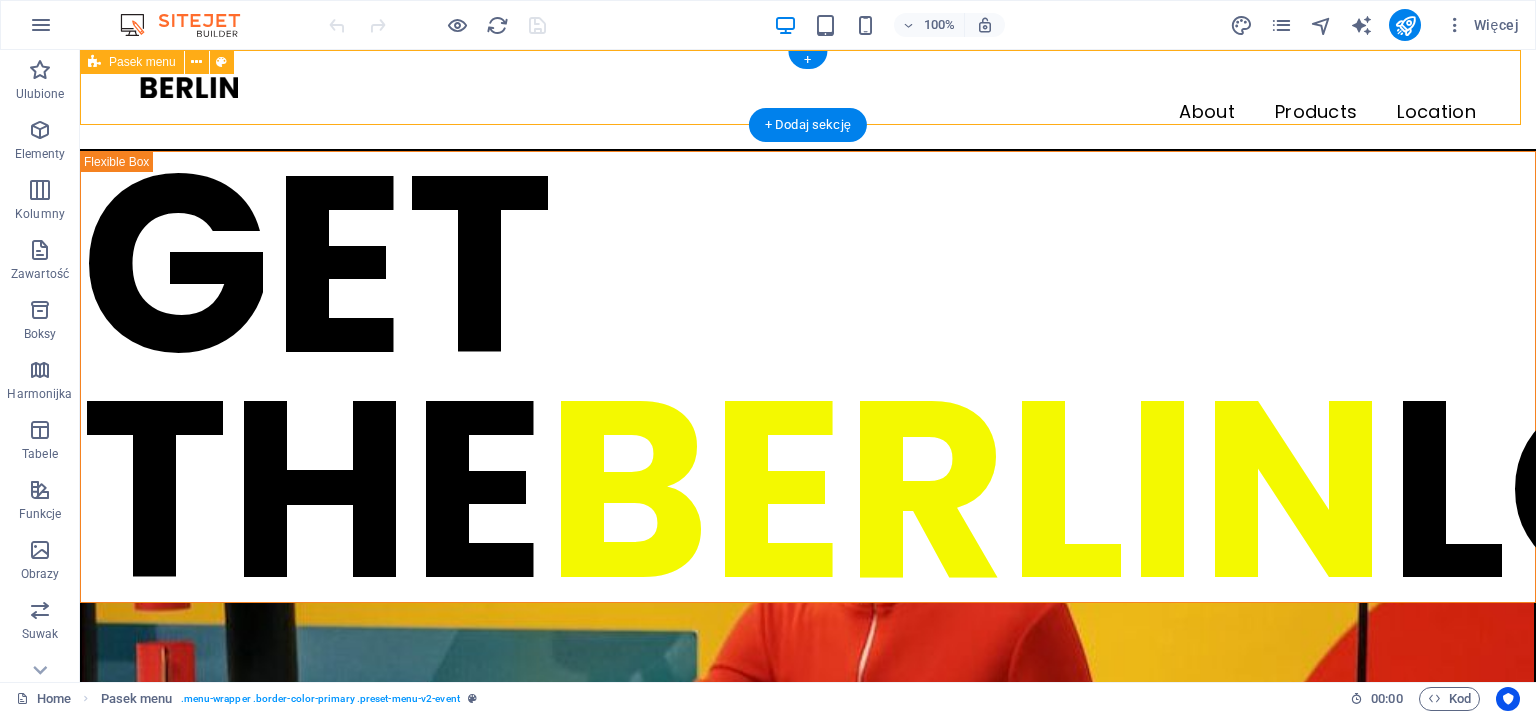 click on "About Products Location" at bounding box center (808, 100) 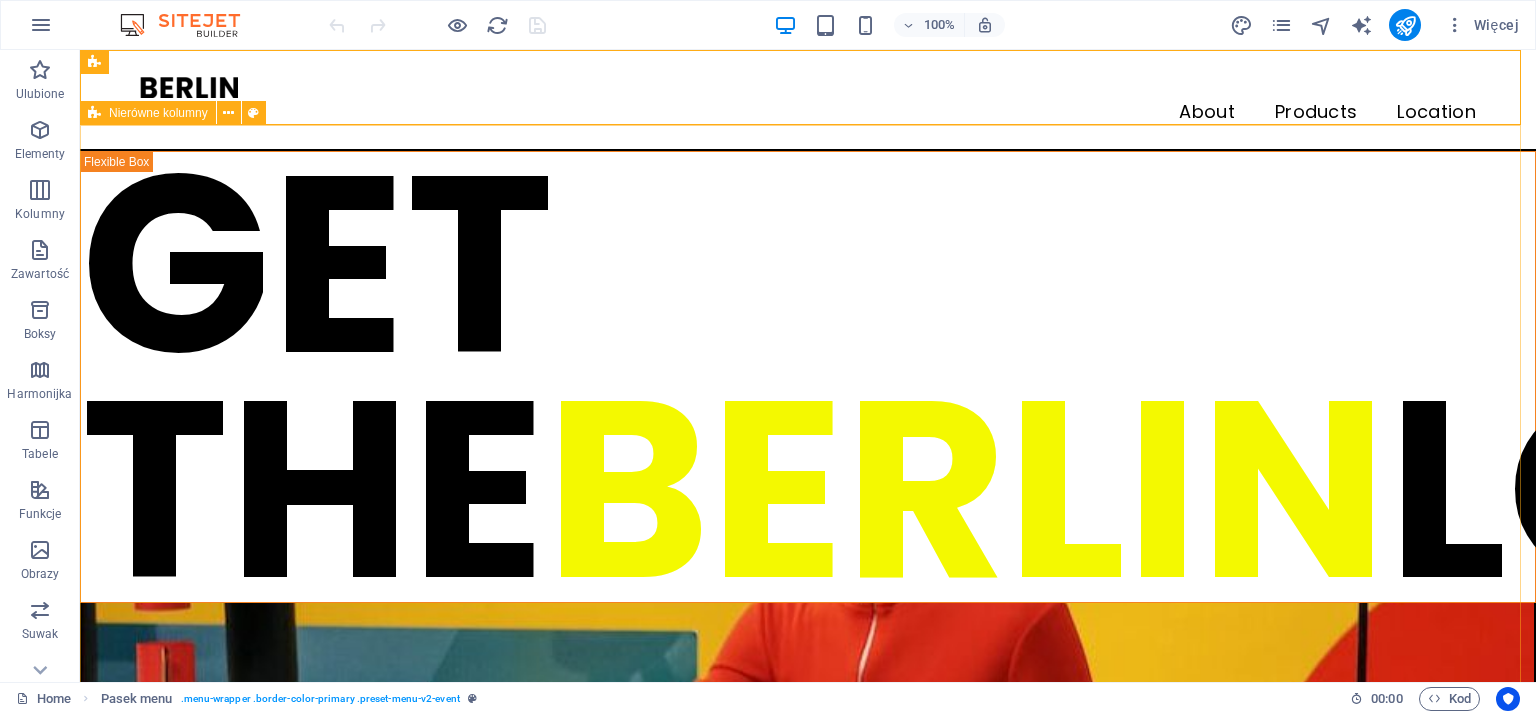 click at bounding box center [94, 113] 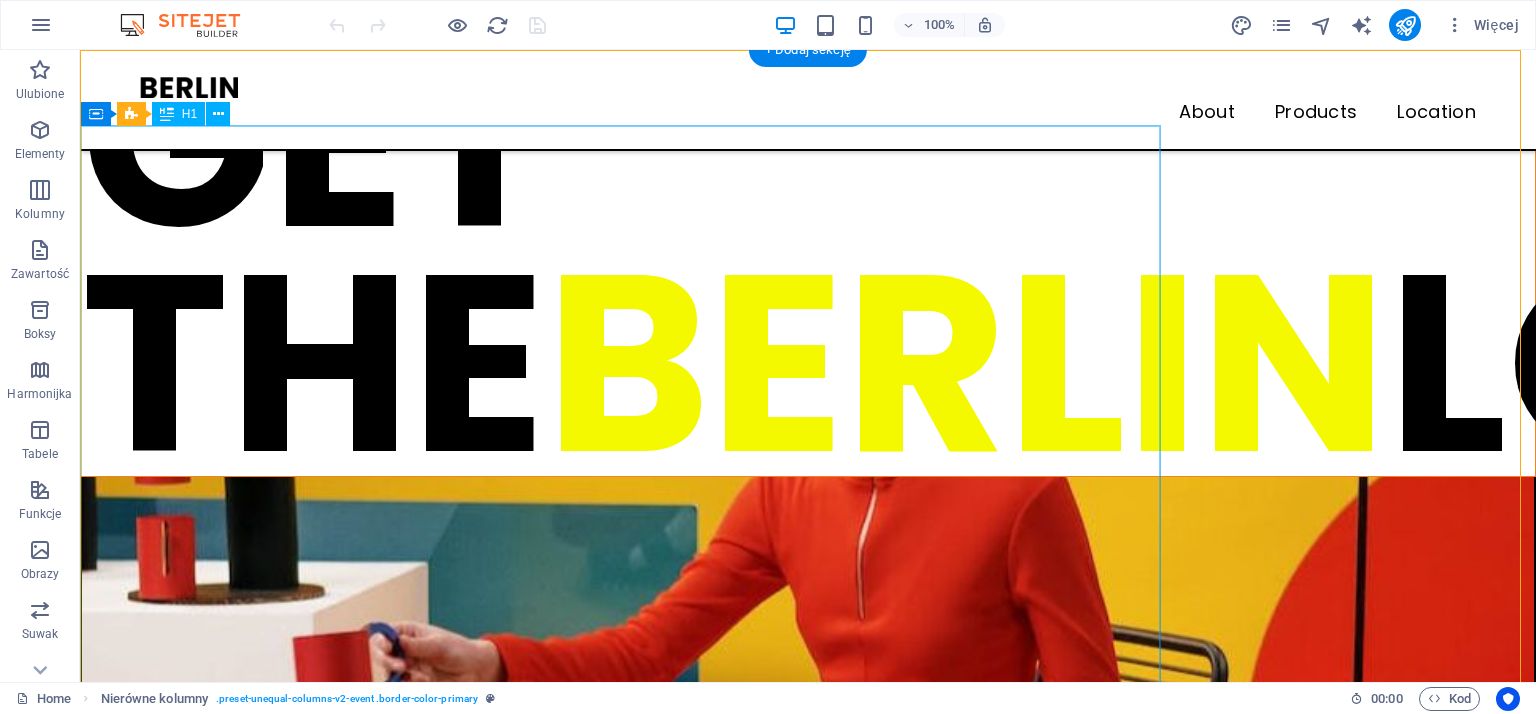 scroll, scrollTop: 0, scrollLeft: 0, axis: both 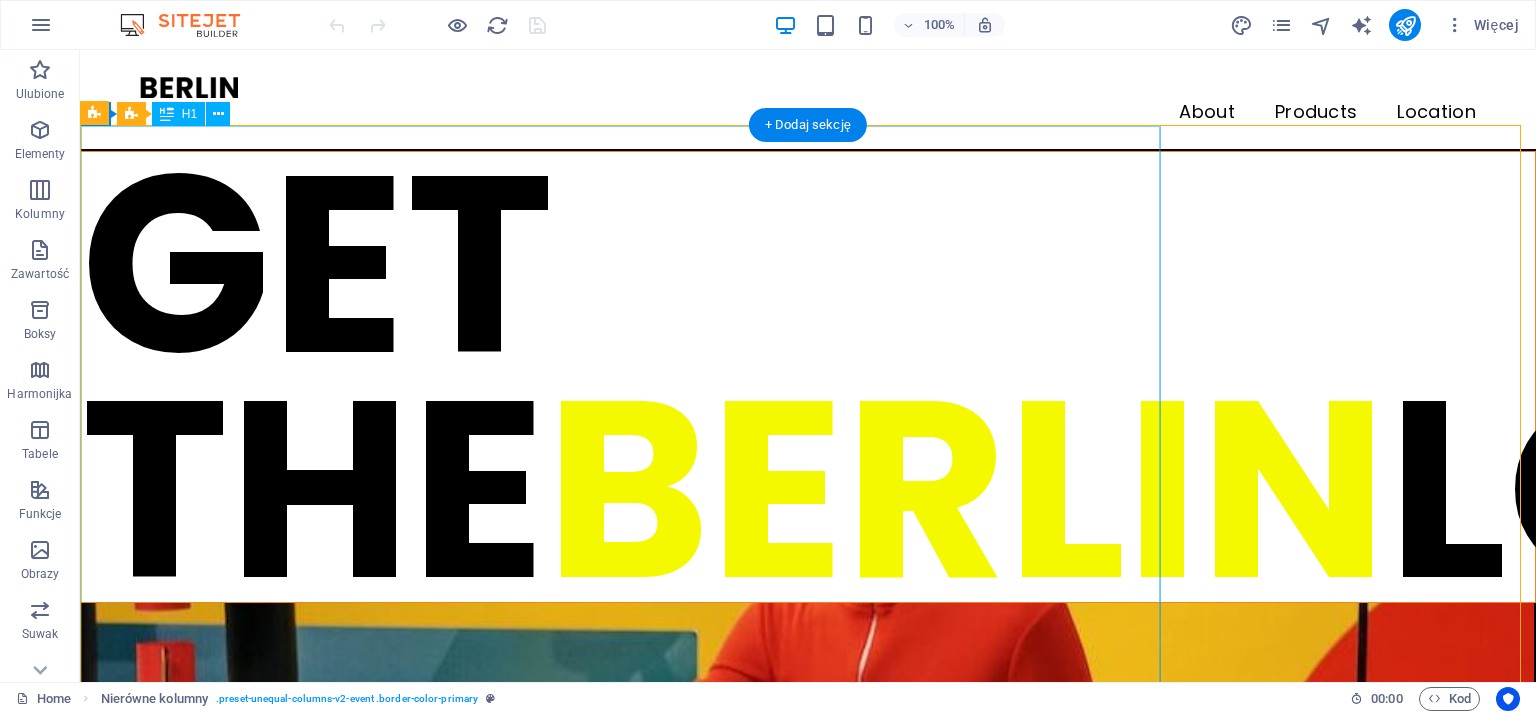 click on "GET THE  BERLIN  LOOK" at bounding box center (808, 377) 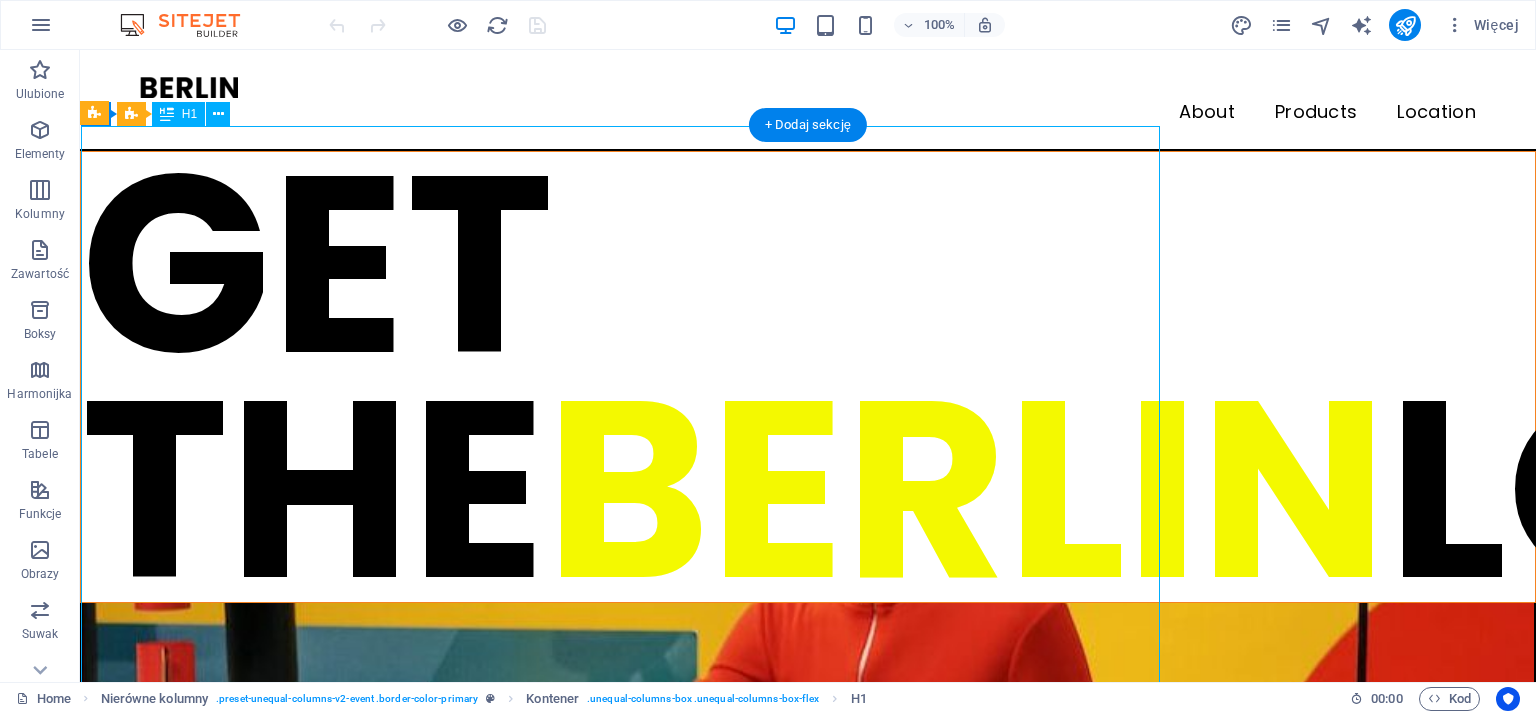 click on "GET THE  BERLIN  LOOK" at bounding box center (808, 377) 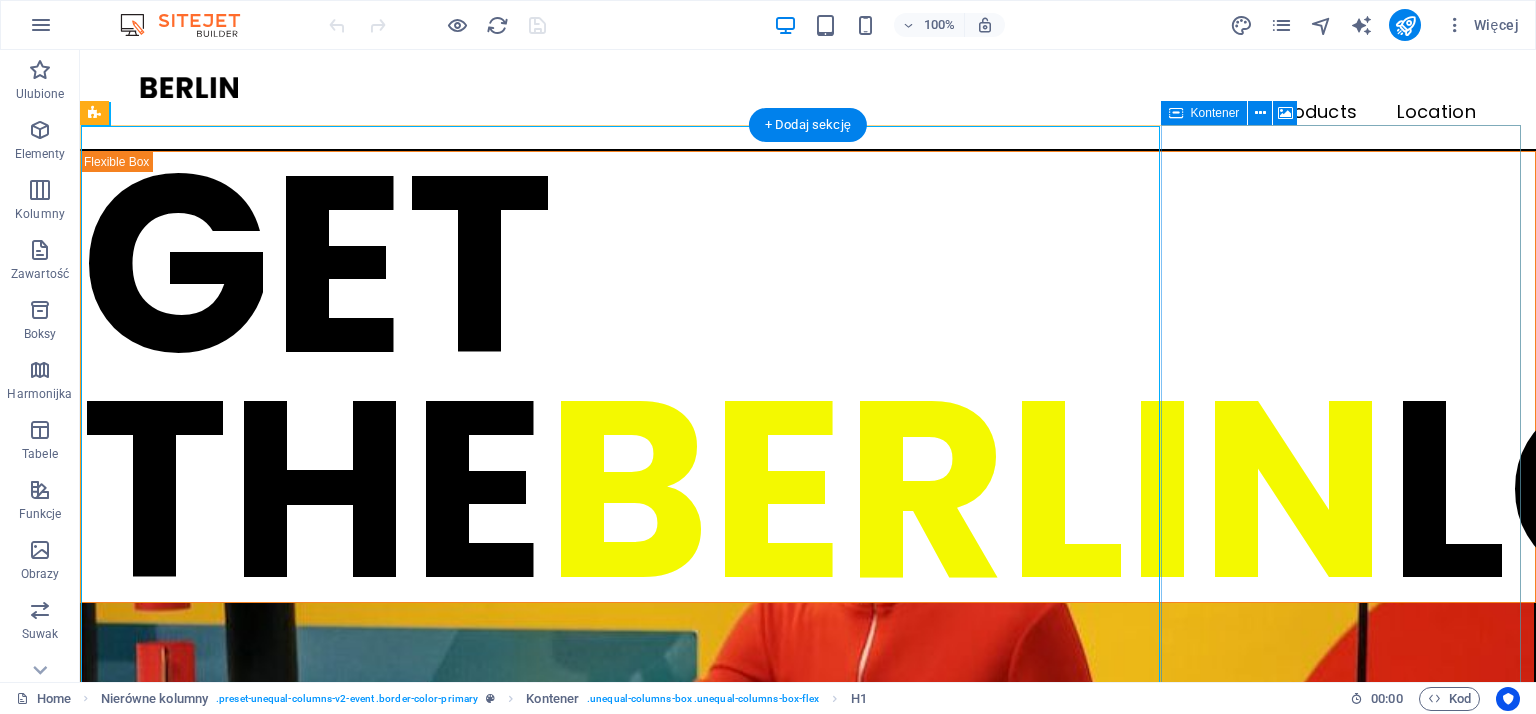 click on "Upuść treść tutaj lub  Dodaj elementy  Wklej schowek" at bounding box center (808, 1351) 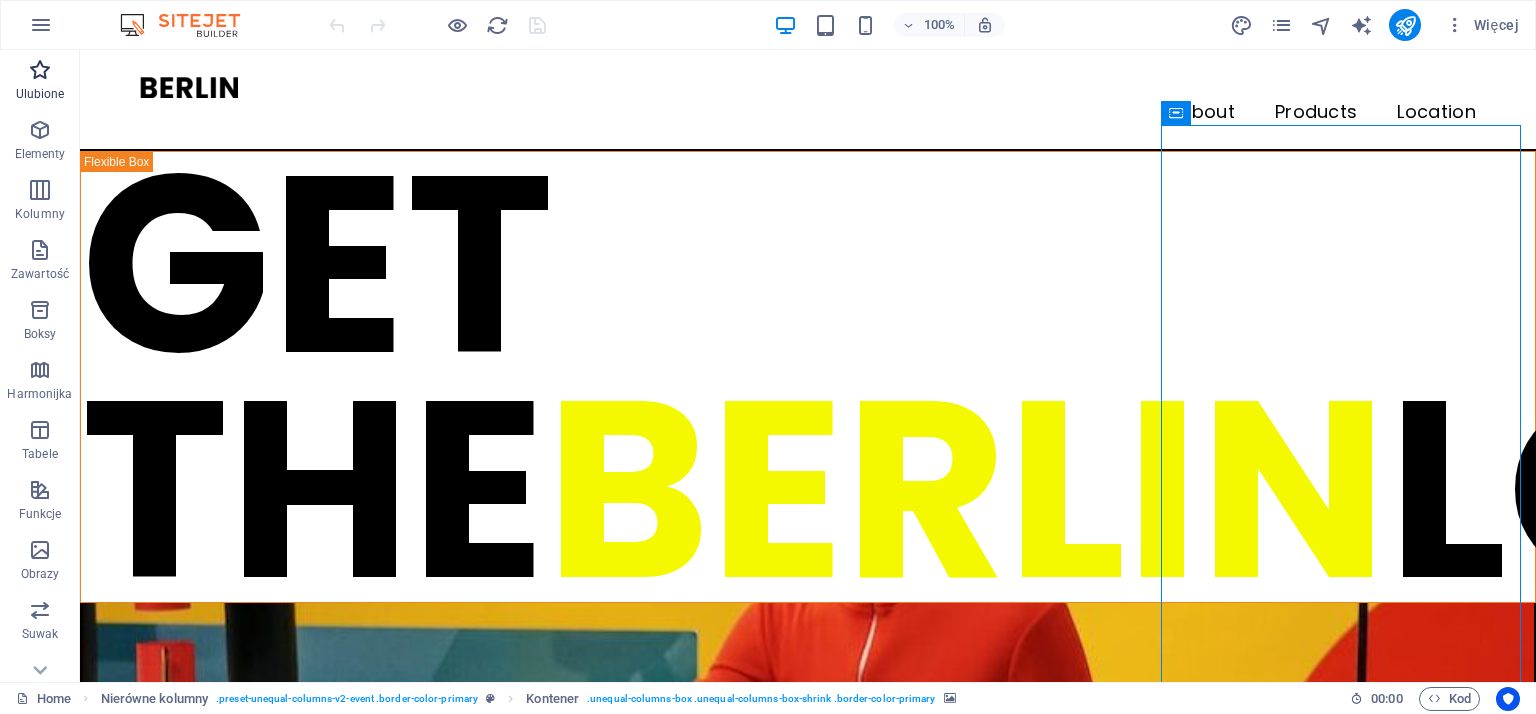 click at bounding box center (40, 70) 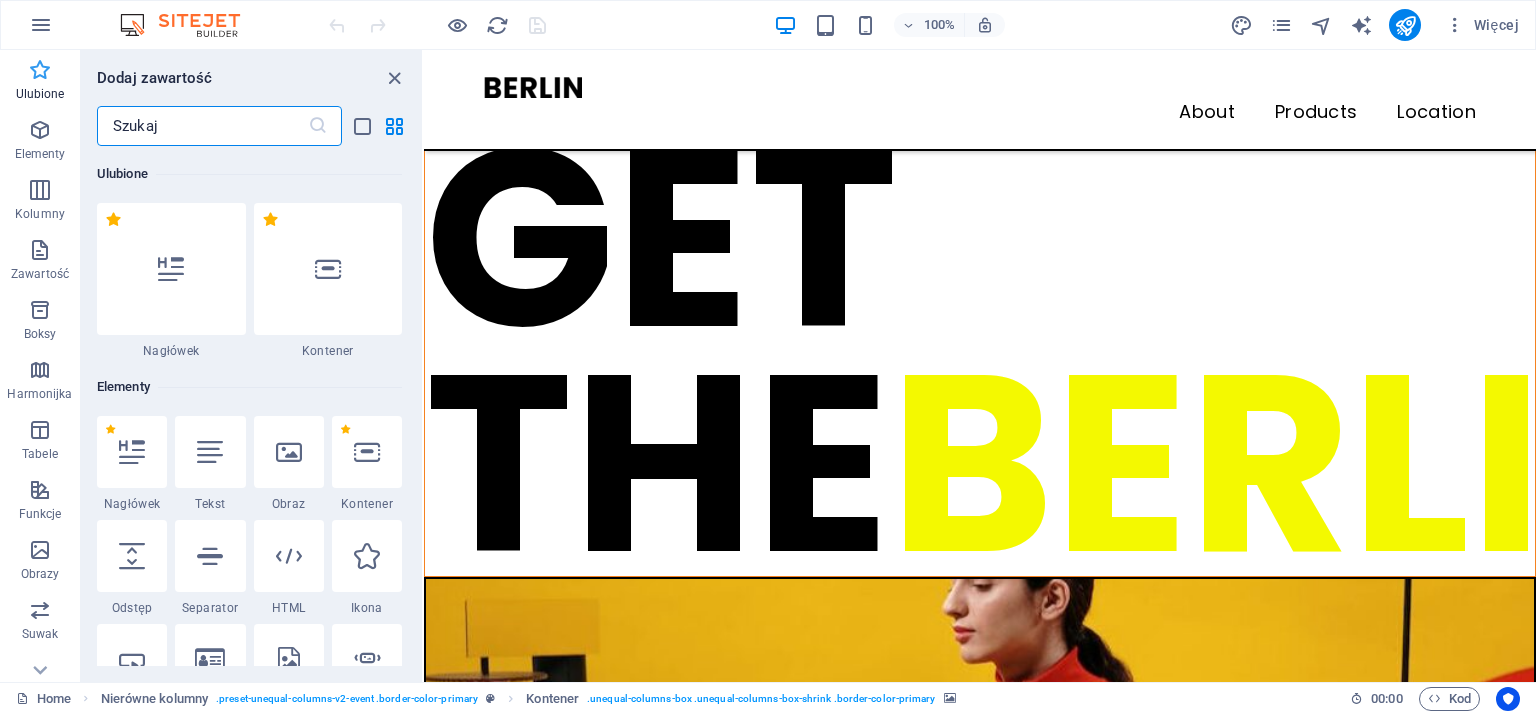 scroll, scrollTop: 836, scrollLeft: 0, axis: vertical 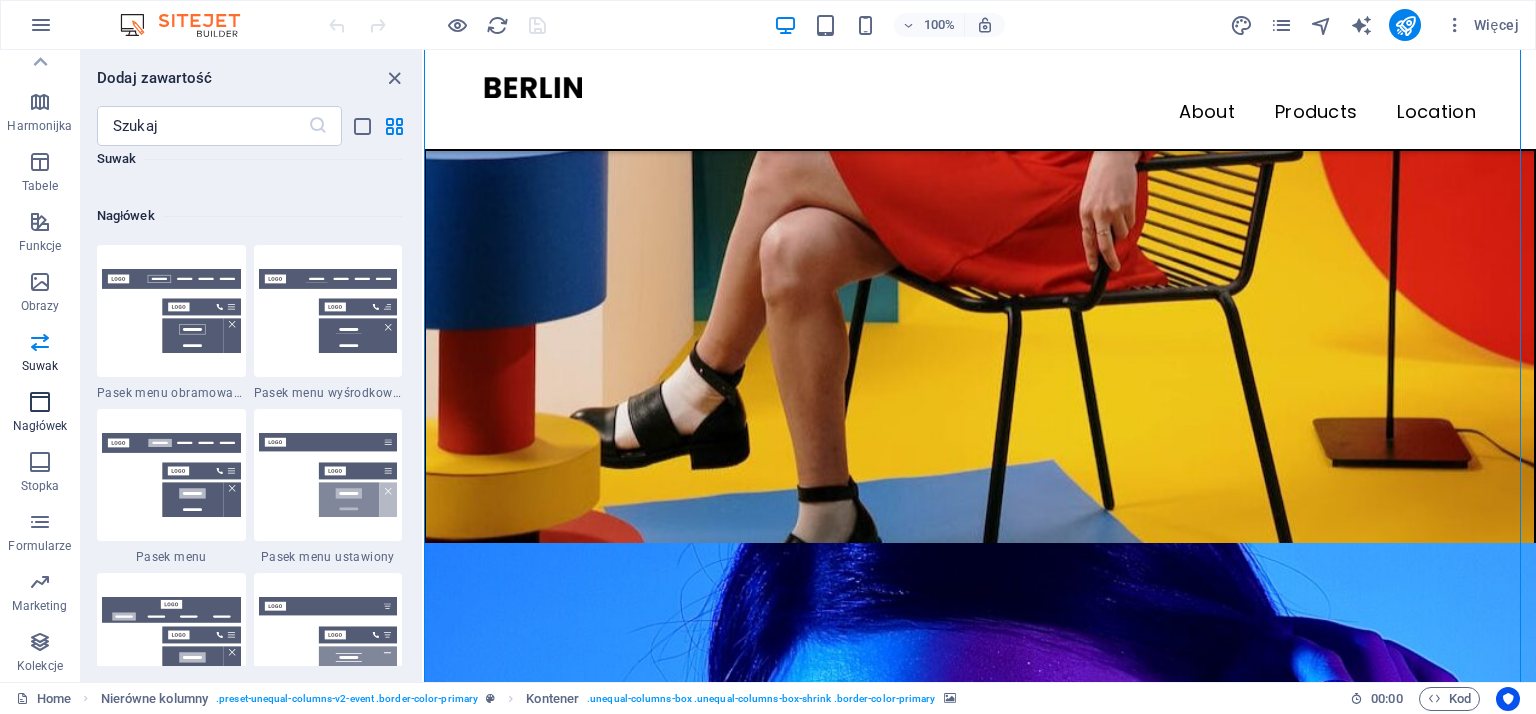 click at bounding box center [40, 402] 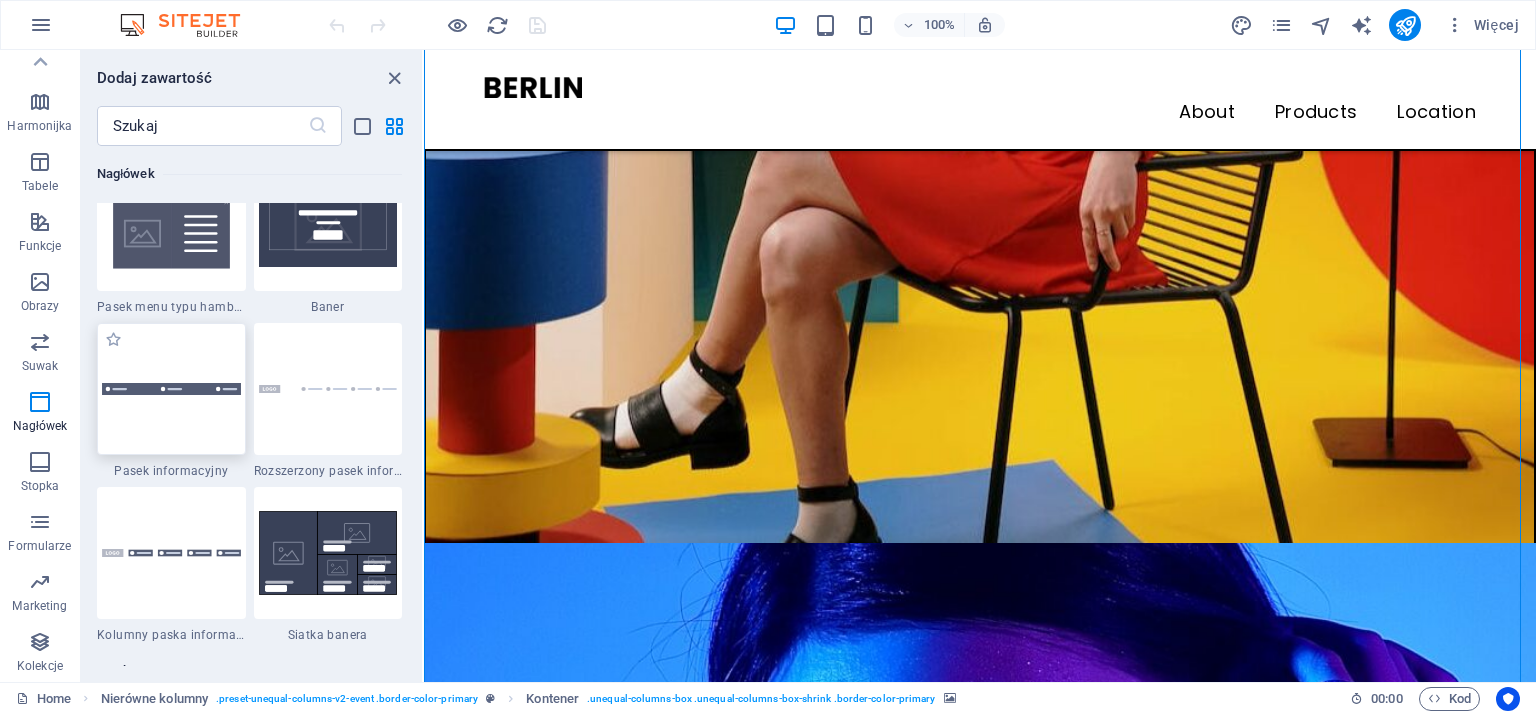 scroll, scrollTop: 12842, scrollLeft: 0, axis: vertical 